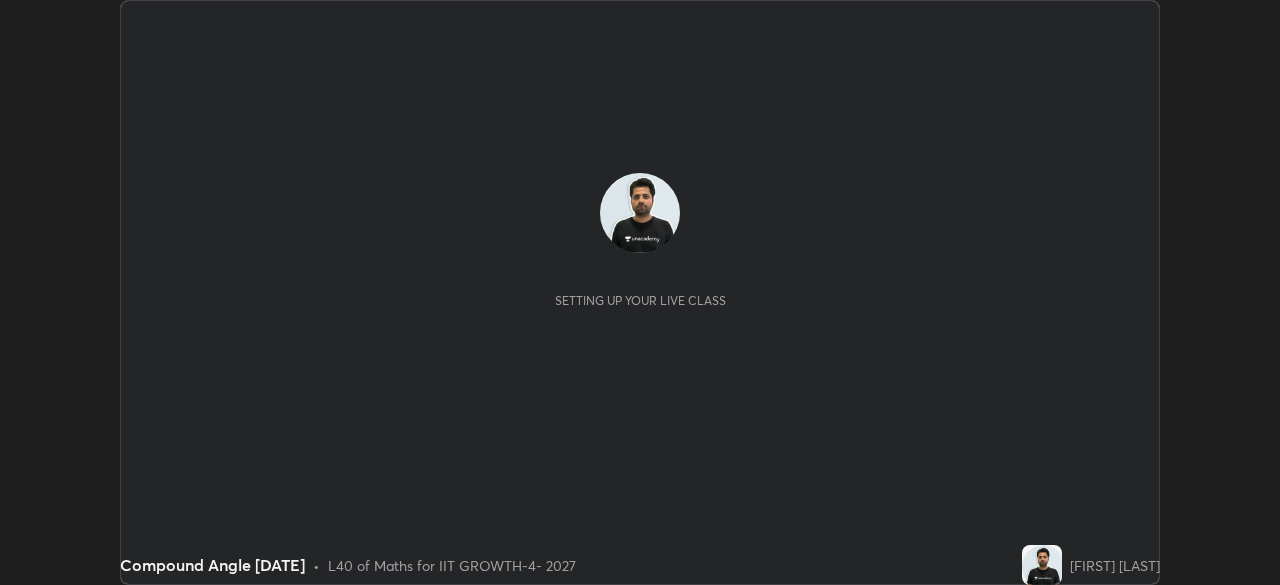 scroll, scrollTop: 0, scrollLeft: 0, axis: both 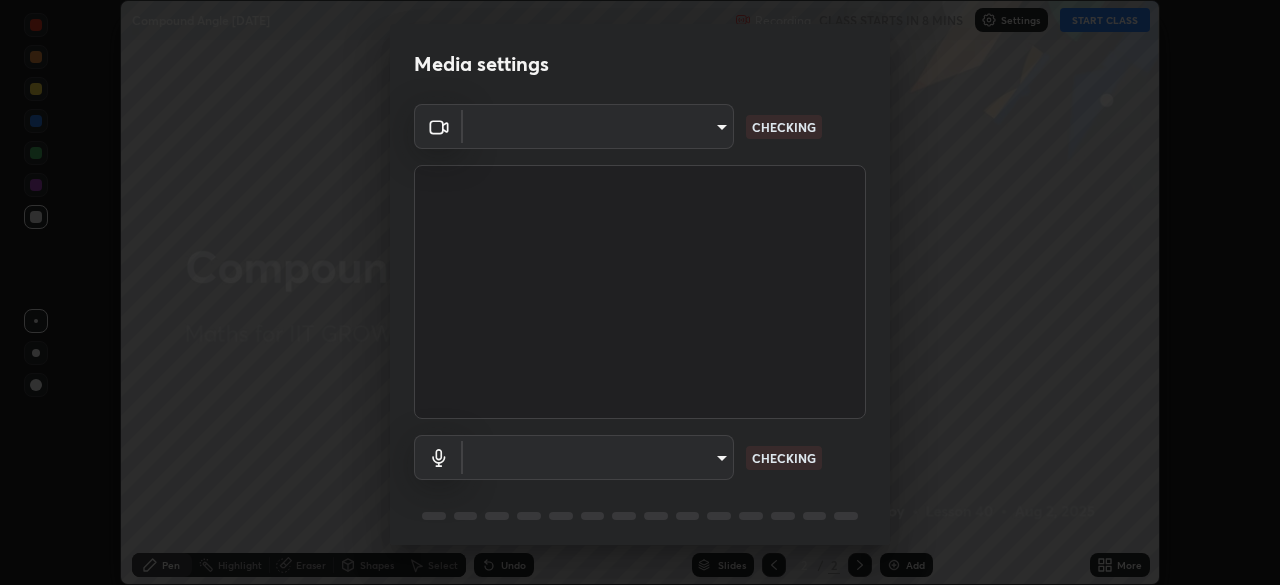 click on "Erase all Compound Angle [DATE] Recording CLASS STARTS IN 8 MINS Settings START CLASS Setting up your live class Compound Angle [DATE] • L40 of Maths for IIT GROWTH-4- 2027 [FIRST] [LAST] Pen Highlight Eraser Shapes Select Undo Slides 2 / 2 Add More No doubts shared Encourage your learners to ask a doubt for better clarity Report an issue Reason for reporting Buffering Chat not working Audio - Video sync issue Educator video quality low ​ Attach an image Report Media settings ​ CHECKING ​ CHECKING 1 / 5 Next" at bounding box center [640, 292] 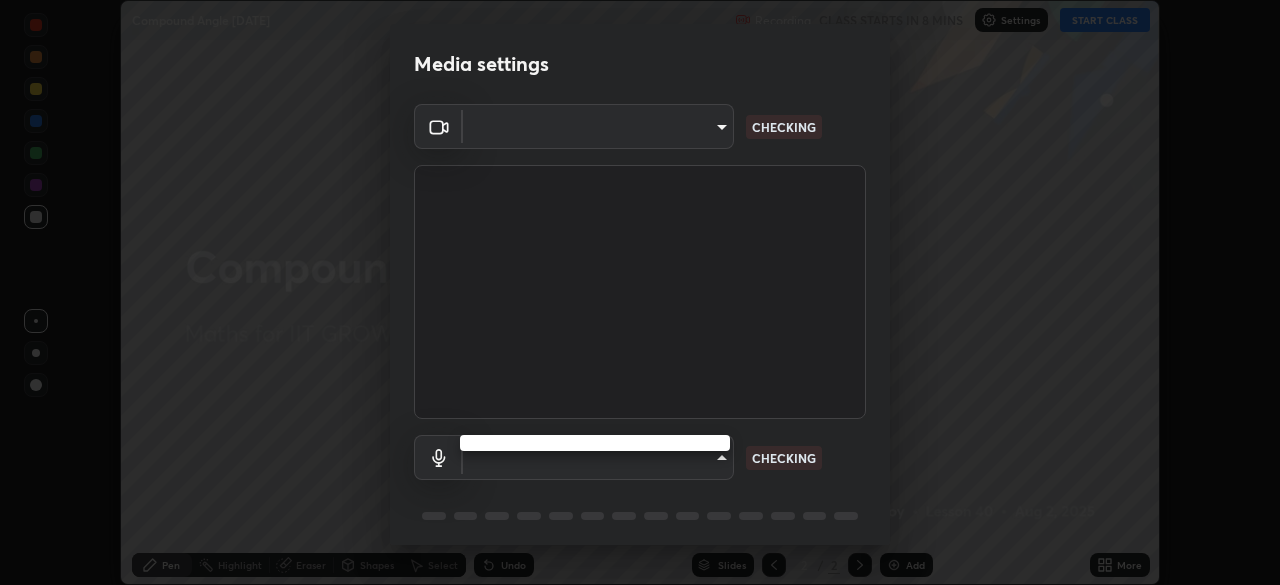 type on "548a44a52523d2997e35a3c13491b16d14ec2e678e88aab68fdaa9d4bfa060c5" 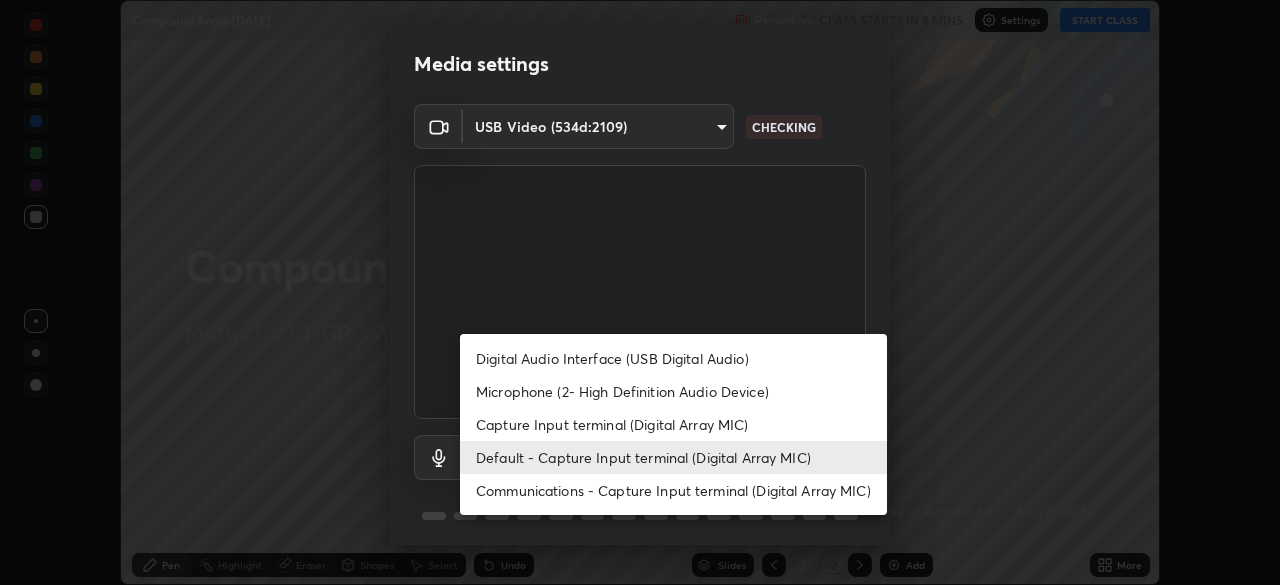 click on "Capture Input terminal (Digital Array MIC)" at bounding box center (673, 424) 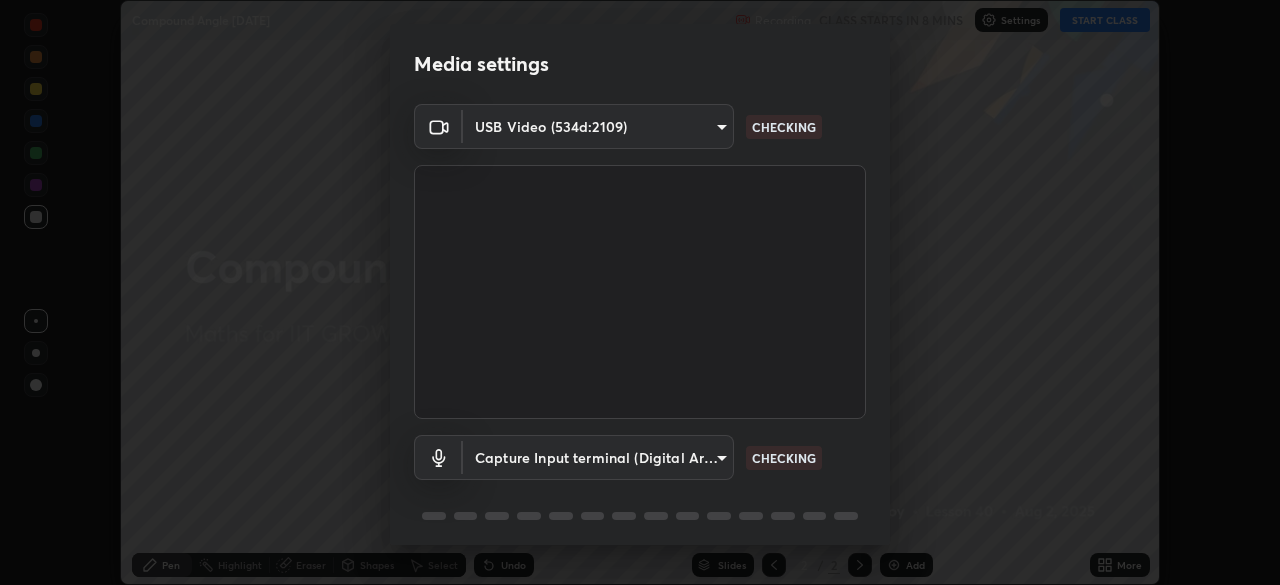 click on "Erase all Compound Angle [DATE] Recording CLASS STARTS IN 8 MINS Settings START CLASS Setting up your live class Compound Angle [DATE] • L40 of Maths for IIT GROWTH-4- 2027 [FIRST] [LAST] Pen Highlight Eraser Shapes Select Undo Slides 2 / 2 Add More No doubts shared Encourage your learners to ask a doubt for better clarity Report an issue Reason for reporting Buffering Chat not working Audio - Video sync issue Educator video quality low ​ Attach an image Report Media settings USB Video (534d:2109) [HASH] CHECKING Capture Input terminal (Digital Array MIC) [HASH] CHECKING 1 / 5 Next Digital Audio Interface (USB Digital Audio) Microphone (2- High Definition Audio Device) Capture Input terminal (Digital Array MIC) Default - Capture Input terminal (Digital Array MIC) Communications - Capture Input terminal (Digital Array MIC)" at bounding box center [640, 292] 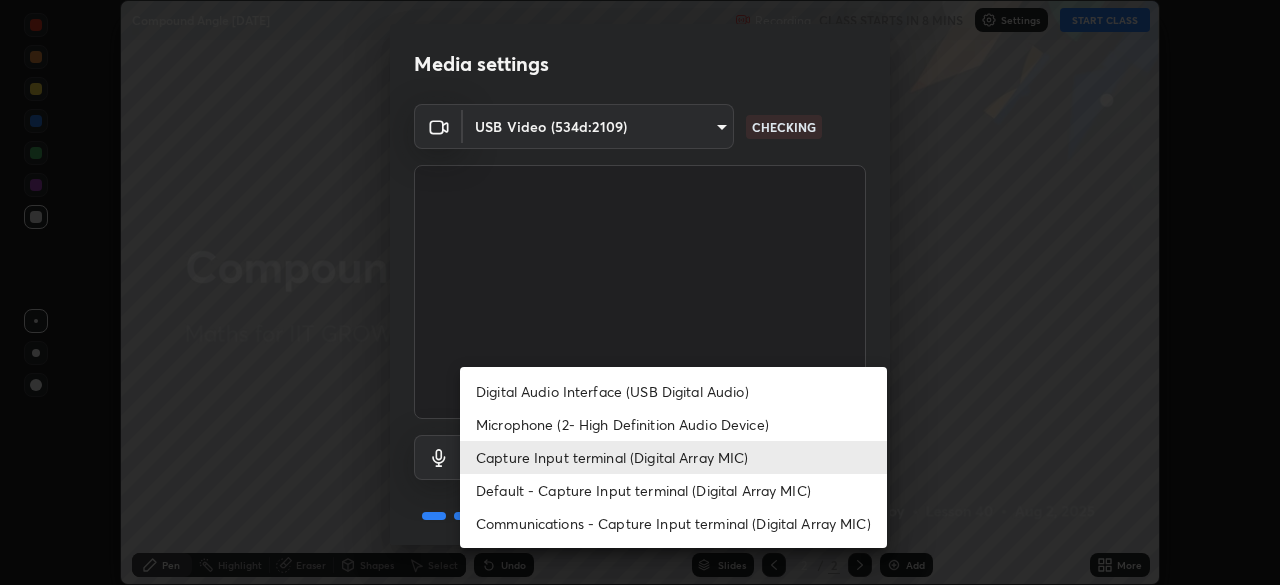 click on "Default - Capture Input terminal (Digital Array MIC)" at bounding box center [673, 490] 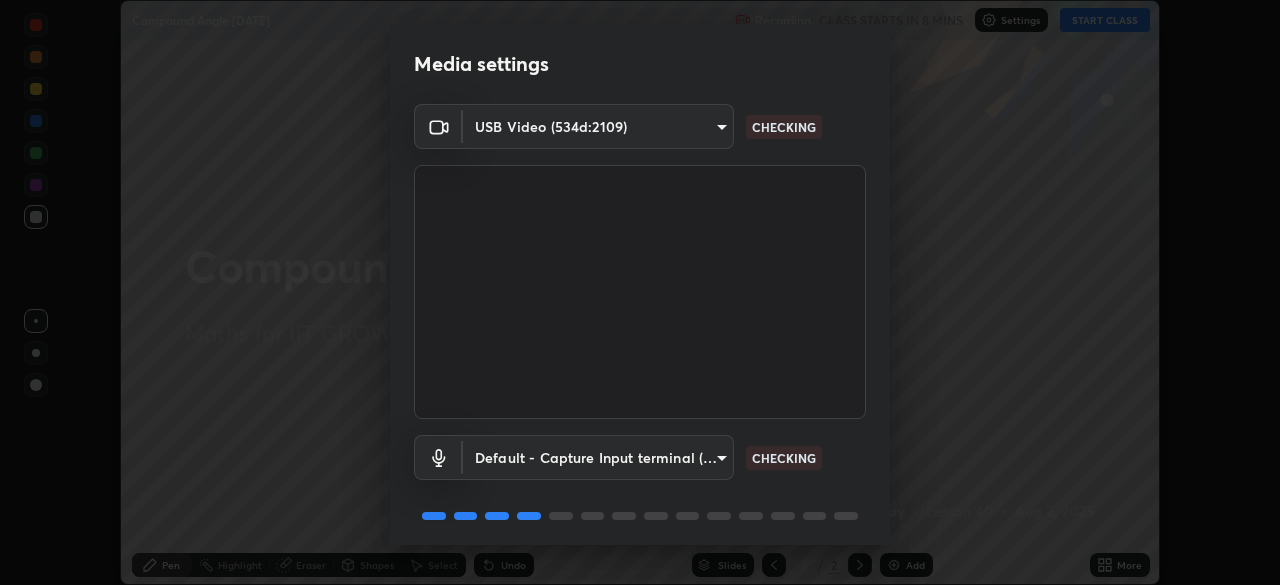 scroll, scrollTop: 71, scrollLeft: 0, axis: vertical 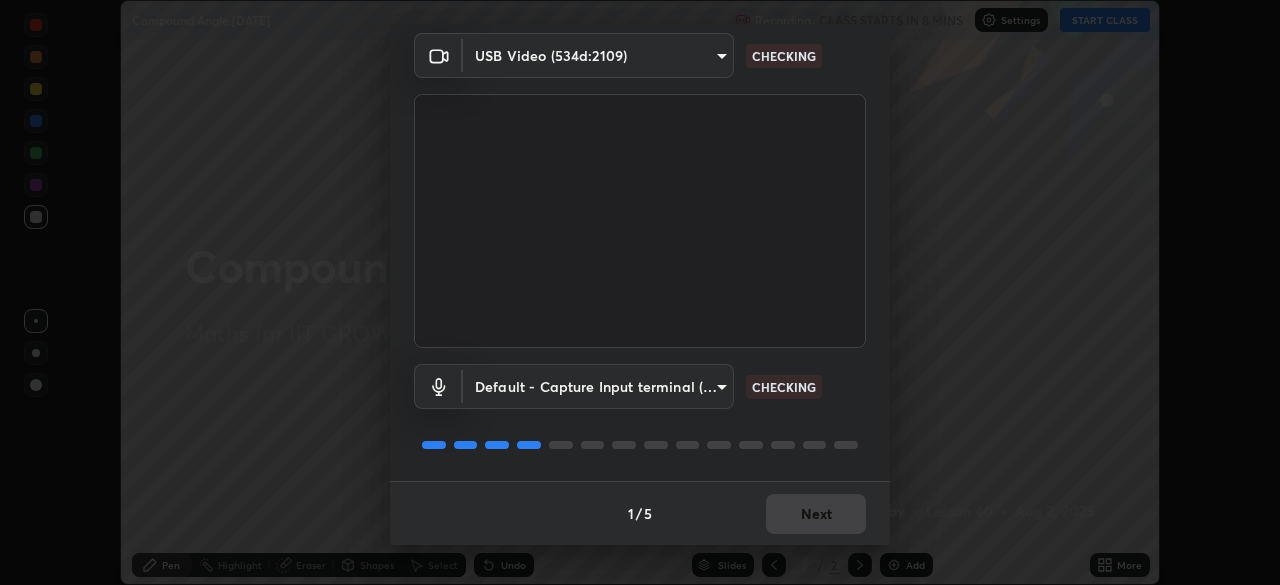 click on "1 / 5 Next" at bounding box center (640, 513) 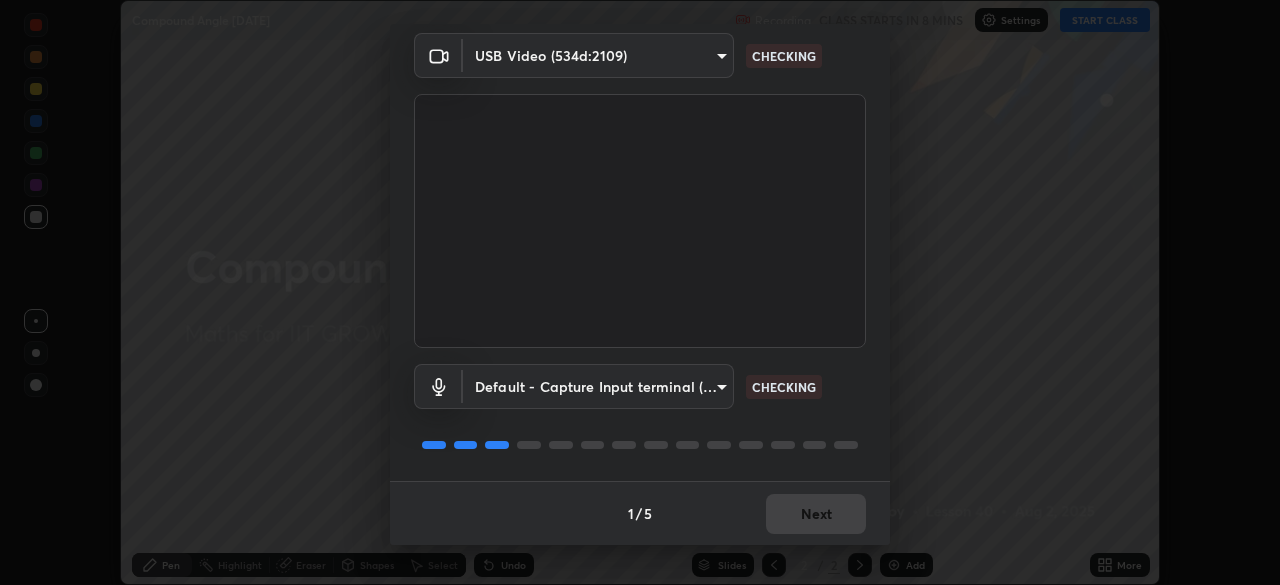 click on "1 / 5 Next" at bounding box center [640, 513] 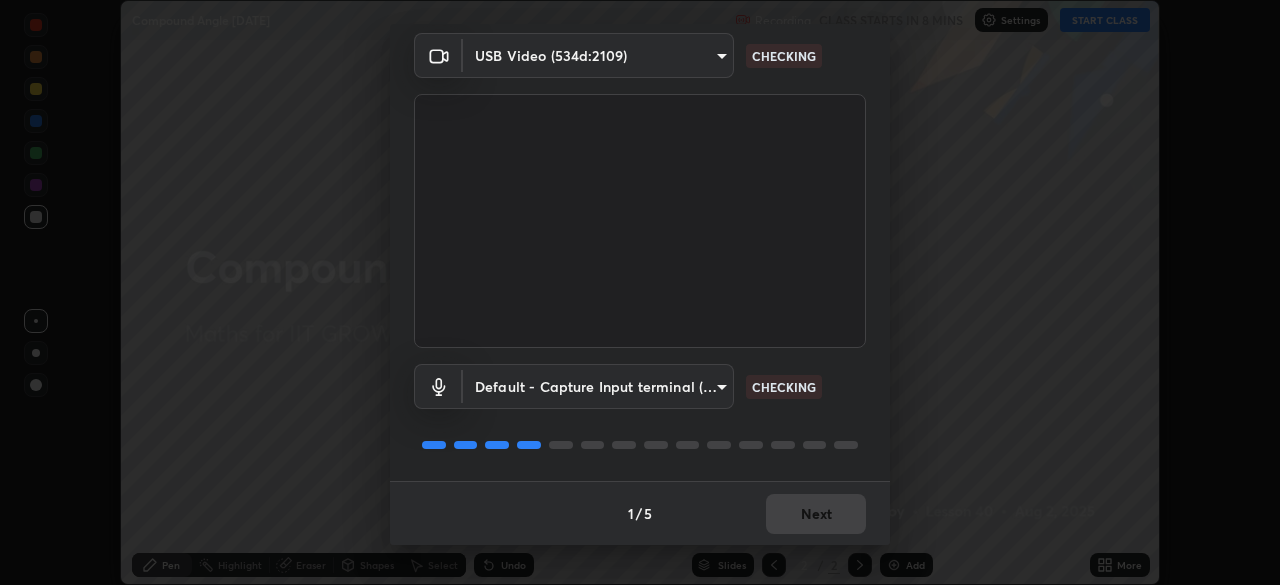 click on "1 / 5 Next" at bounding box center [640, 513] 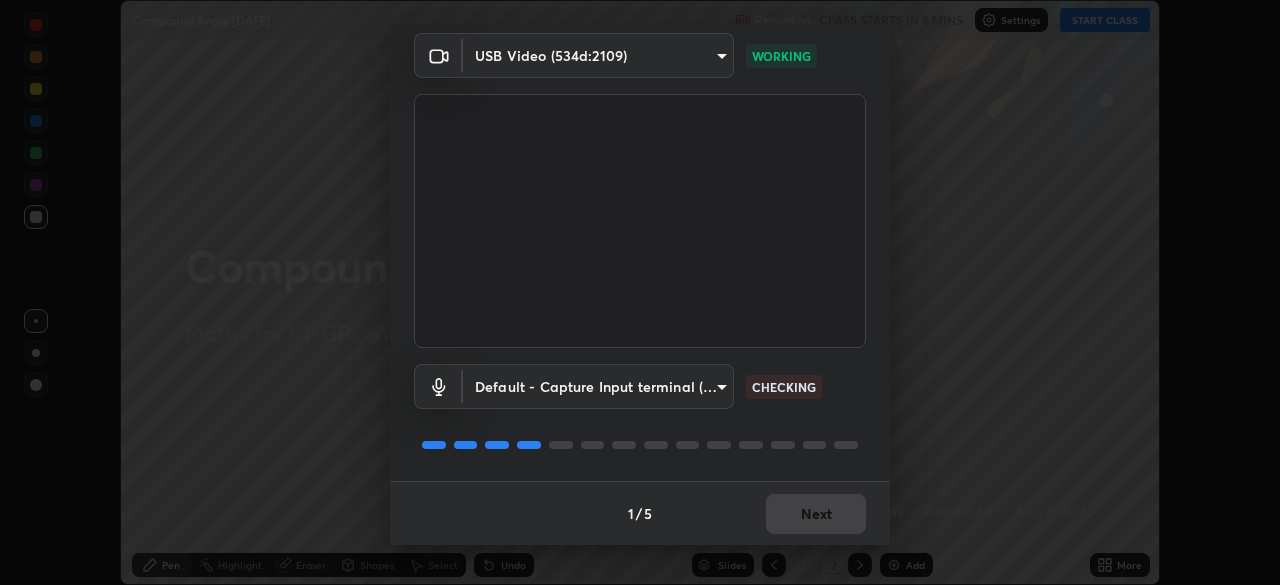 click on "1 / 5 Next" at bounding box center [640, 513] 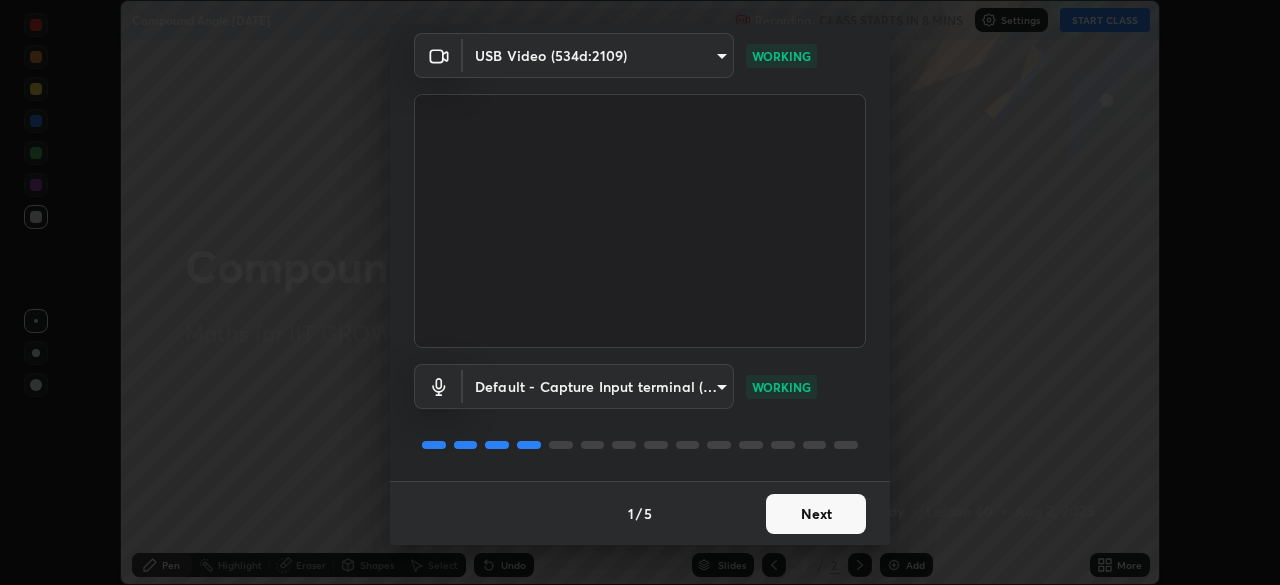 click on "Next" at bounding box center (816, 514) 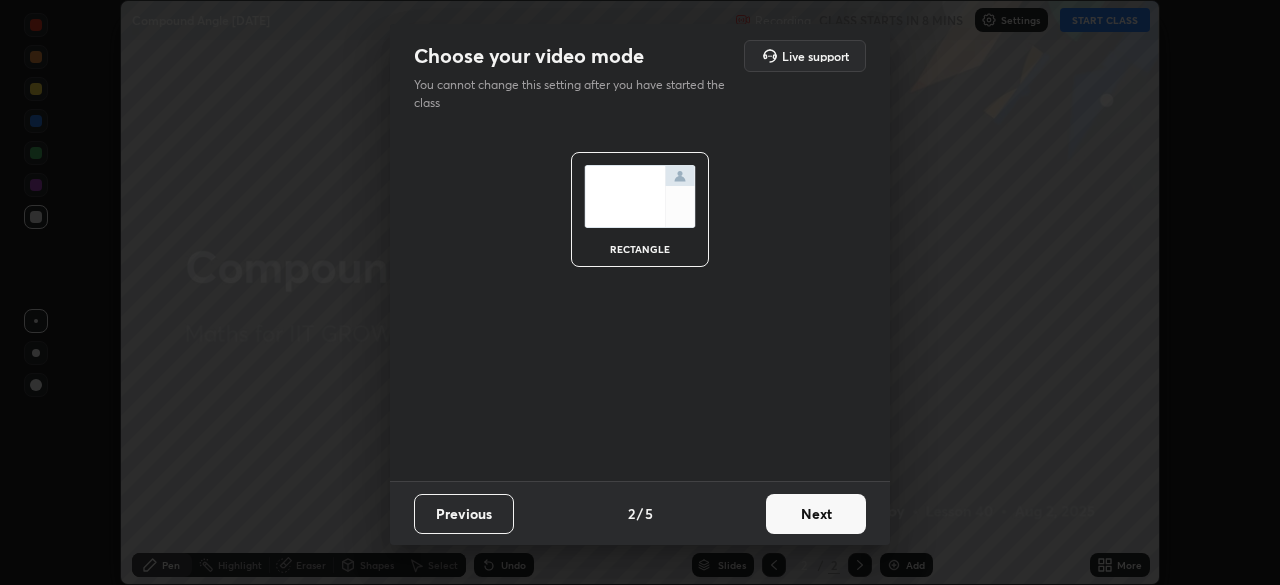 click on "Next" at bounding box center (816, 514) 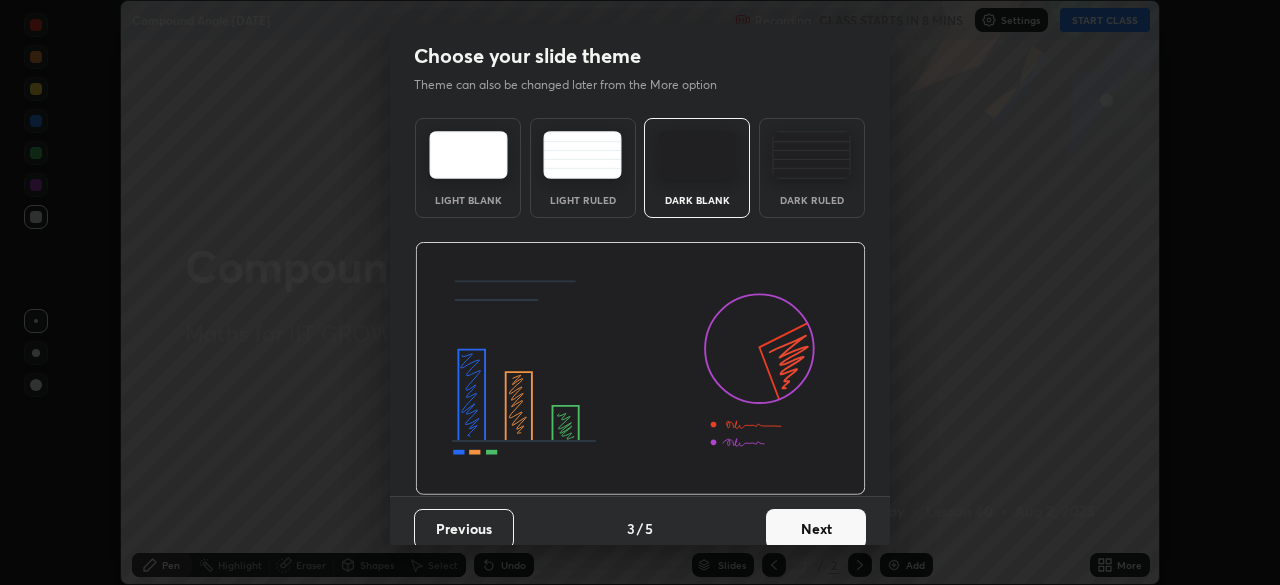 click on "Next" at bounding box center (816, 529) 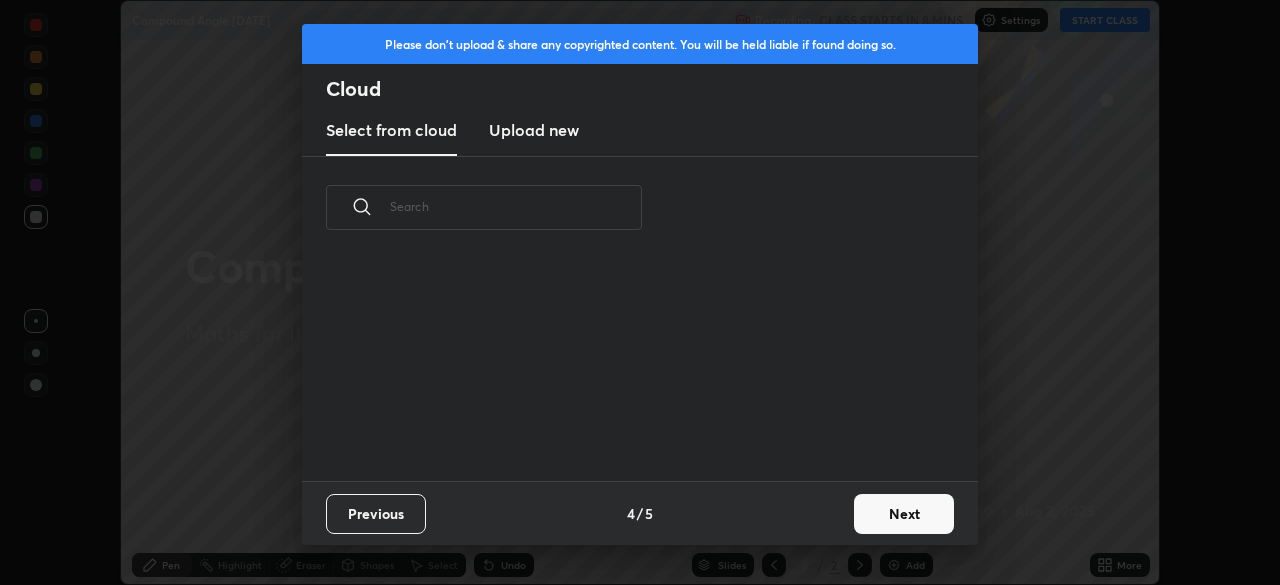click on "Next" at bounding box center (904, 514) 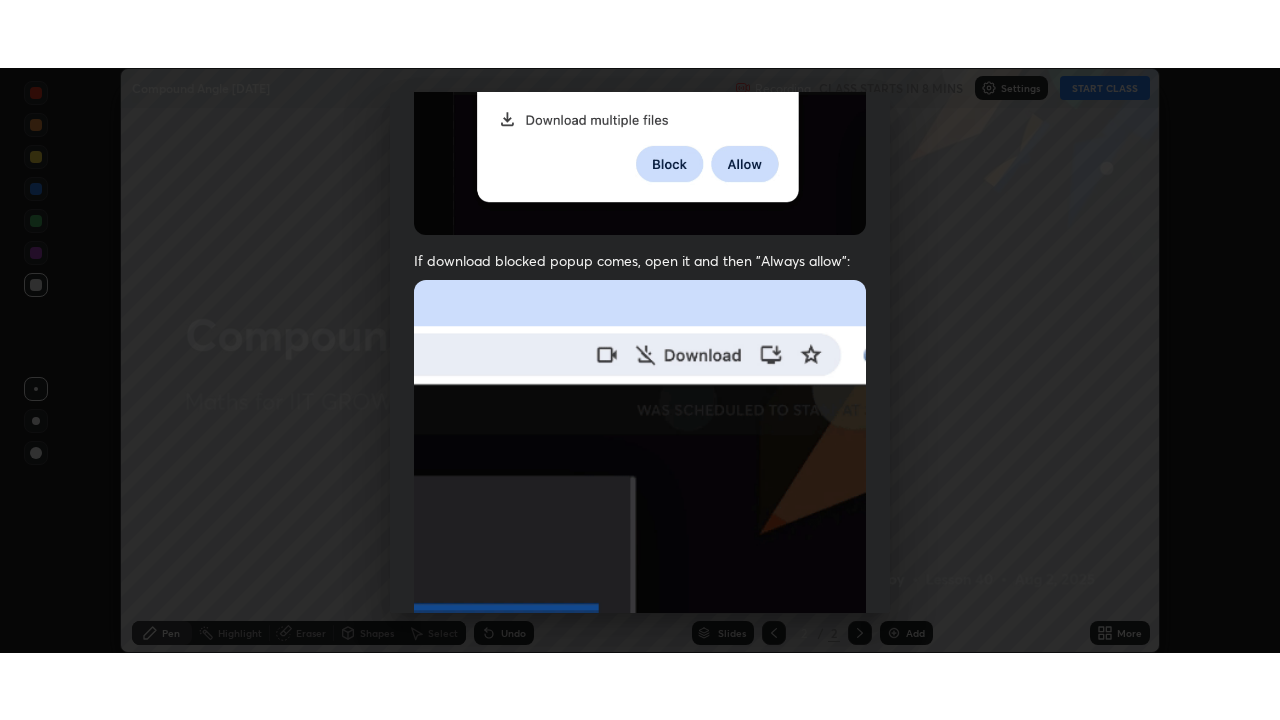 scroll, scrollTop: 479, scrollLeft: 0, axis: vertical 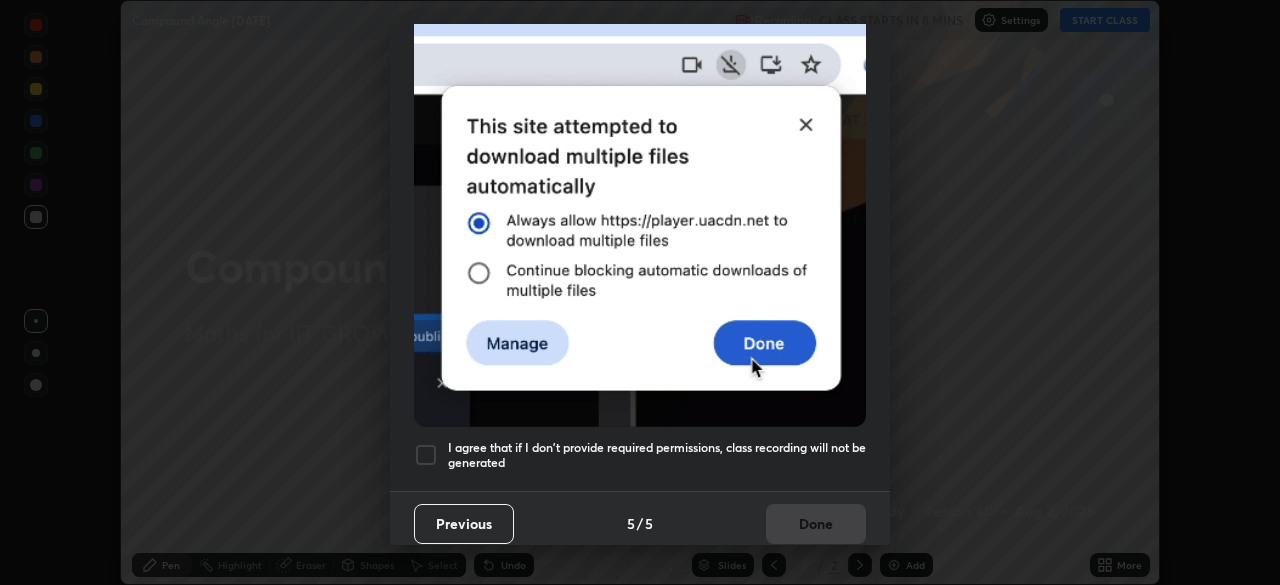 click at bounding box center (426, 455) 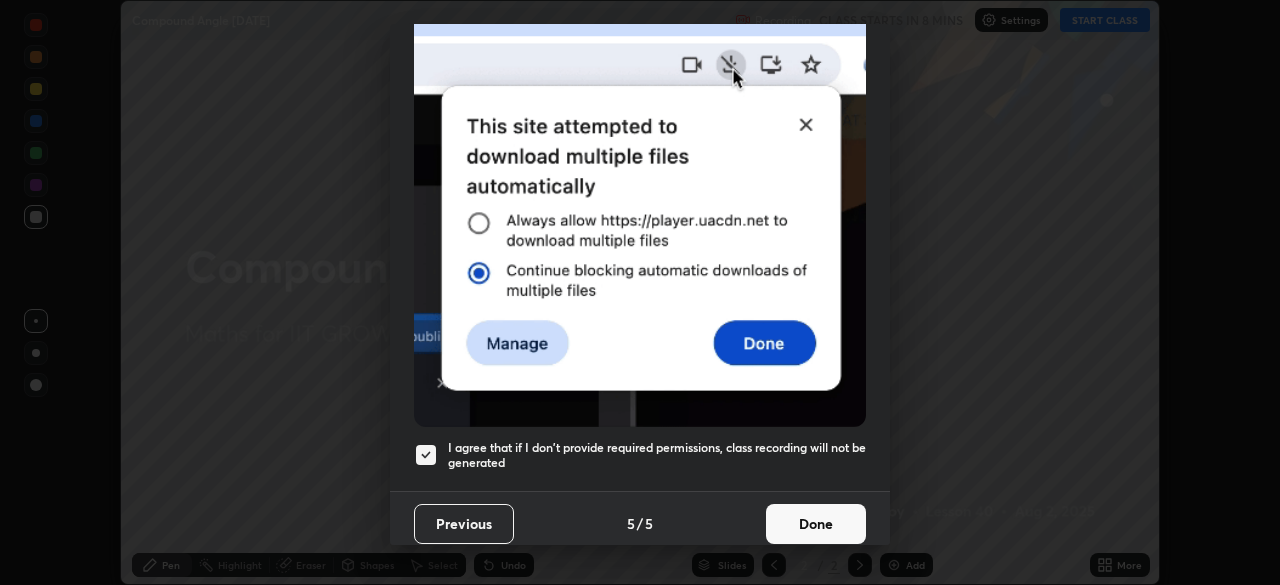 click on "Done" at bounding box center [816, 524] 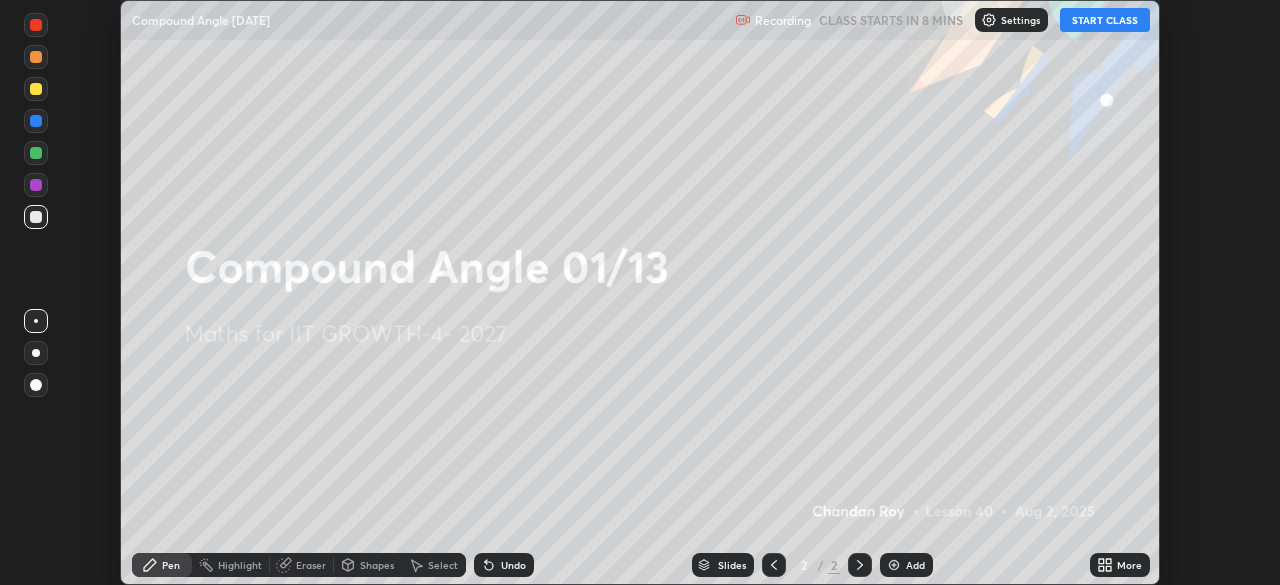 click 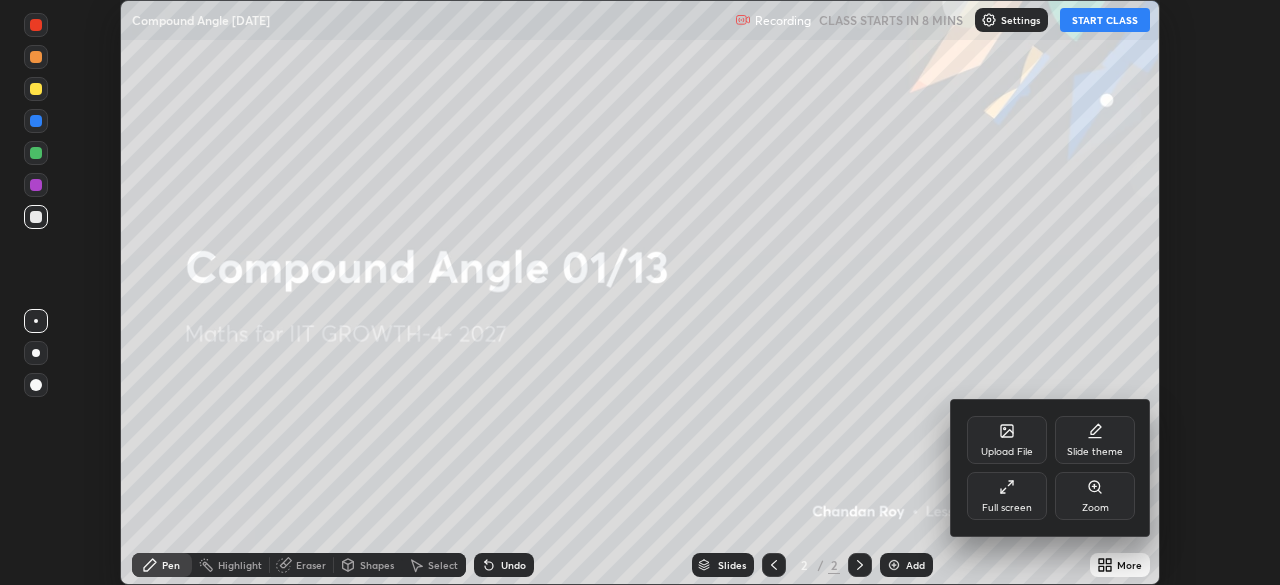 click on "Full screen" at bounding box center (1007, 496) 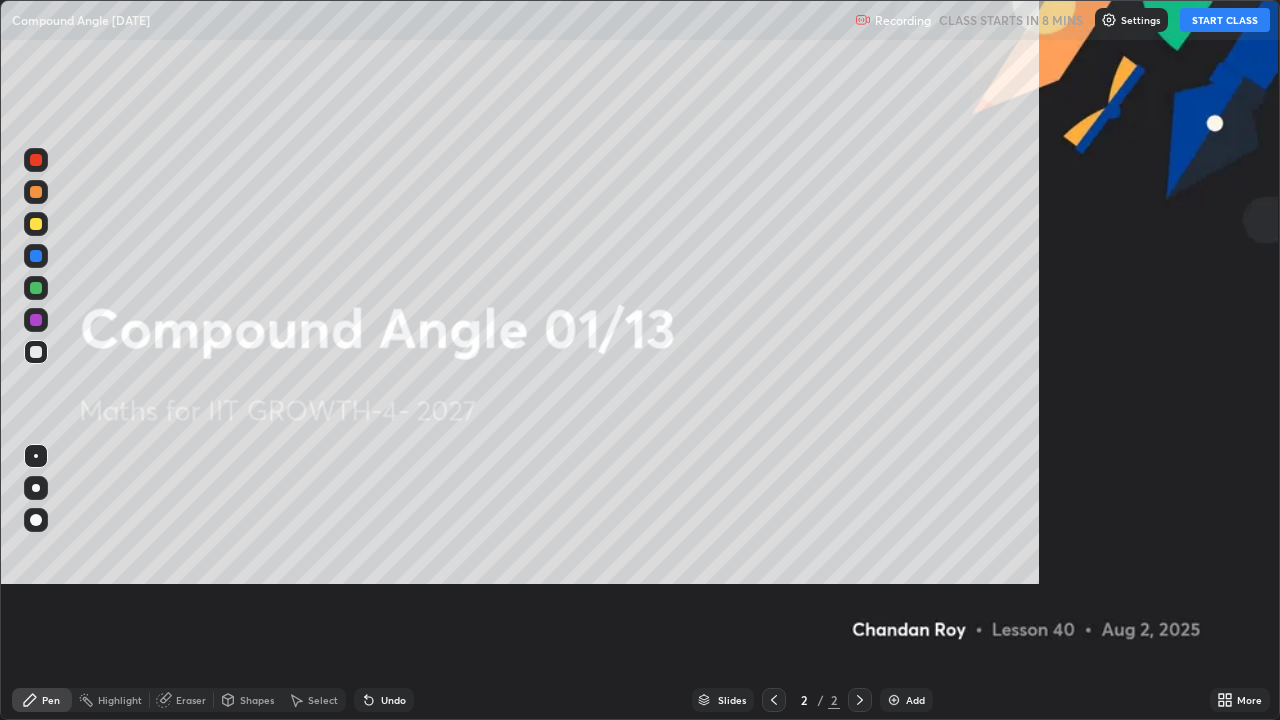 scroll, scrollTop: 99280, scrollLeft: 98720, axis: both 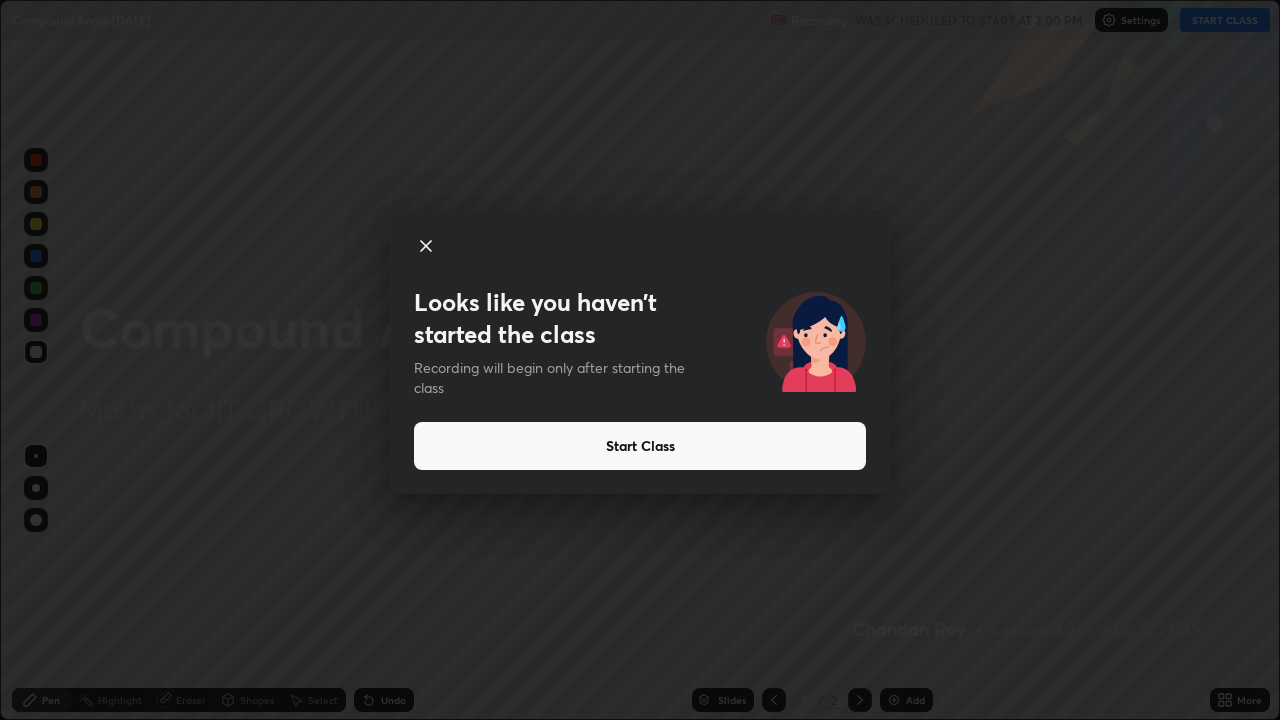 click on "Start Class" at bounding box center [640, 446] 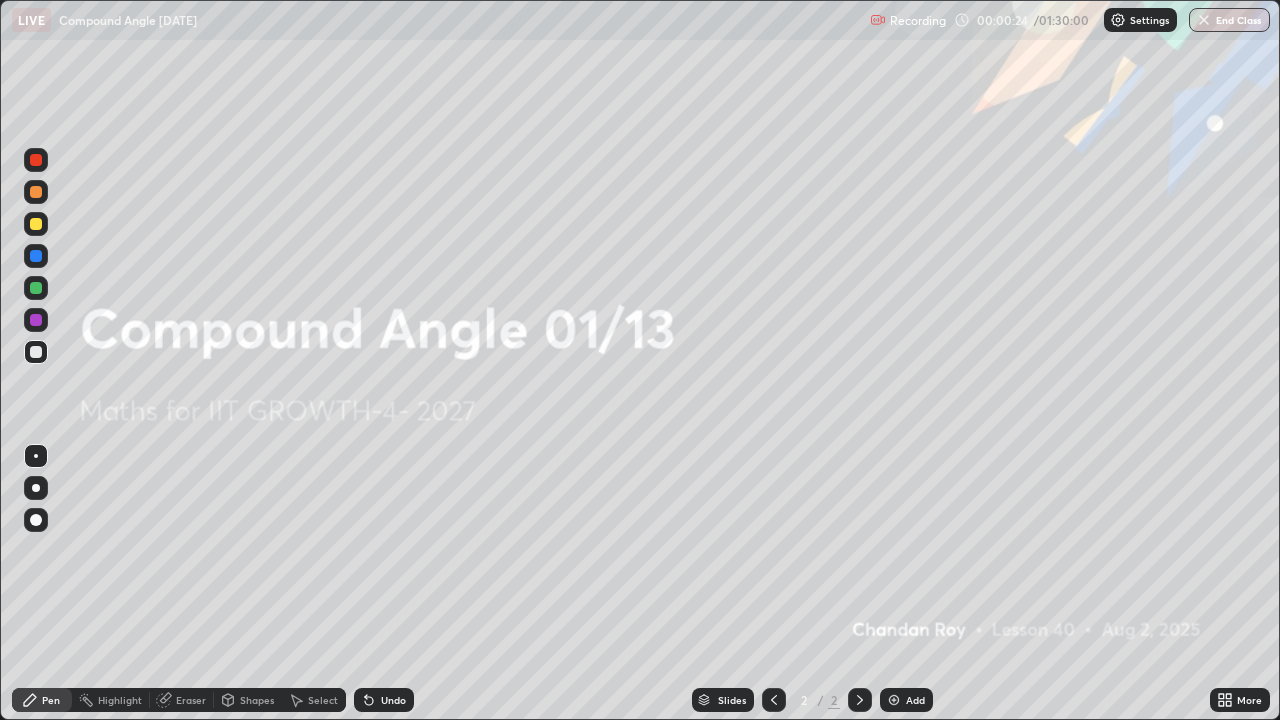 click on "More" at bounding box center (1240, 700) 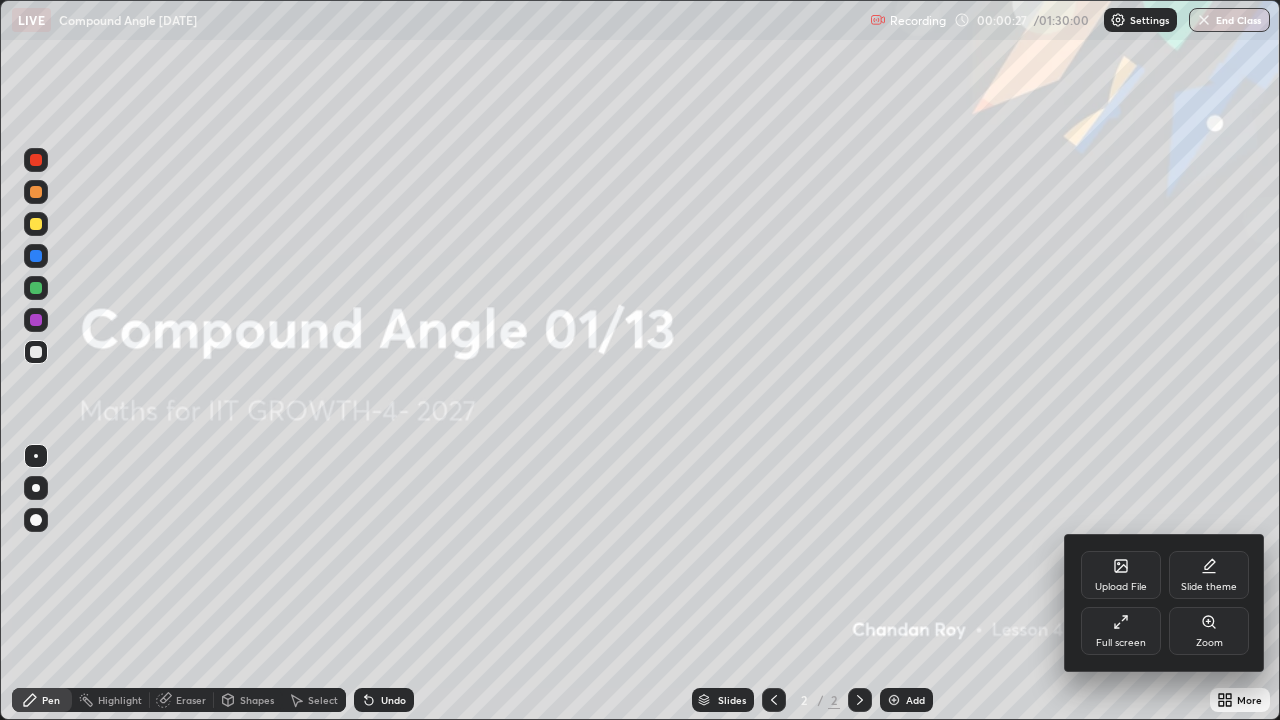 click at bounding box center (640, 360) 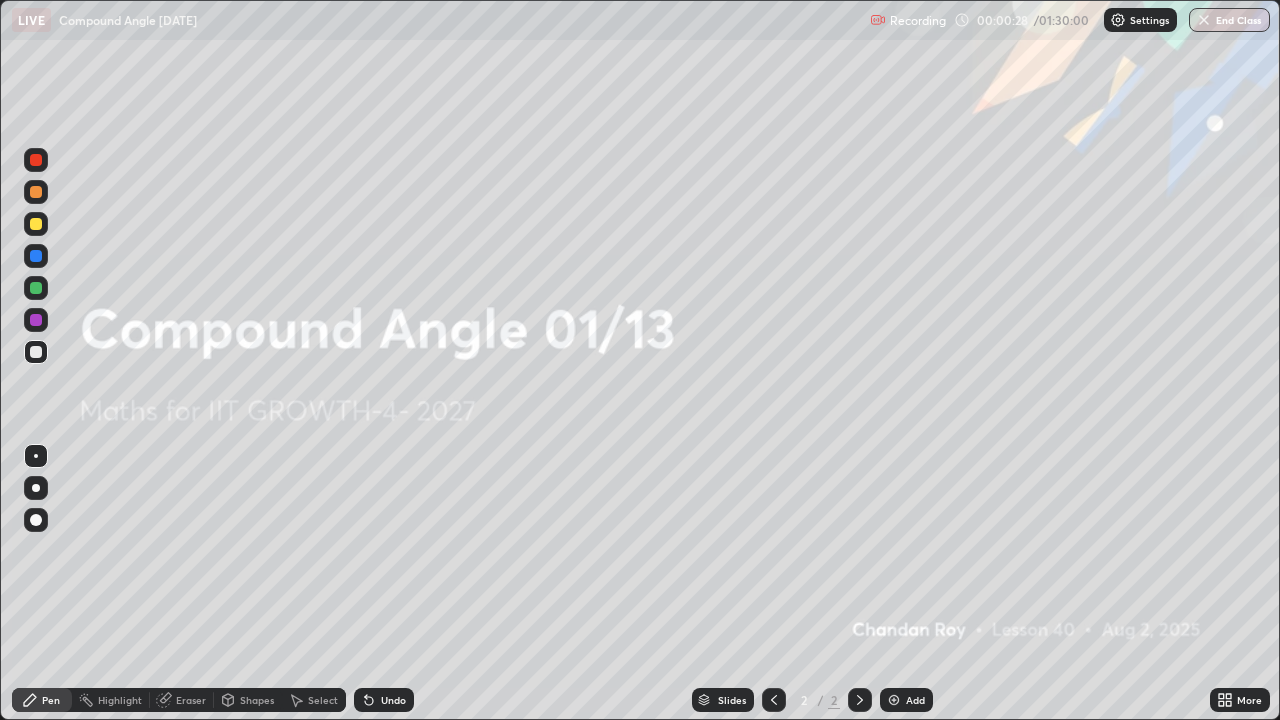 click 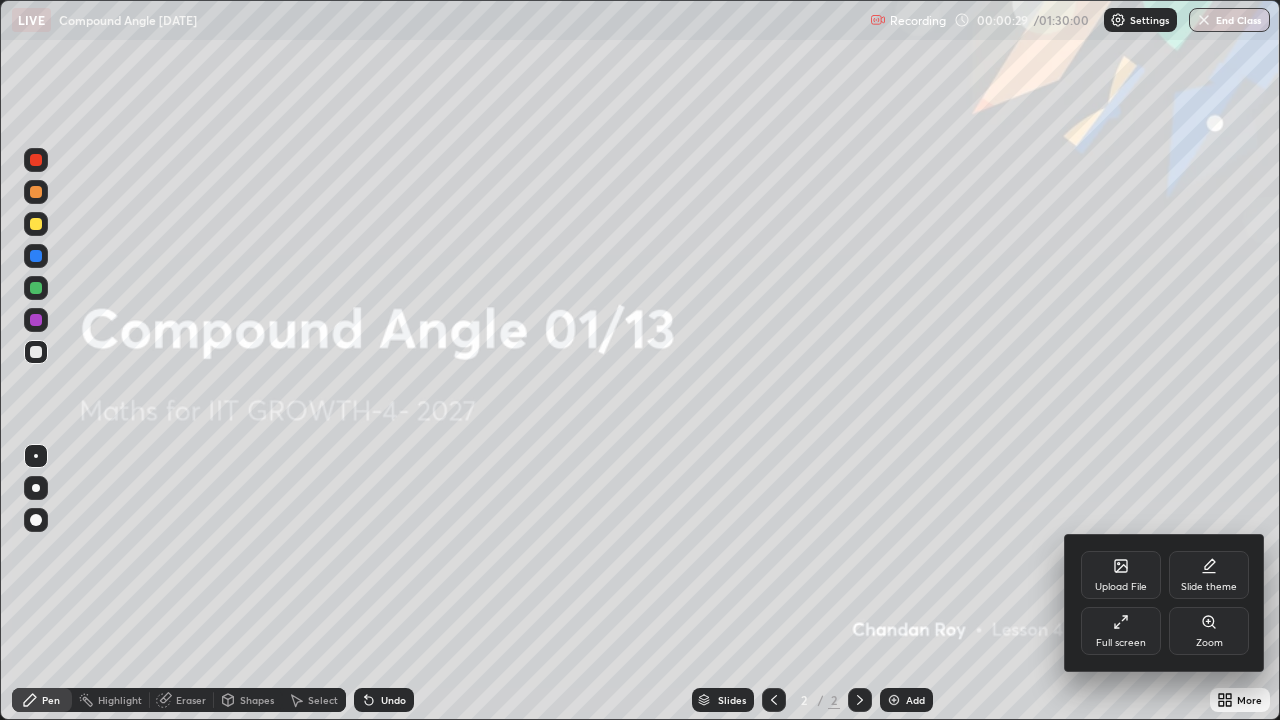click on "Upload File" at bounding box center (1121, 587) 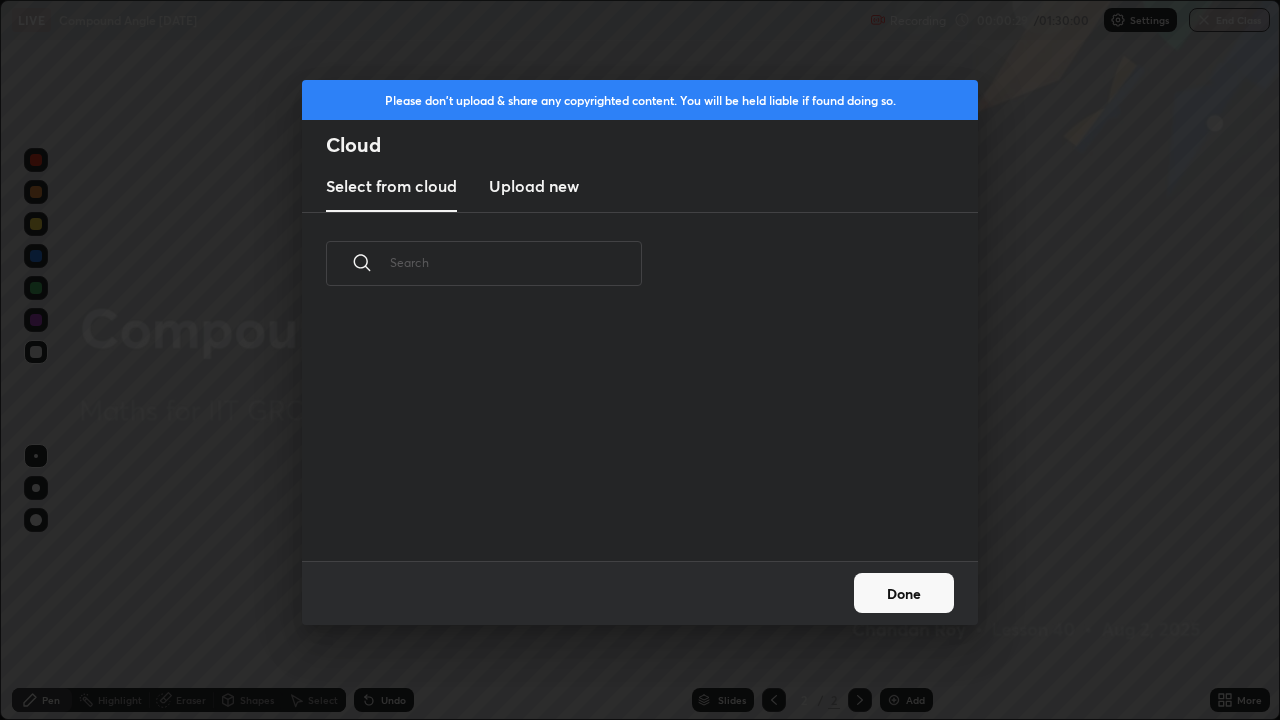 scroll, scrollTop: 246, scrollLeft: 642, axis: both 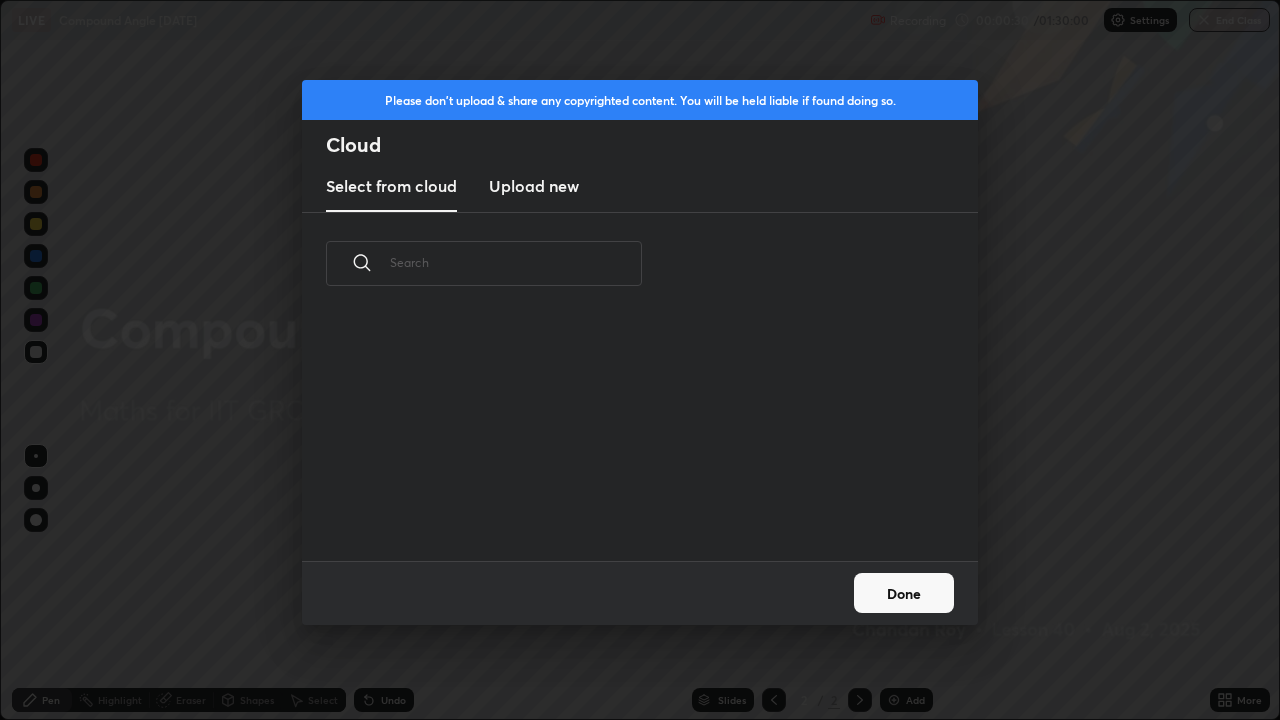 click on "Upload new" at bounding box center [534, 186] 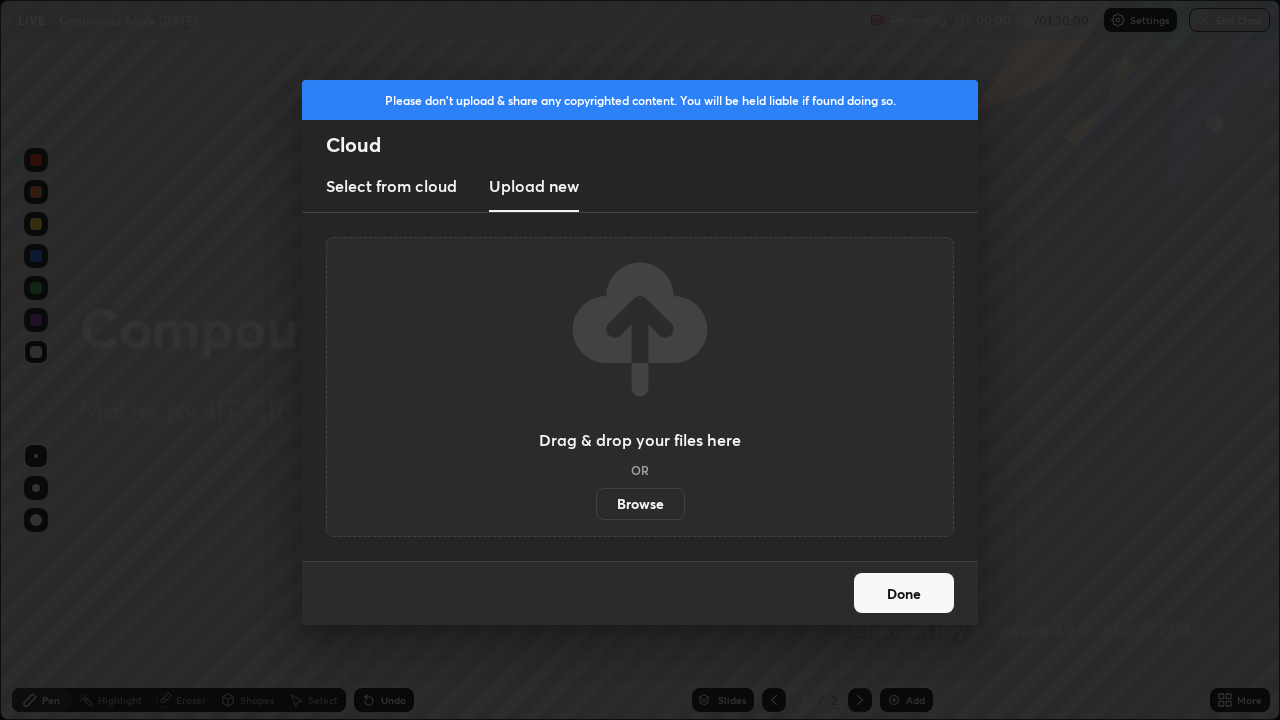 click on "Browse" at bounding box center (640, 504) 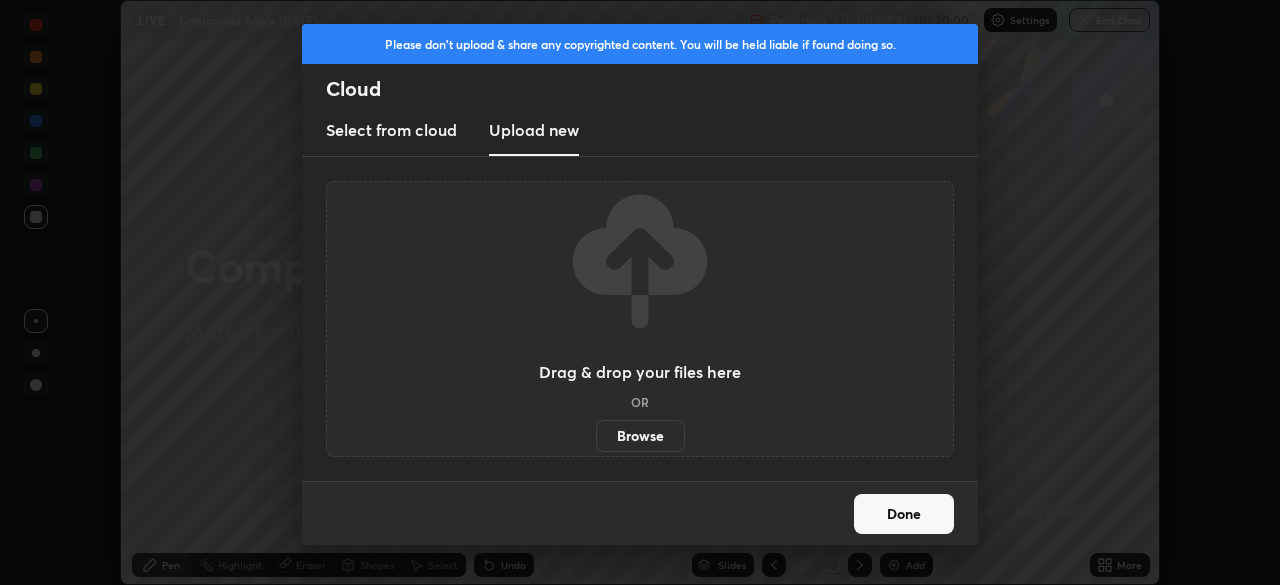 scroll, scrollTop: 585, scrollLeft: 1280, axis: both 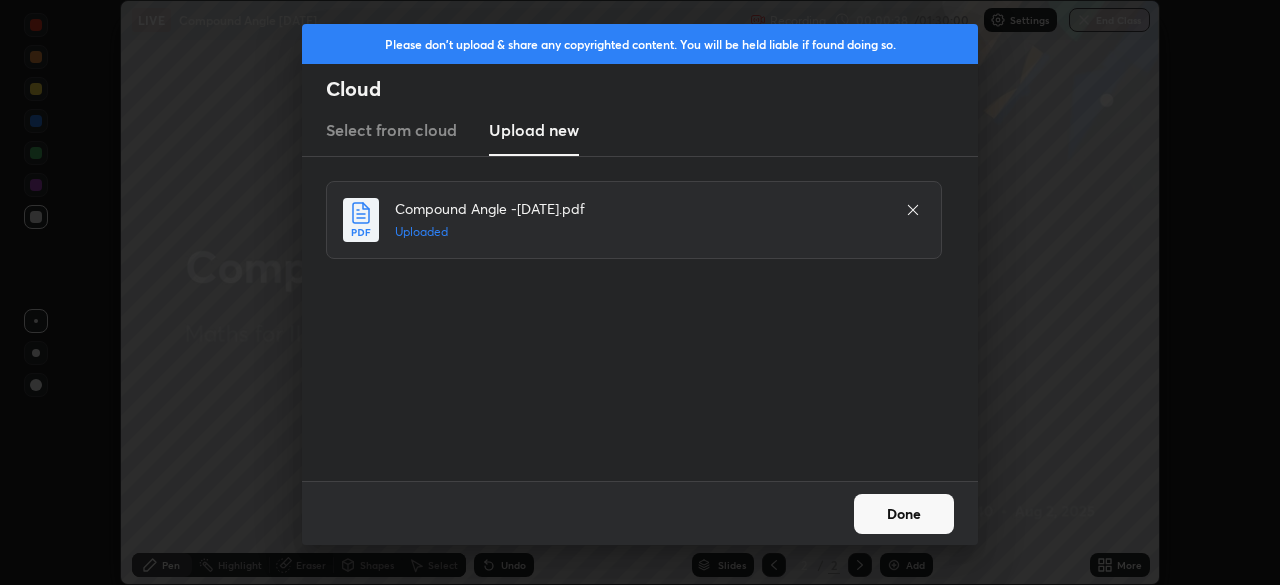click on "Done" at bounding box center [904, 514] 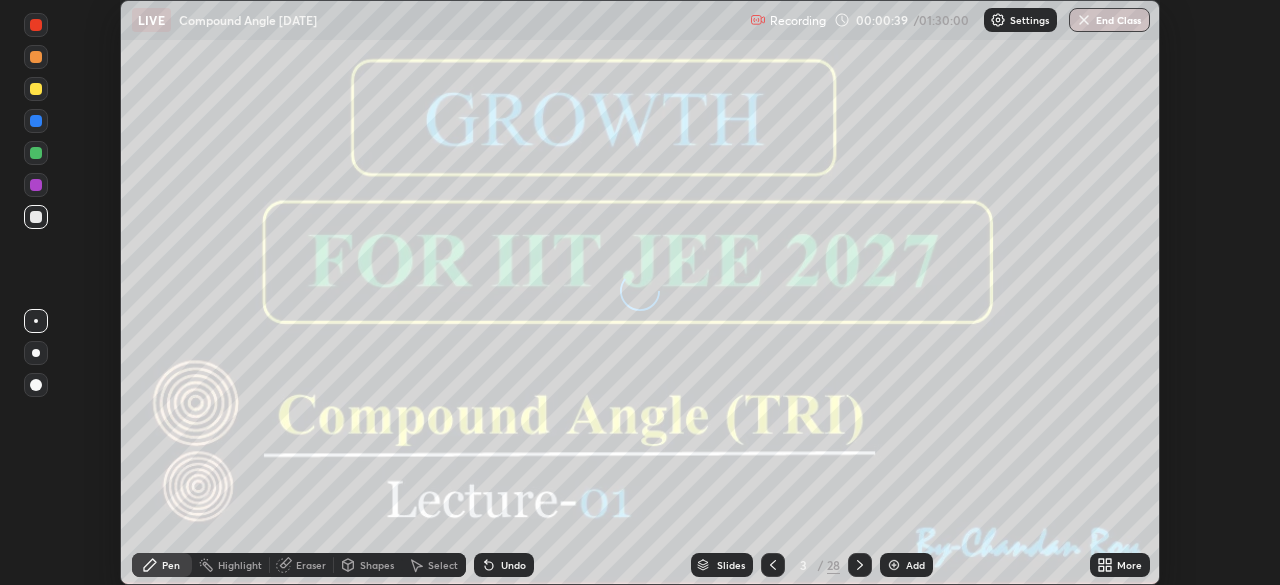 click 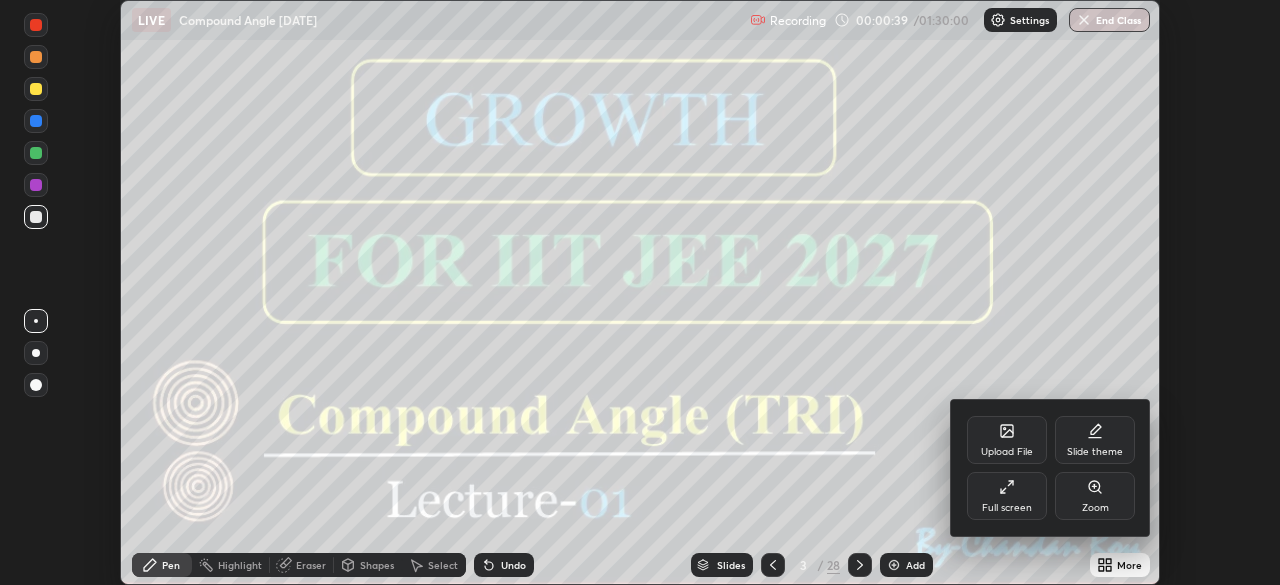 click on "Full screen" at bounding box center (1007, 496) 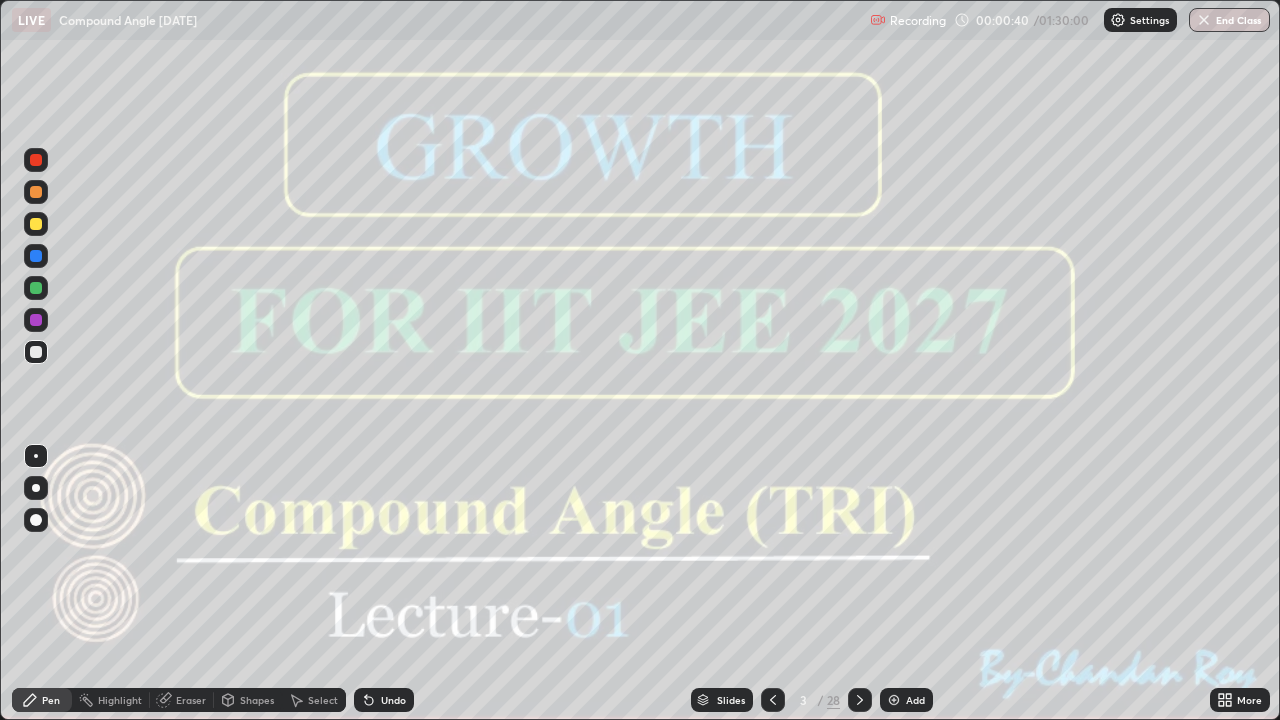 scroll, scrollTop: 99280, scrollLeft: 98720, axis: both 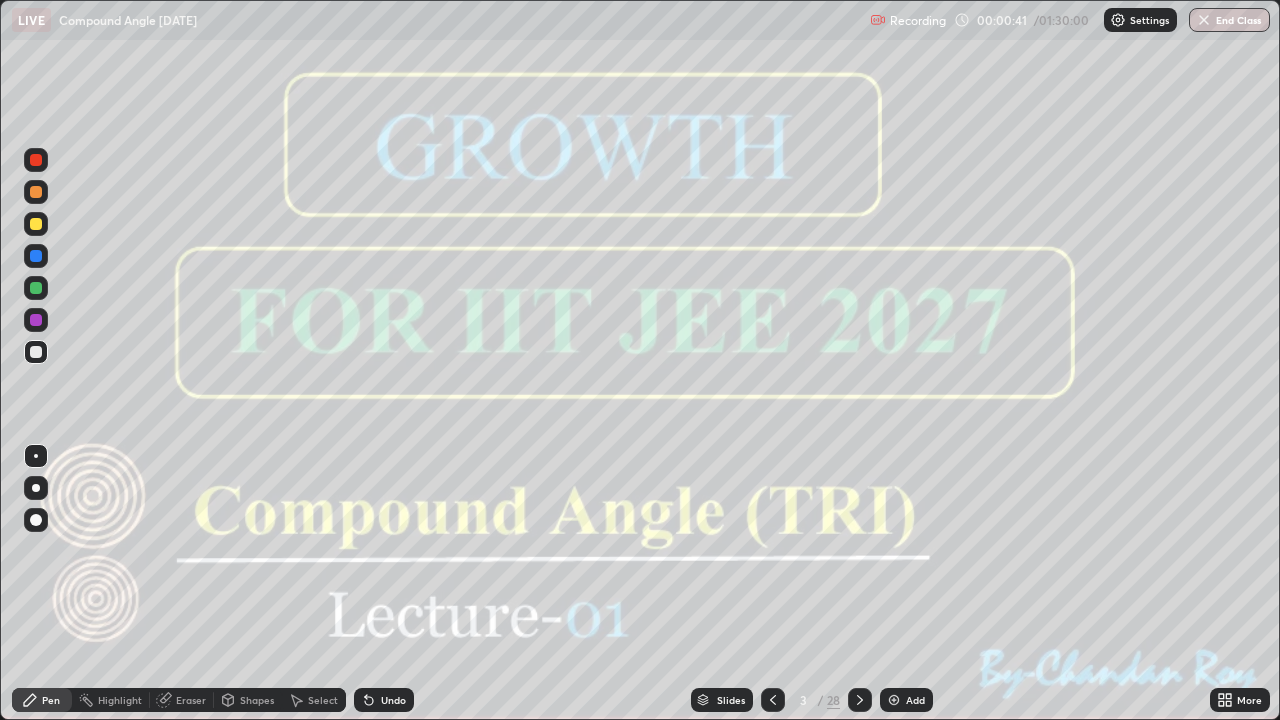 click 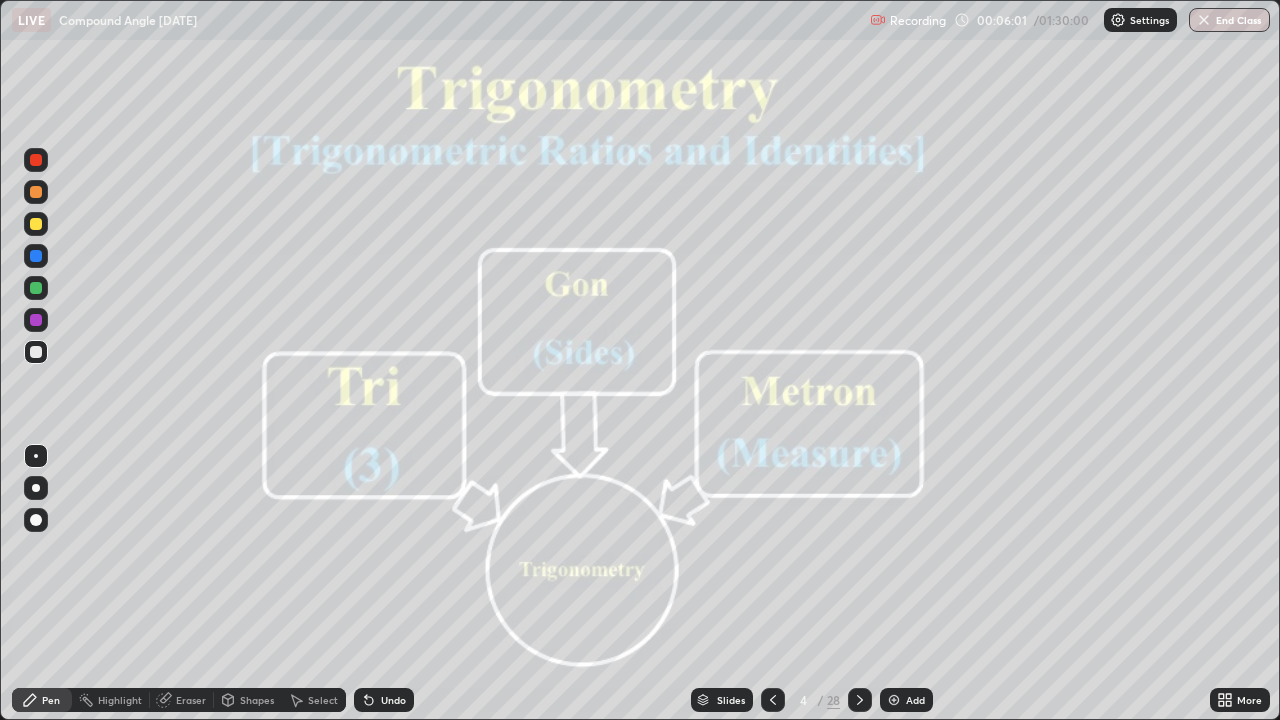 click 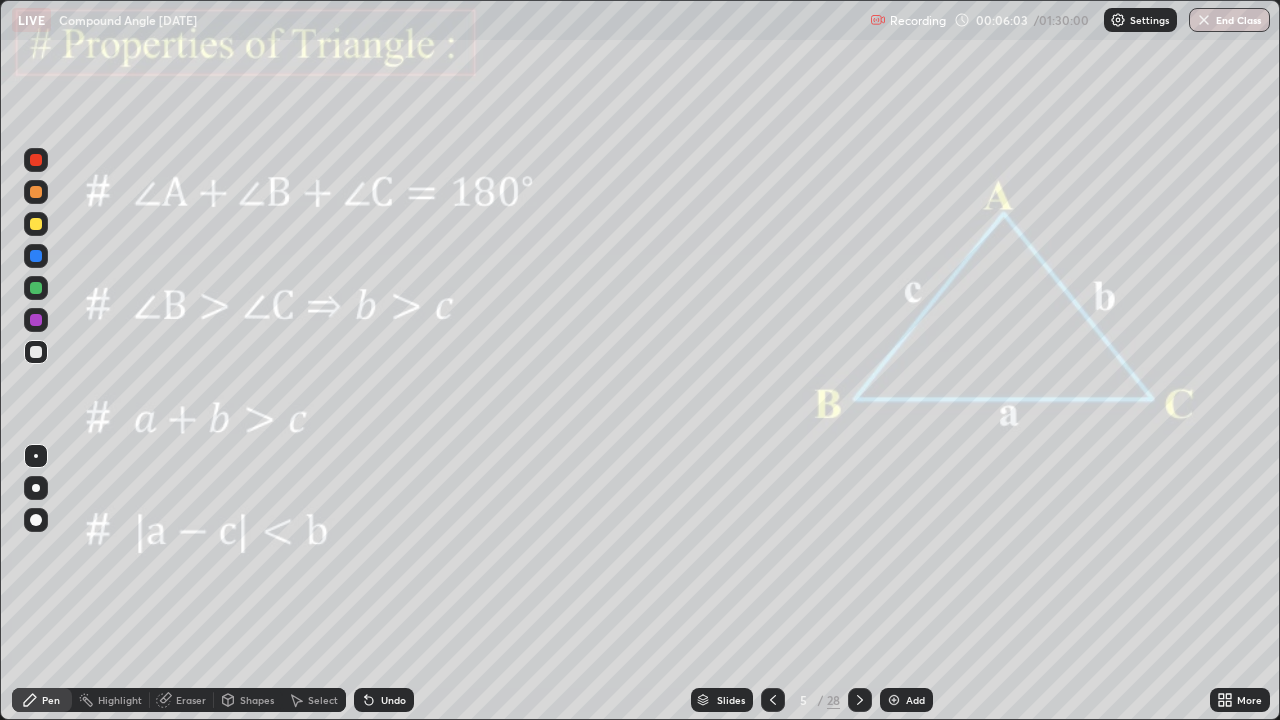 click 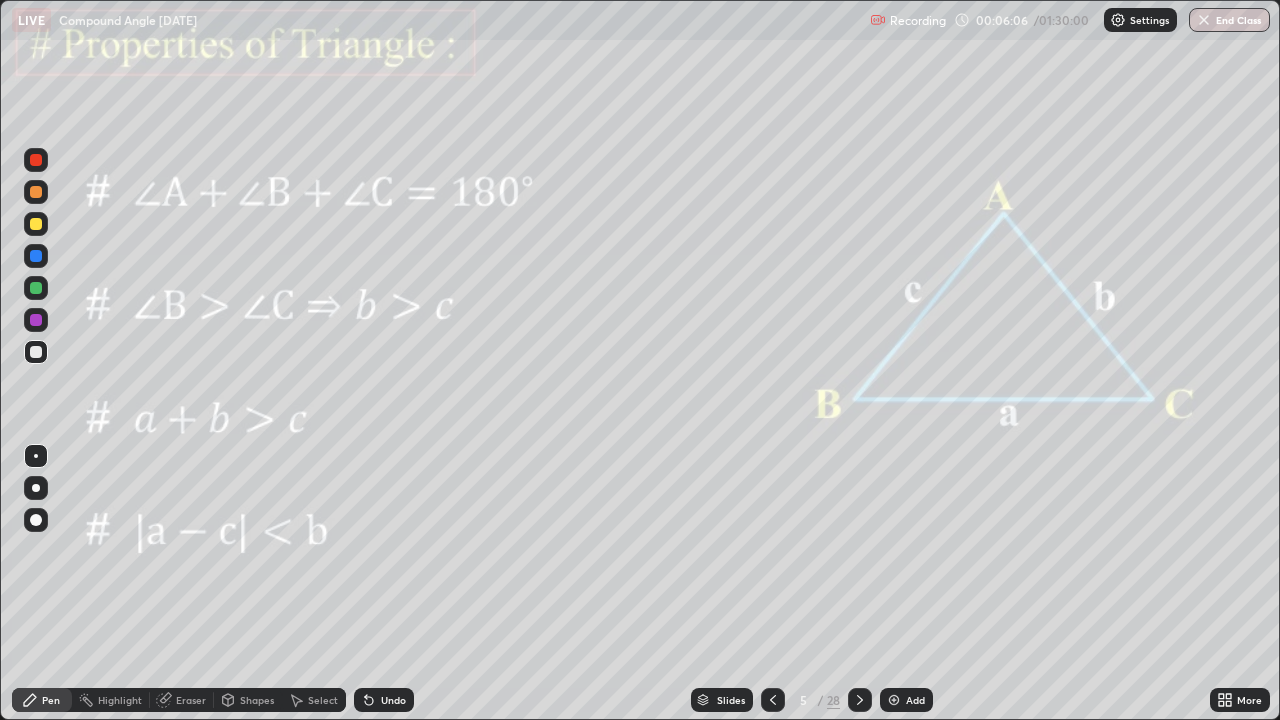 click at bounding box center (36, 320) 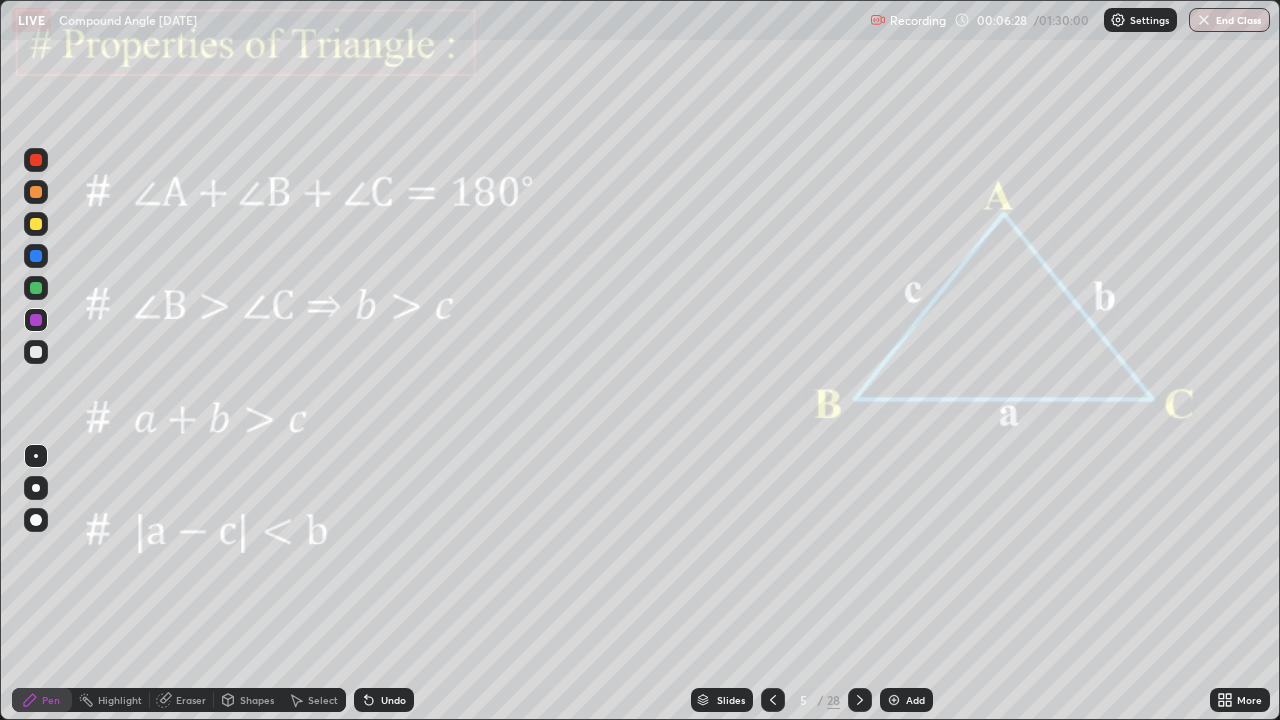 click at bounding box center (36, 320) 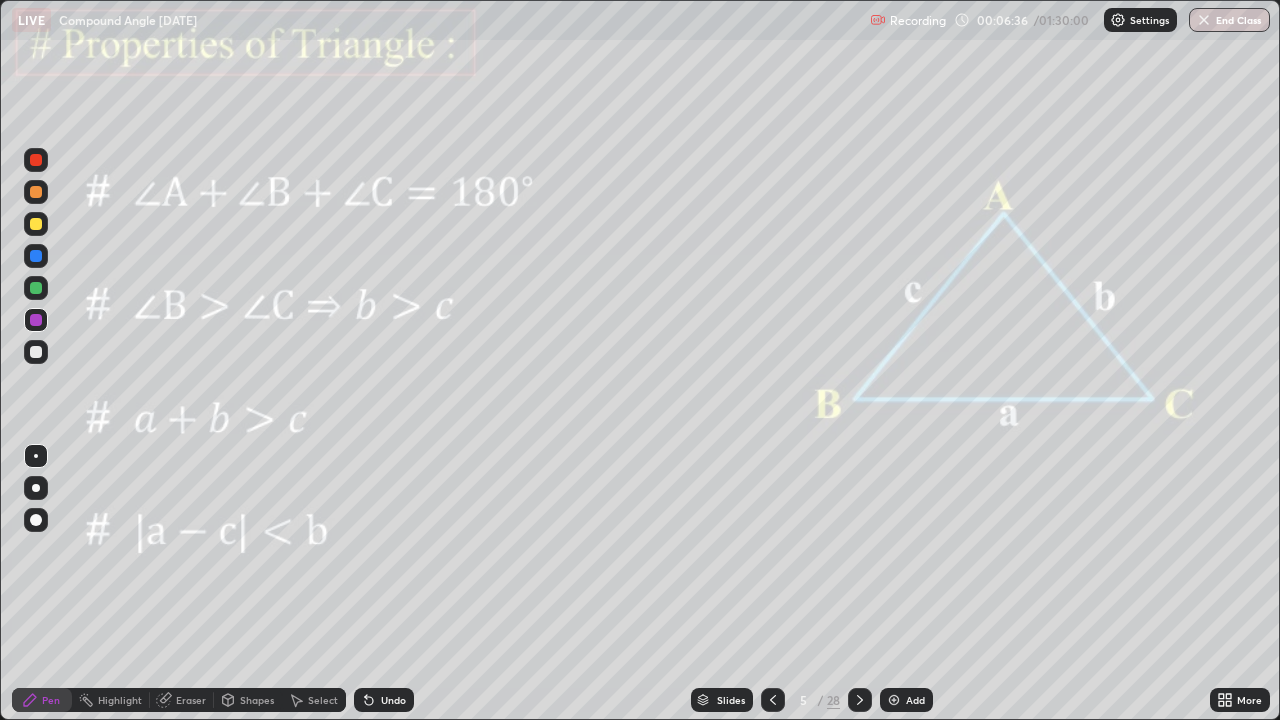 click on "Undo" at bounding box center [384, 700] 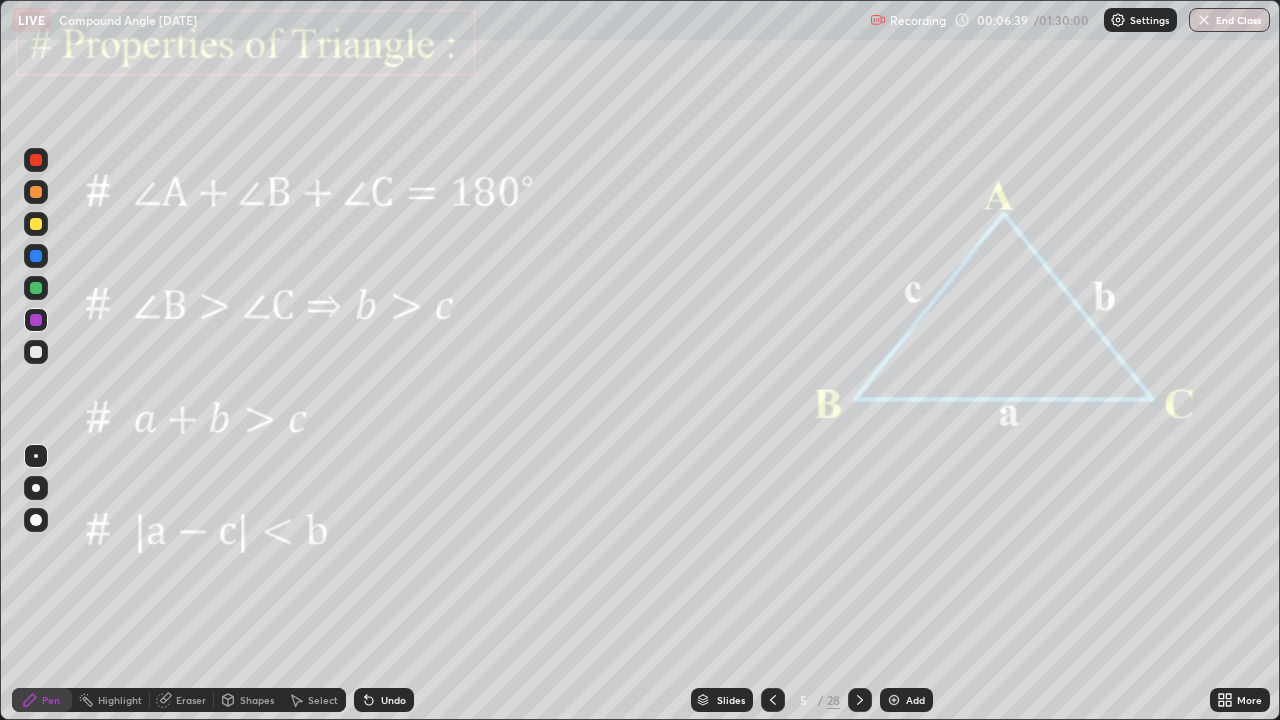 click at bounding box center (36, 224) 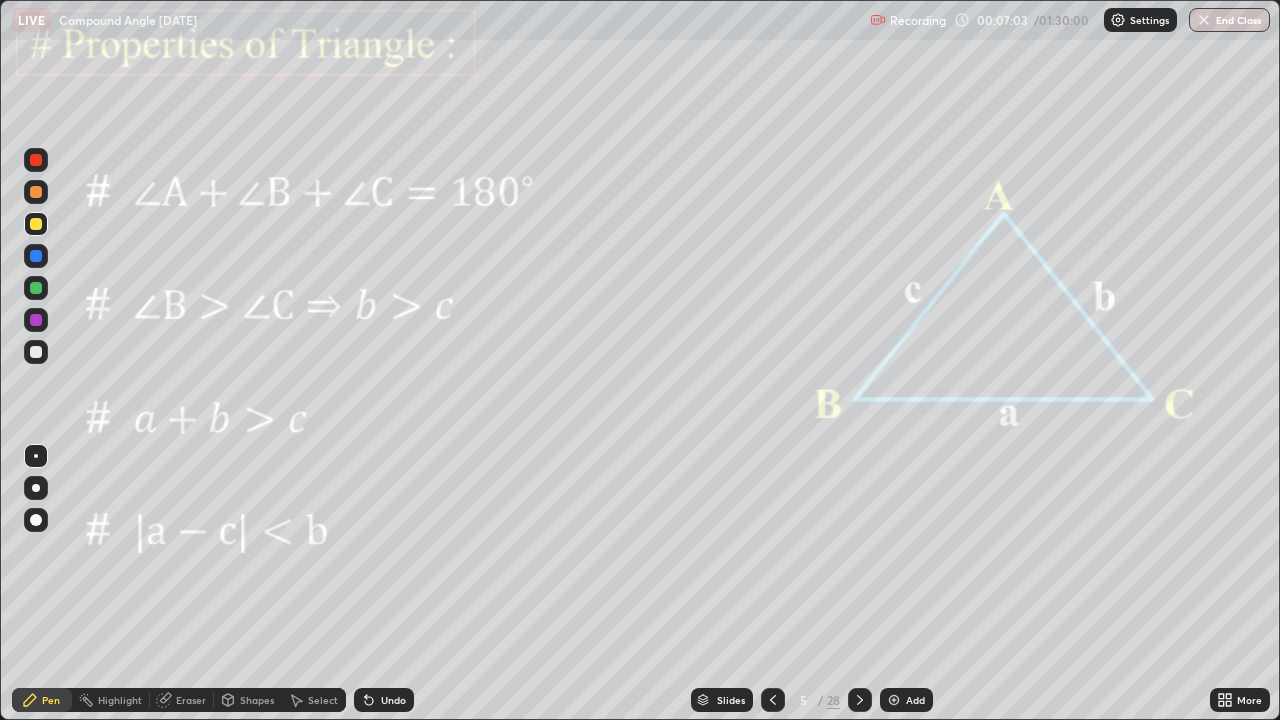 click at bounding box center (36, 192) 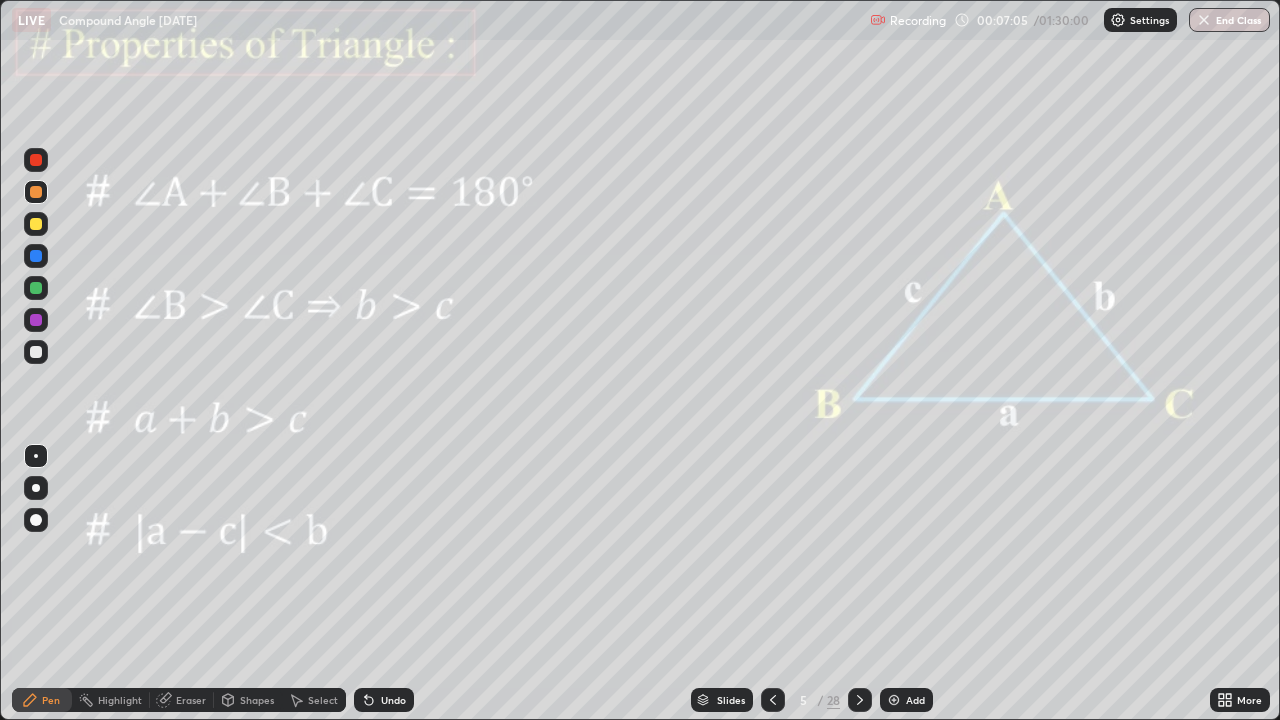 click on "Undo" at bounding box center (393, 700) 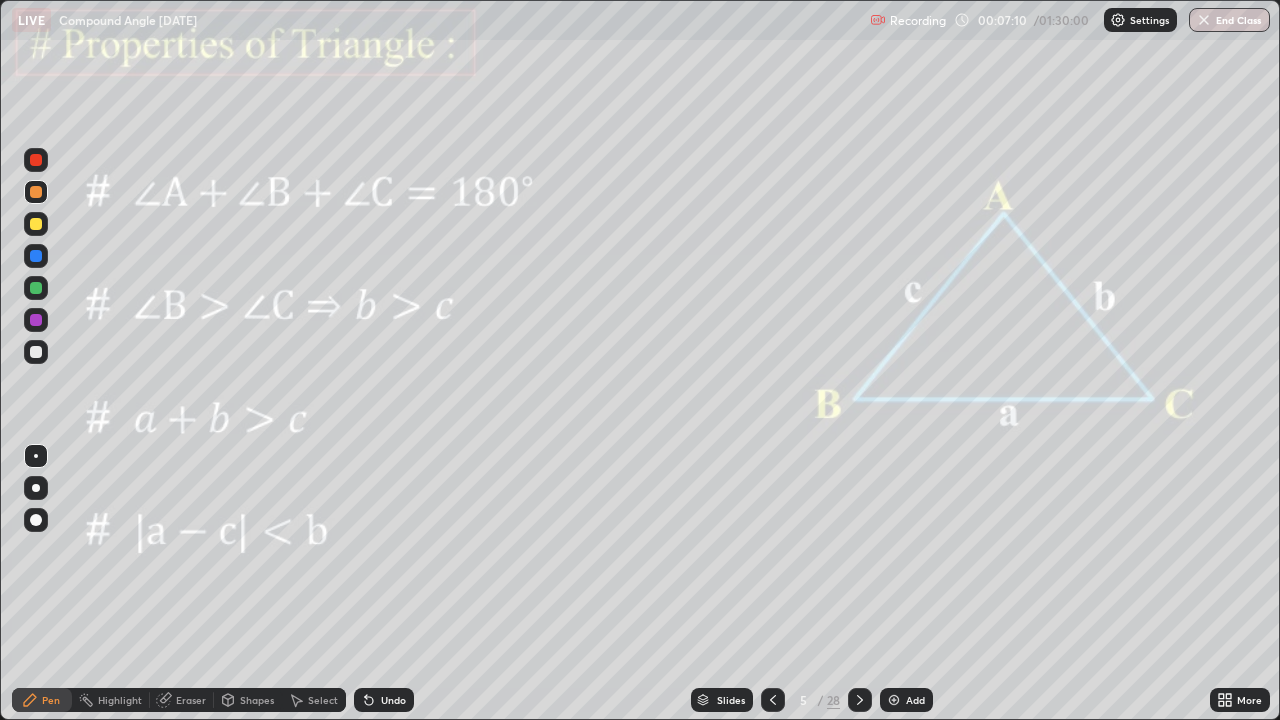 click on "Undo" at bounding box center (384, 700) 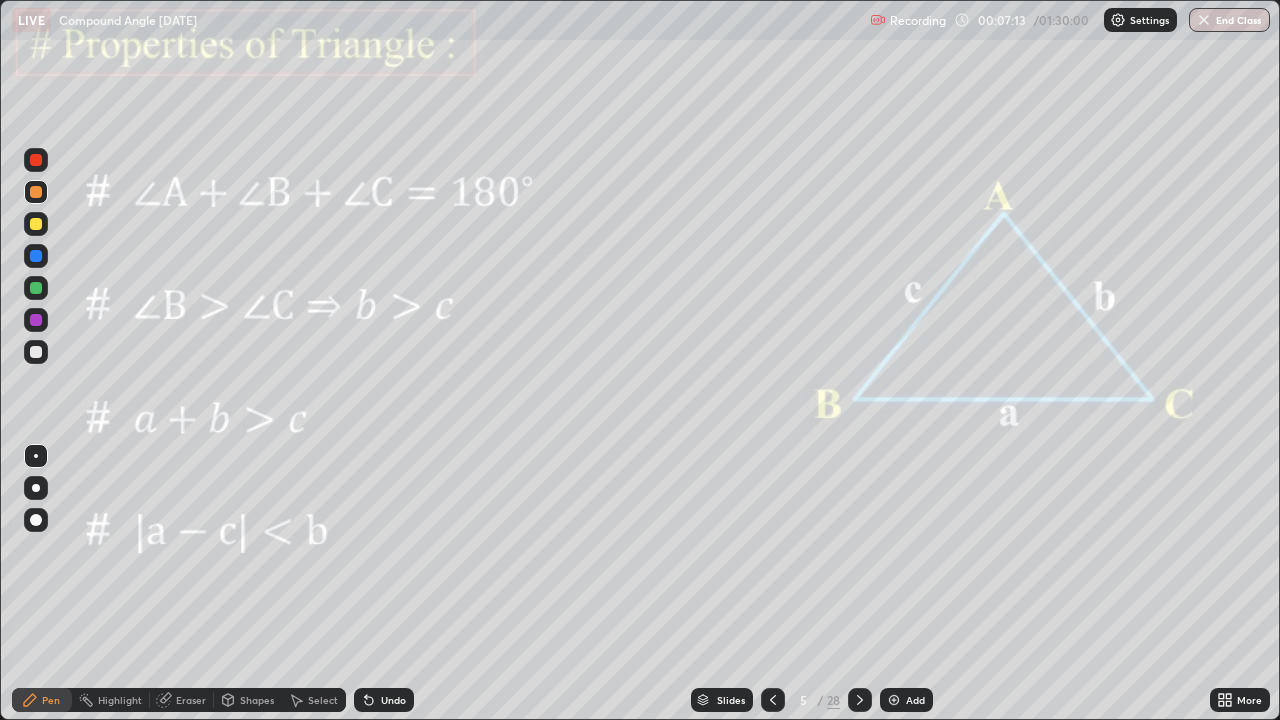 click at bounding box center (36, 320) 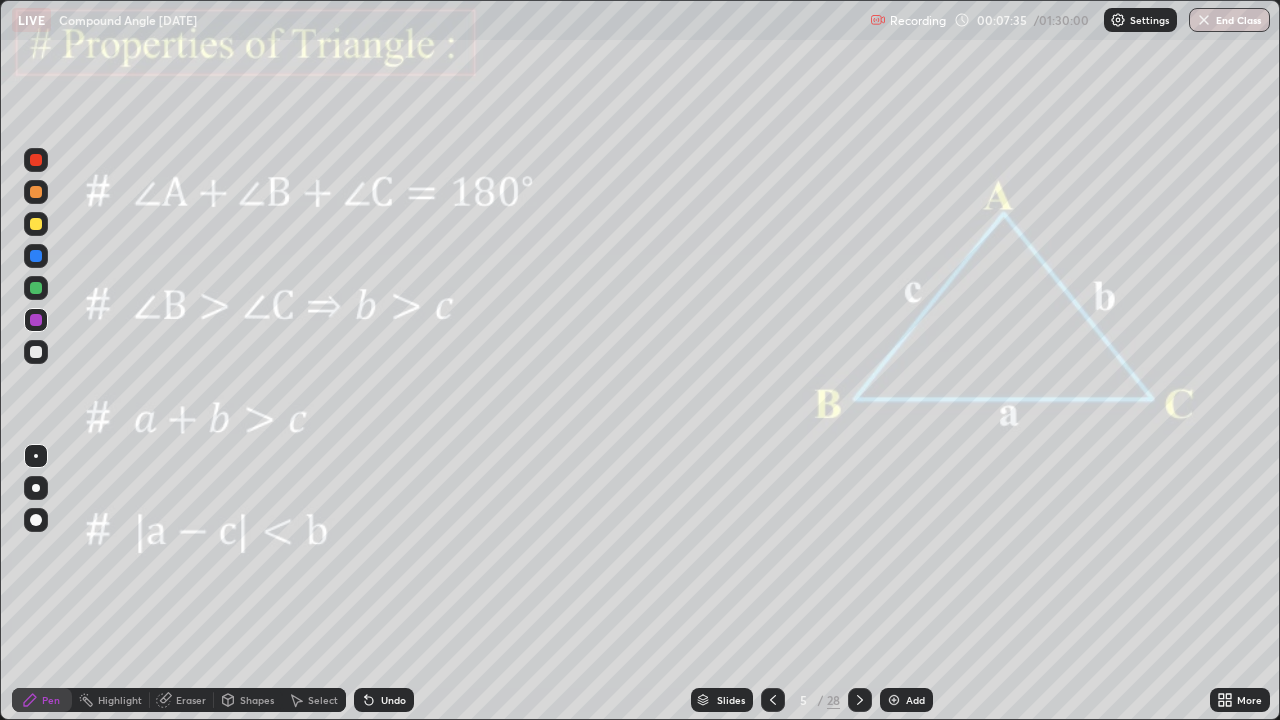 click at bounding box center [36, 288] 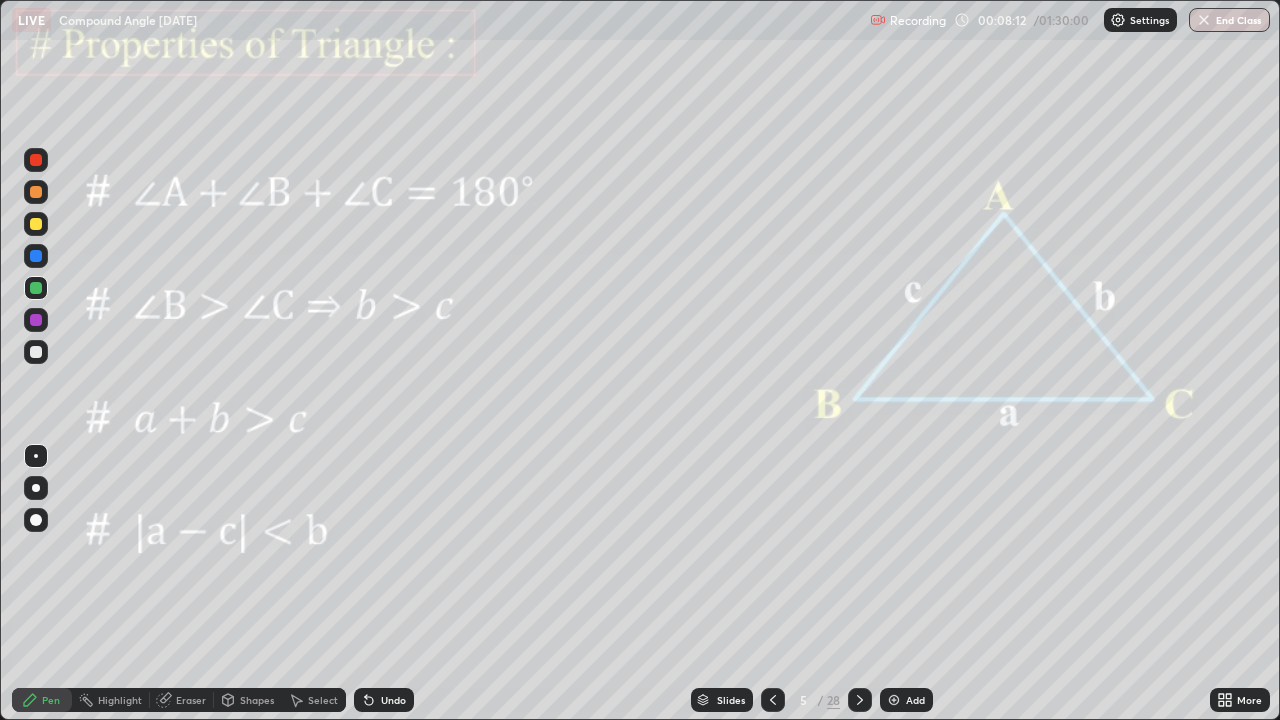 click at bounding box center [36, 320] 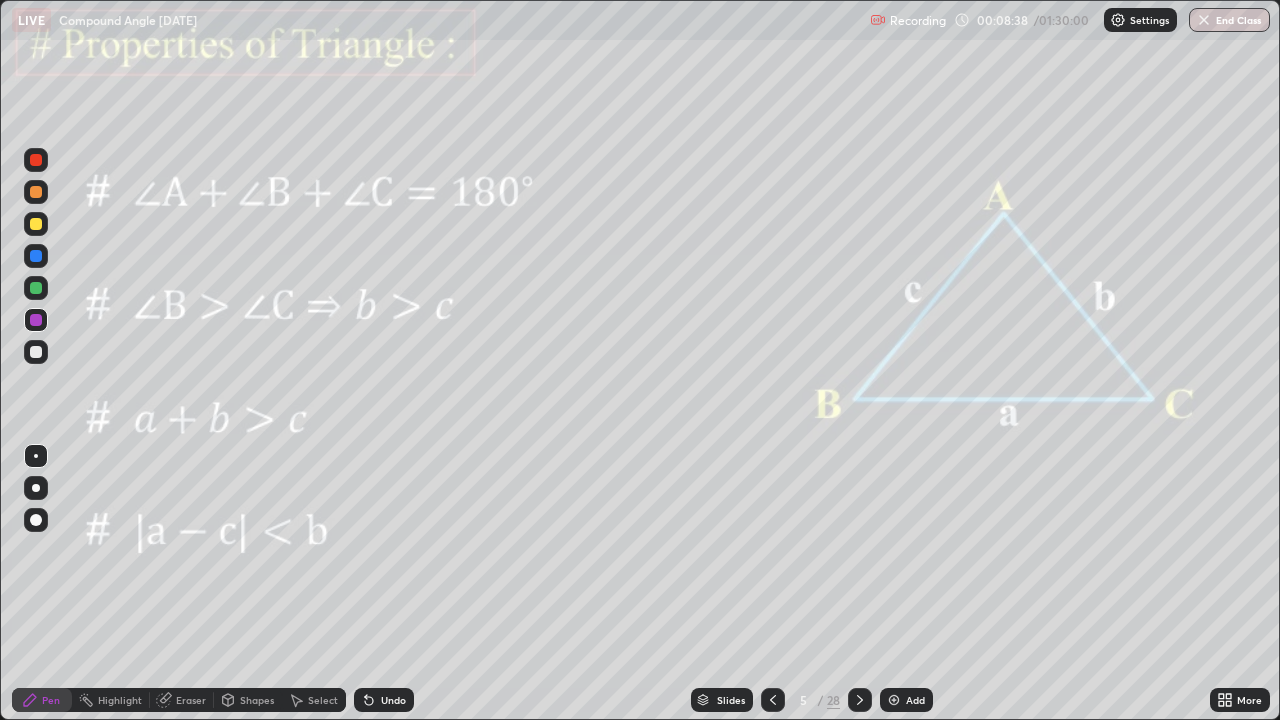 click at bounding box center (36, 288) 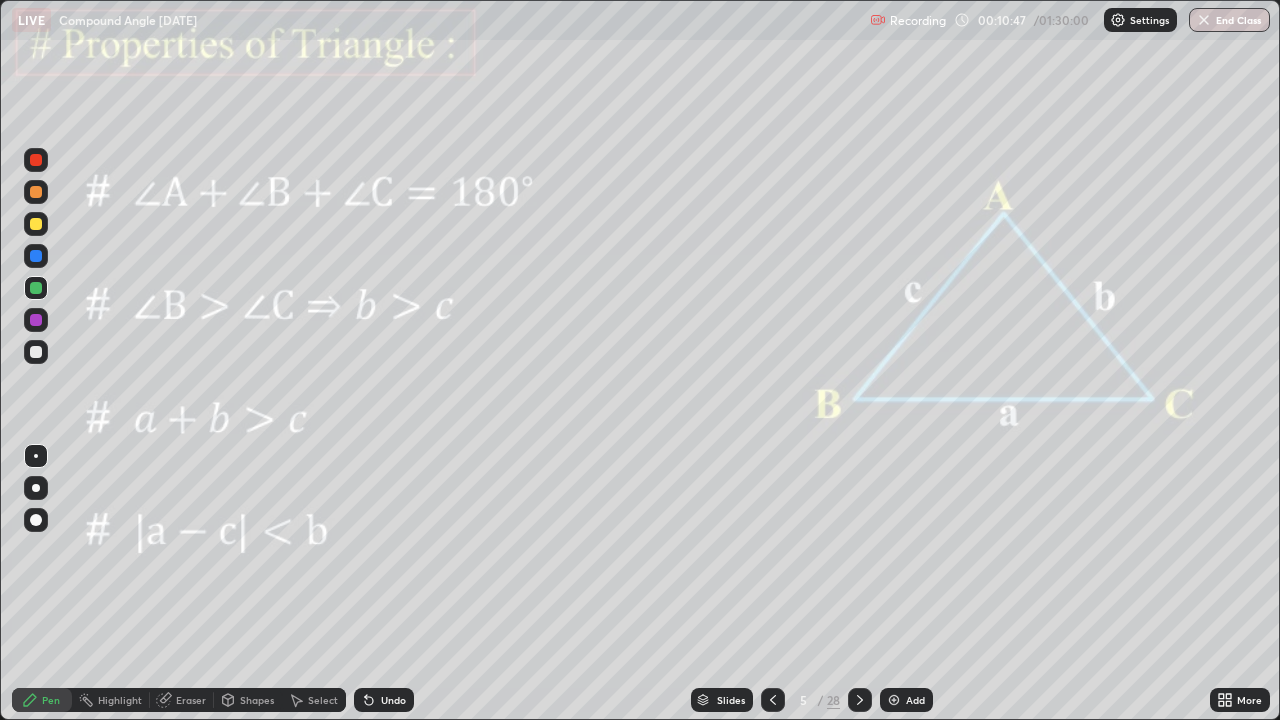 click 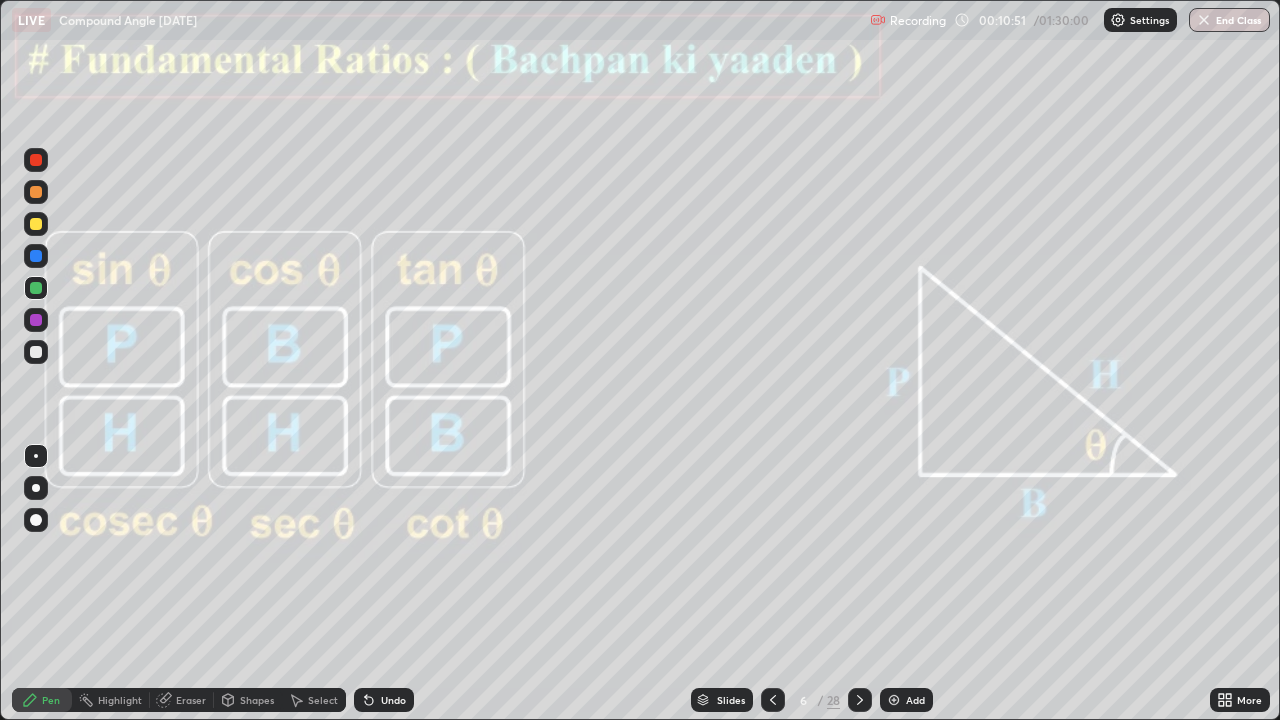 click on "Pen" at bounding box center (51, 700) 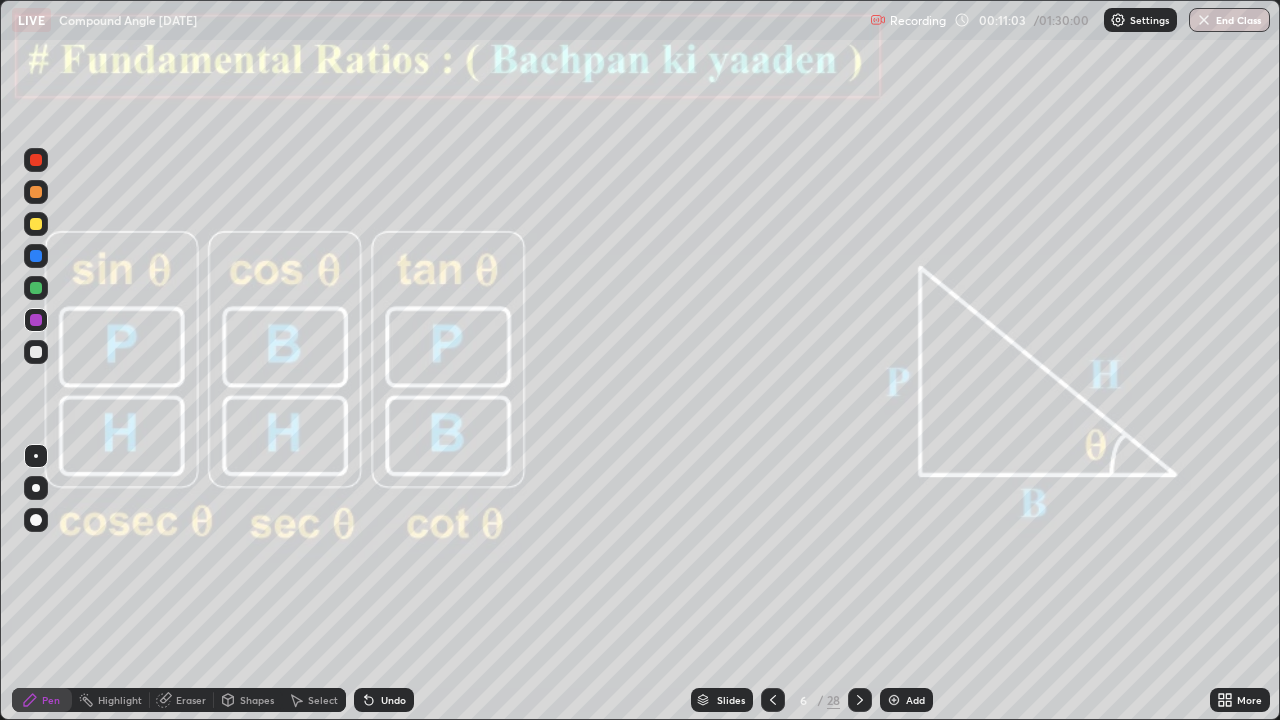 click at bounding box center (36, 320) 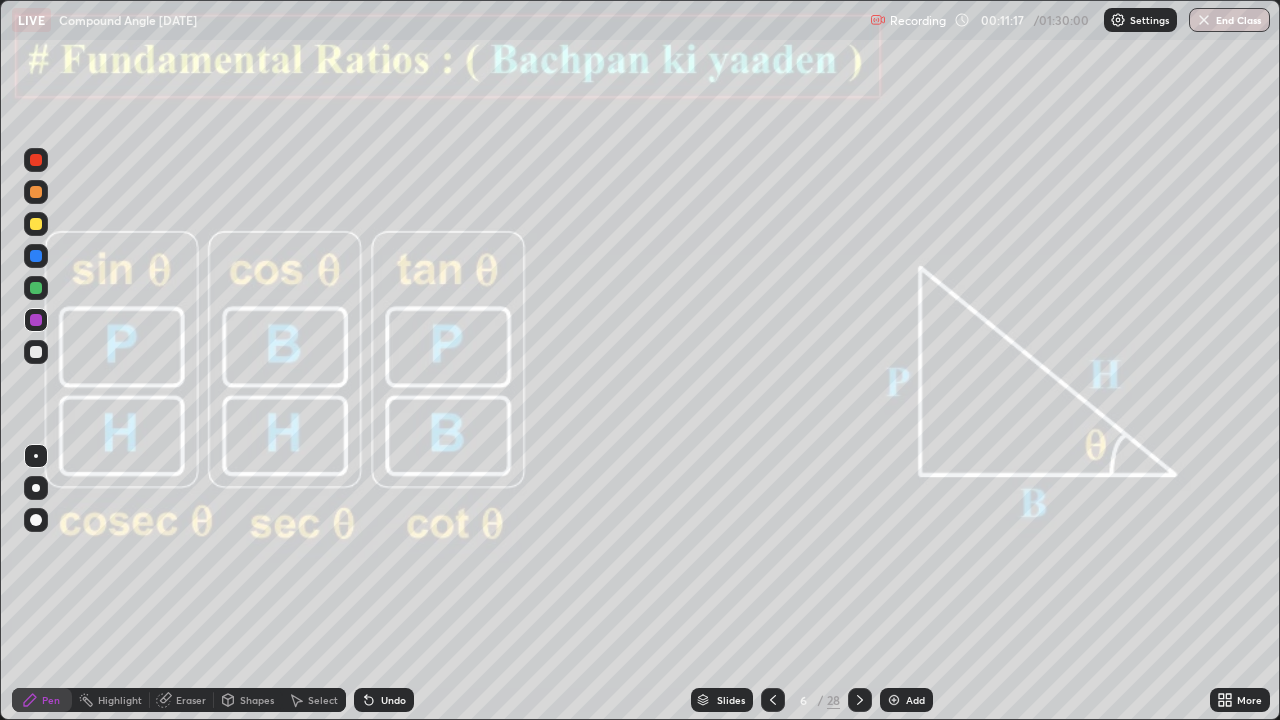 click at bounding box center (36, 288) 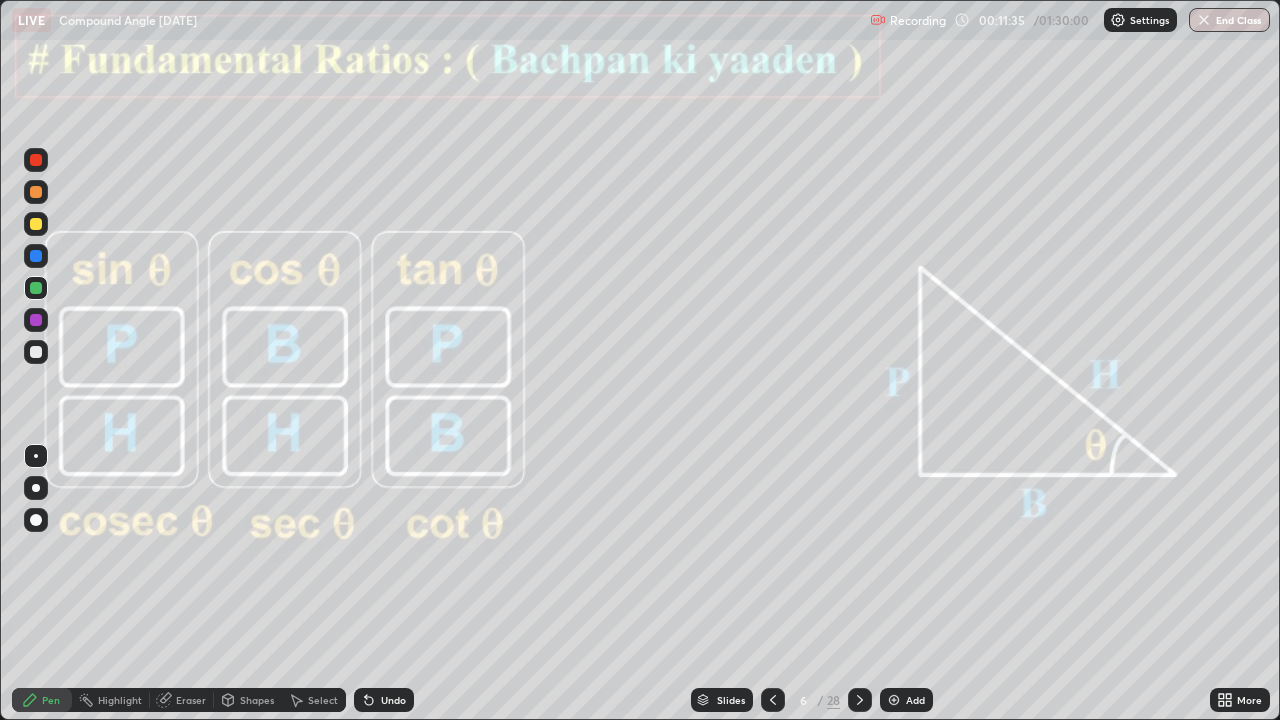 click at bounding box center [36, 288] 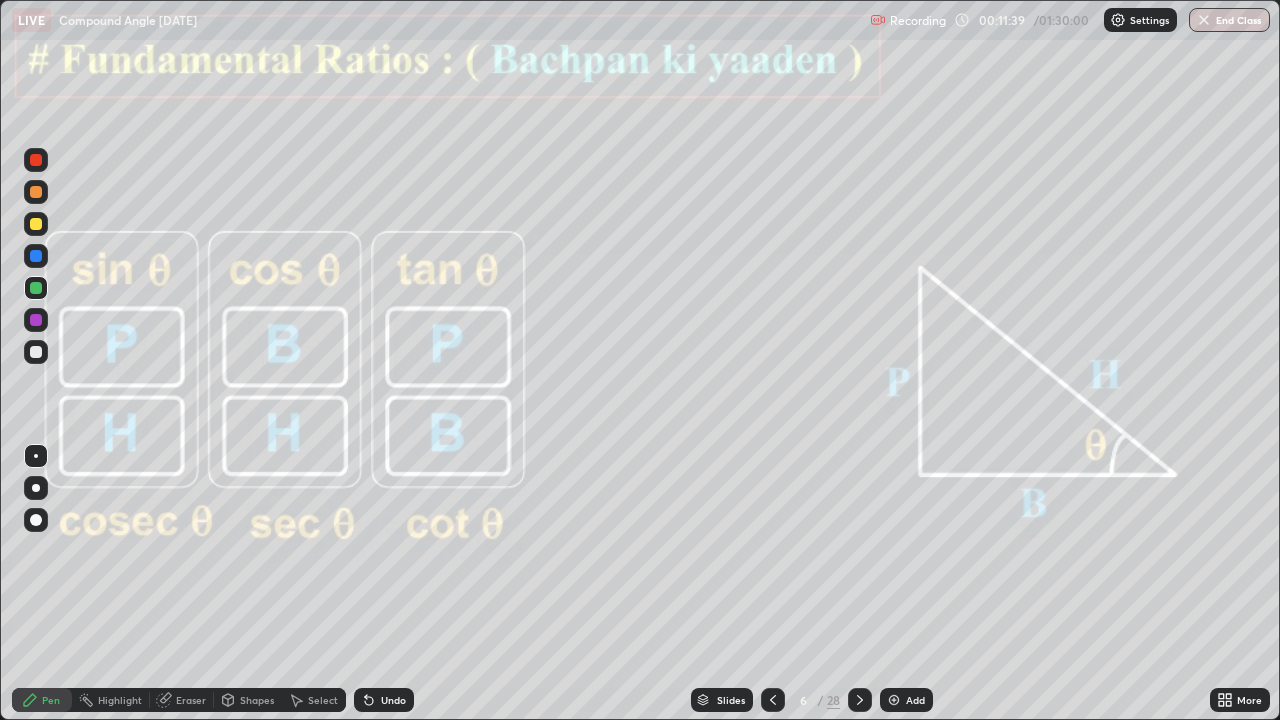 click on "Undo" at bounding box center (393, 700) 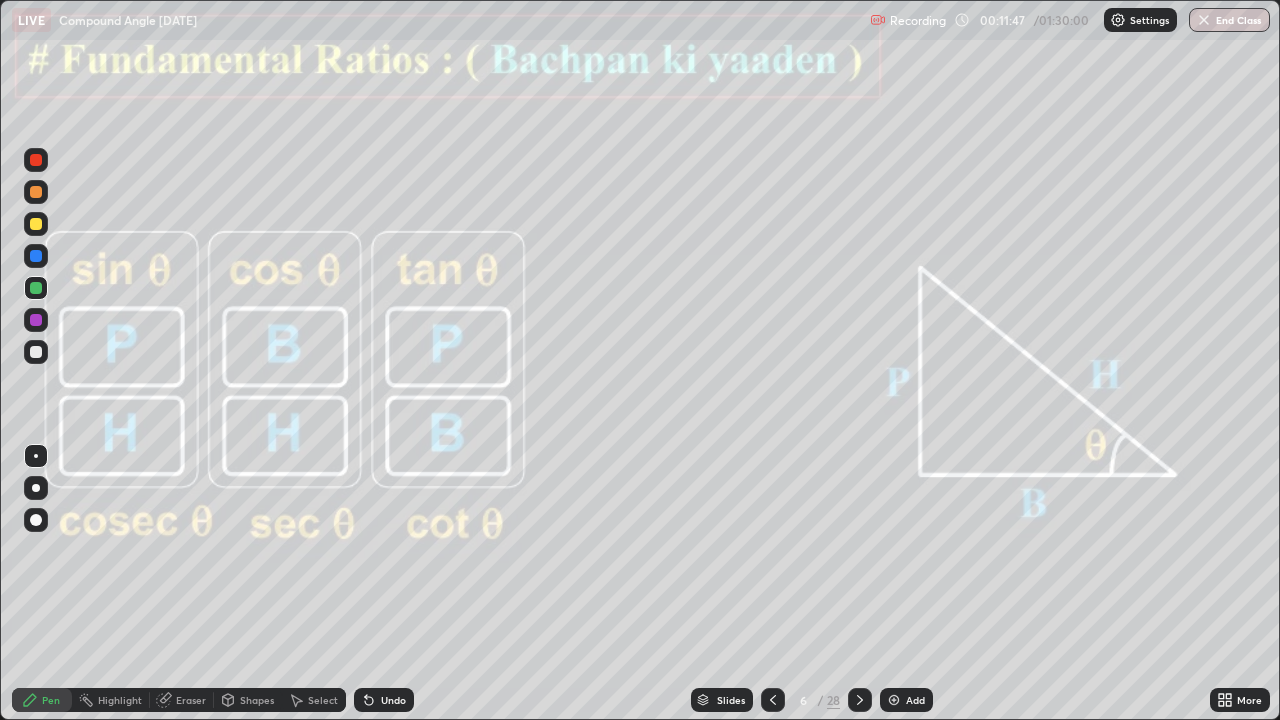 click at bounding box center (36, 320) 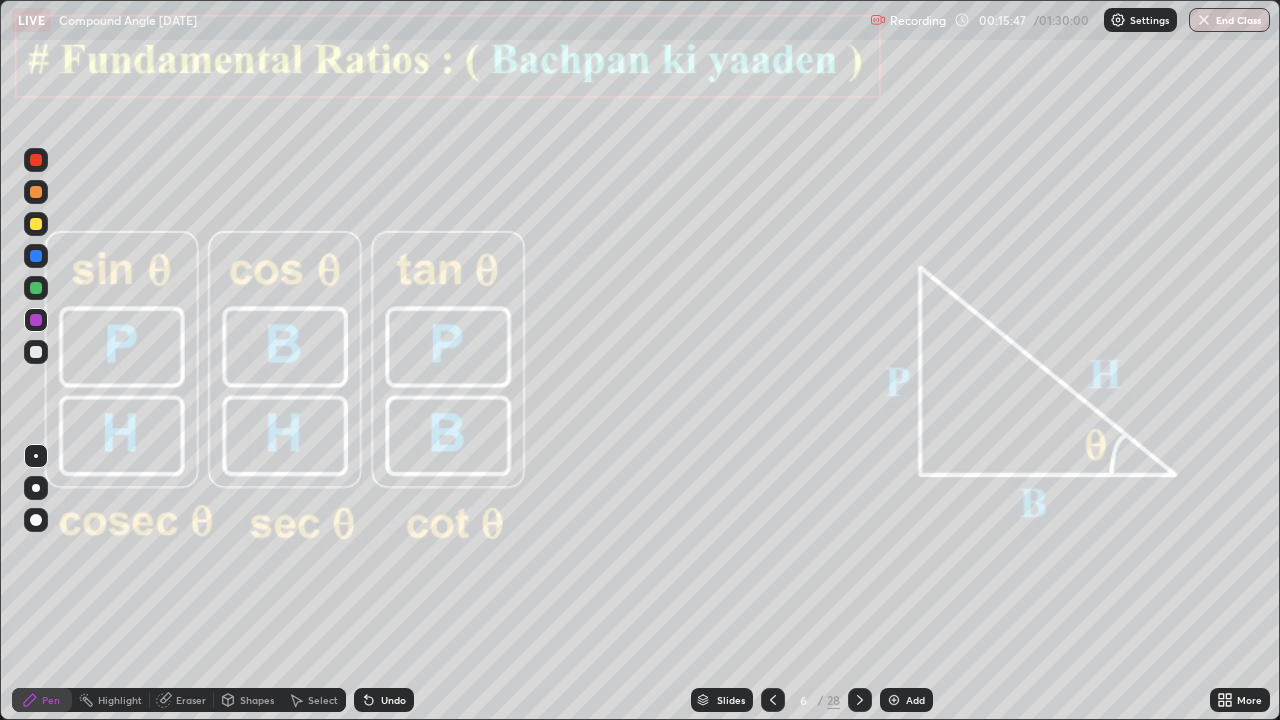 click 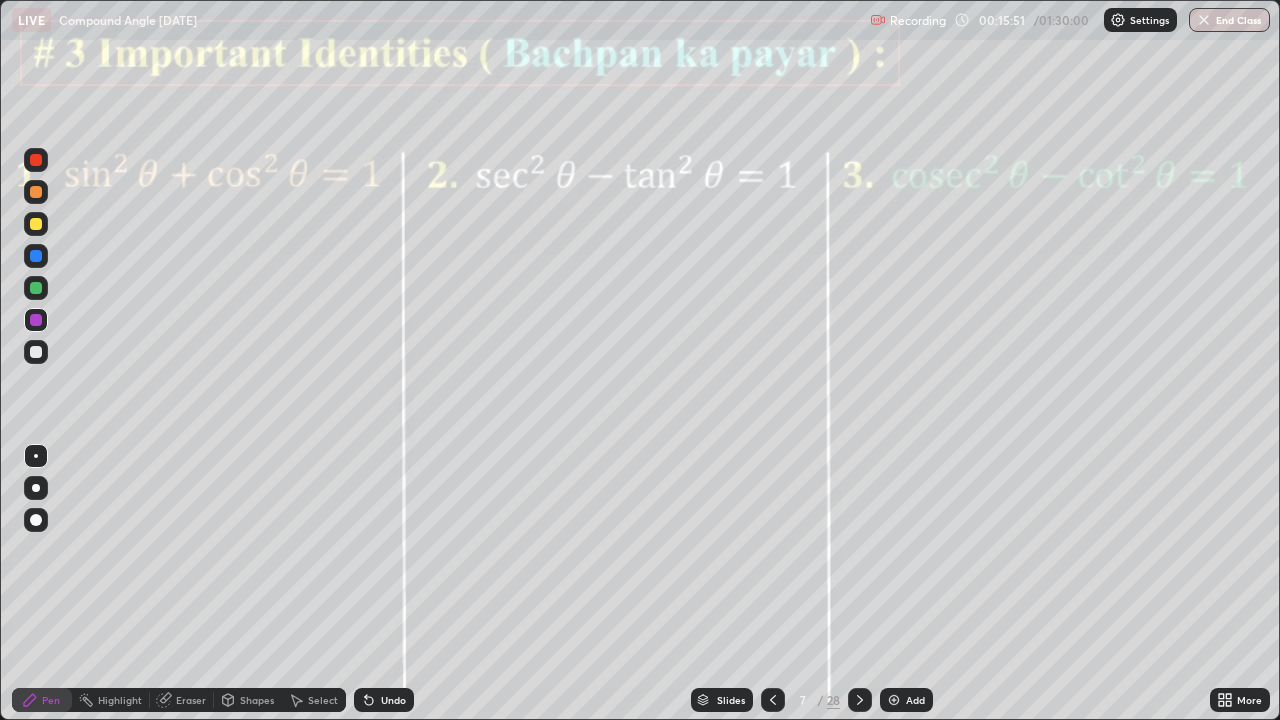 click on "Pen" at bounding box center [51, 700] 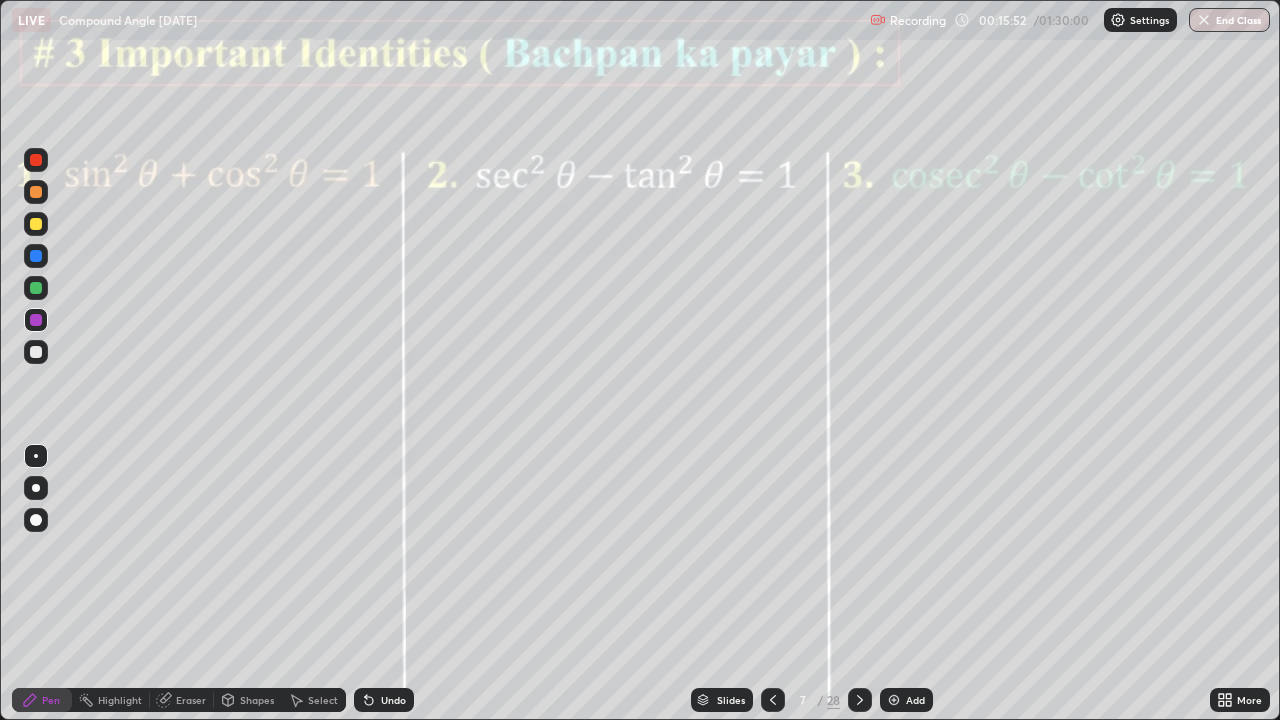 click at bounding box center (36, 320) 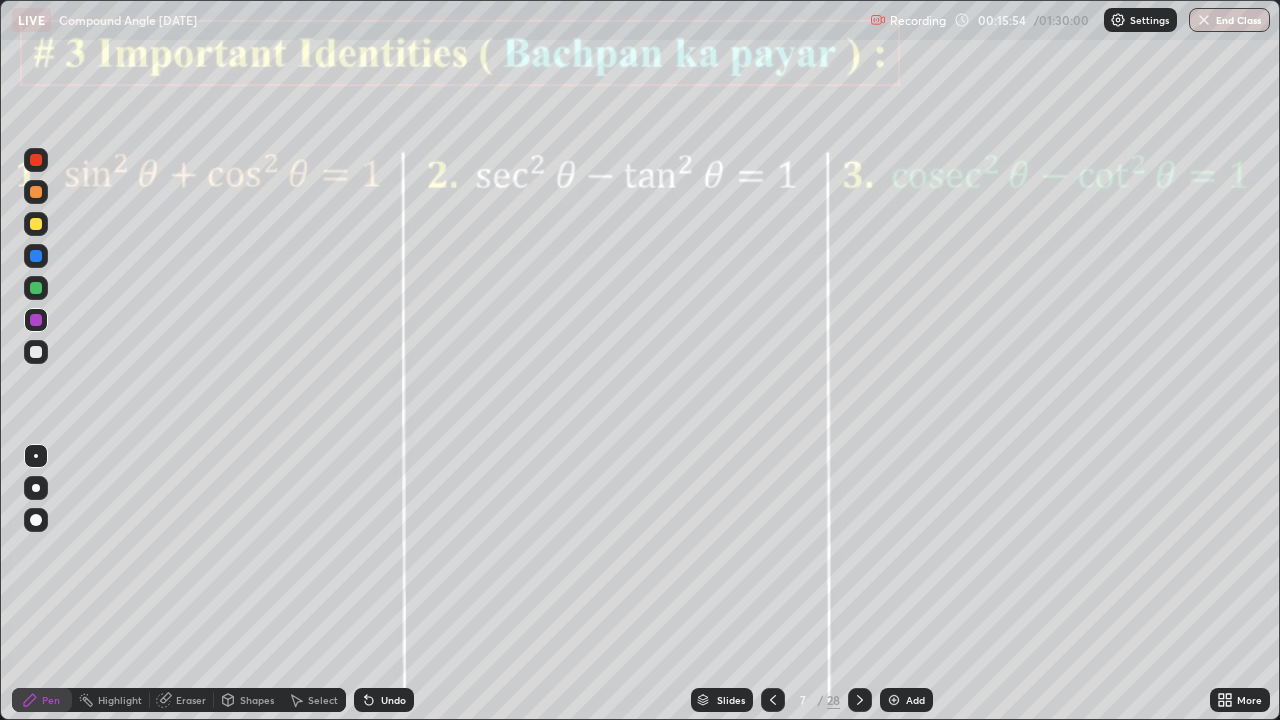 click at bounding box center (36, 320) 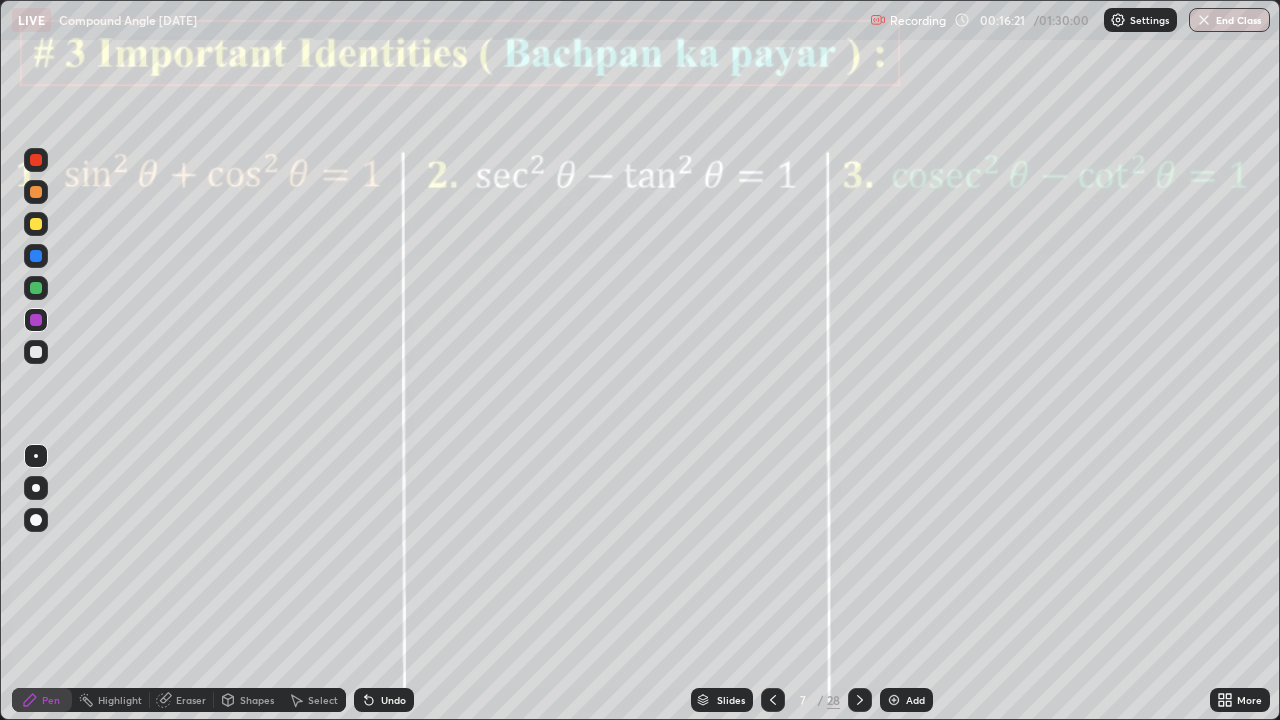click on "Undo" at bounding box center [393, 700] 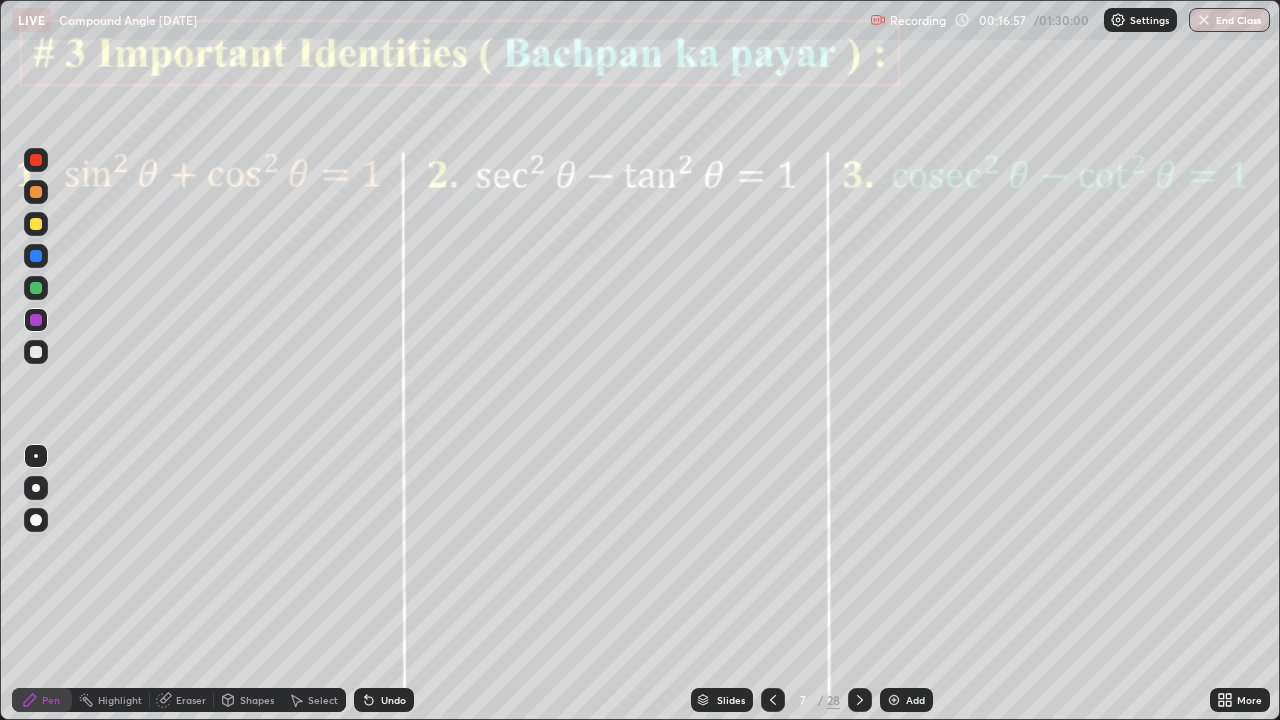 click on "Undo" at bounding box center (384, 700) 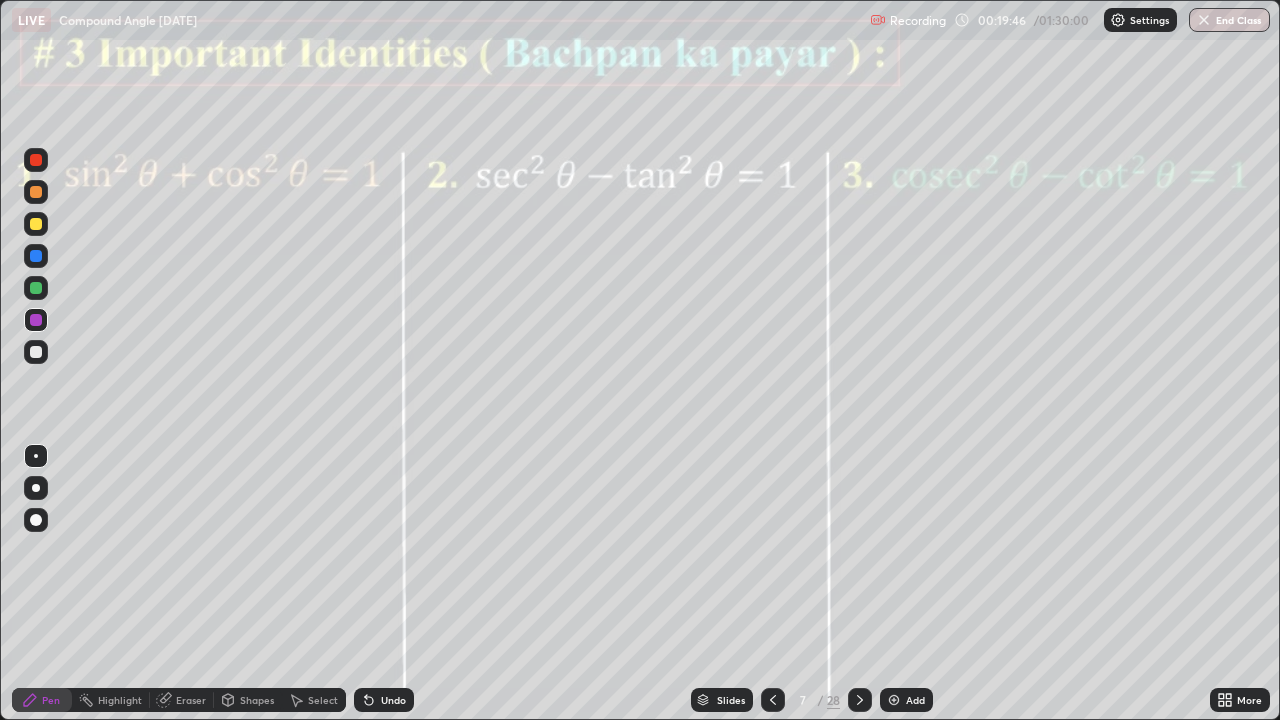 click 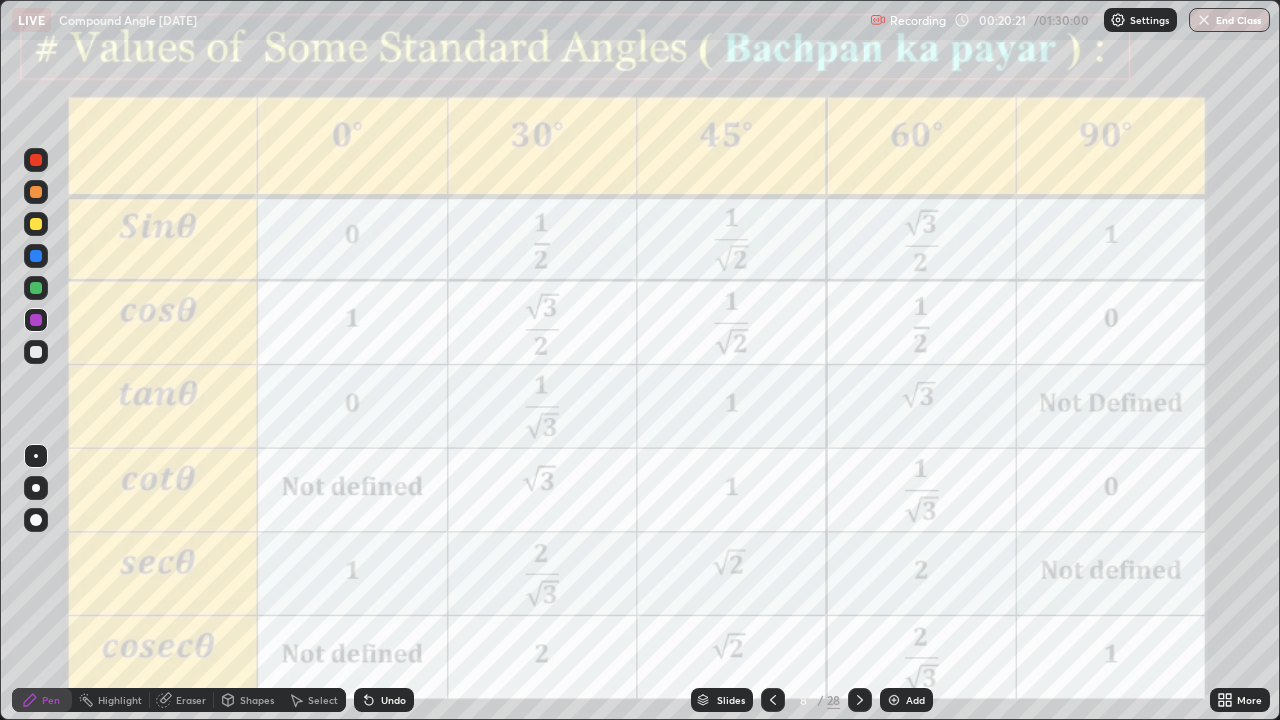 click 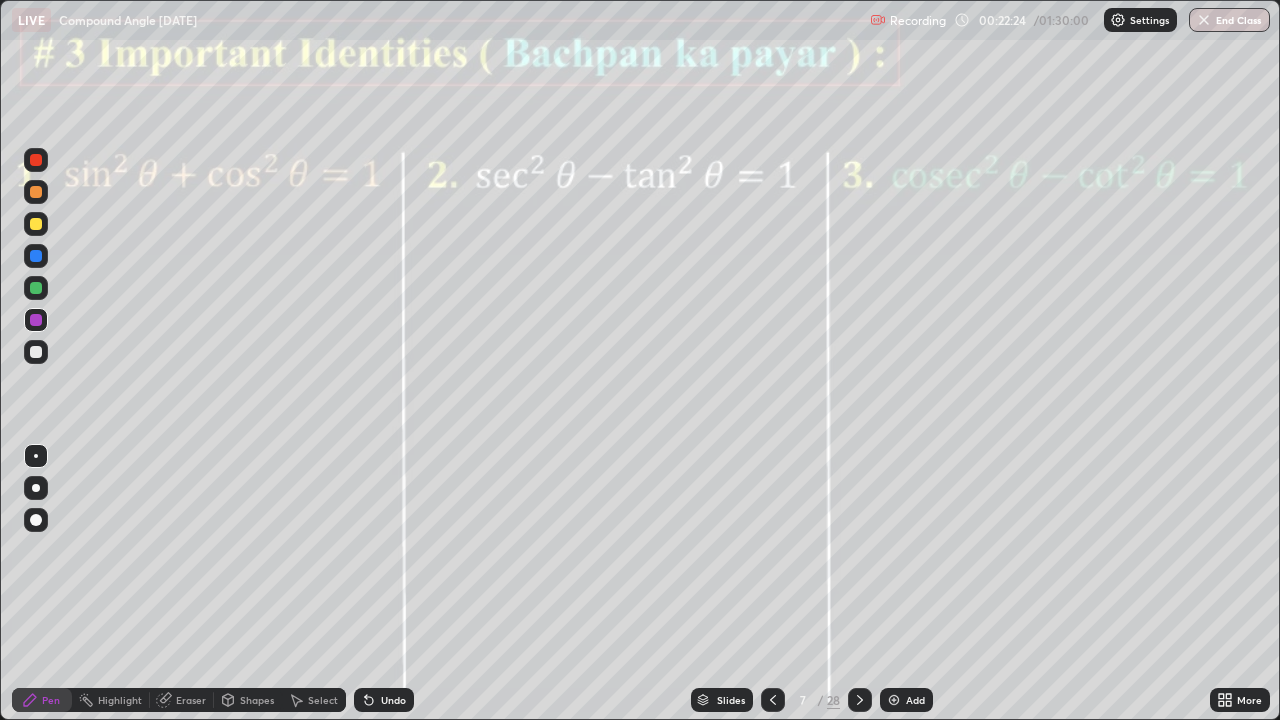 click 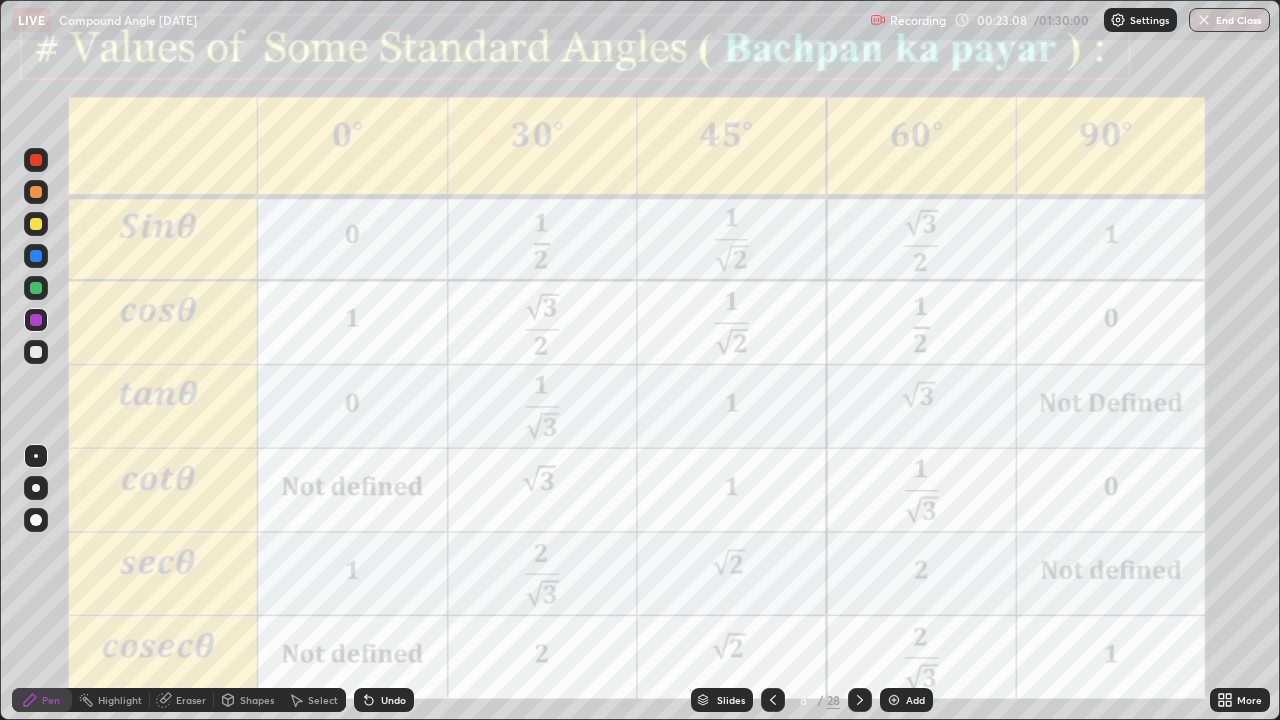 click 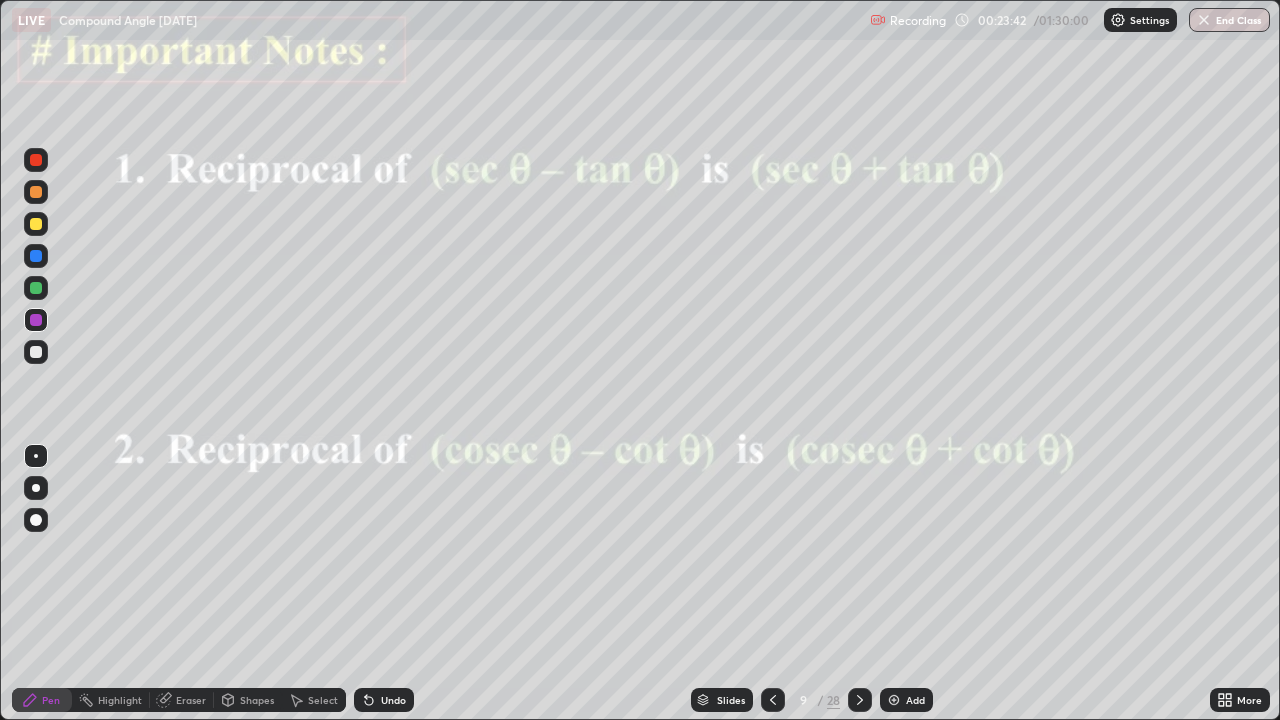 click on "Eraser" at bounding box center (191, 700) 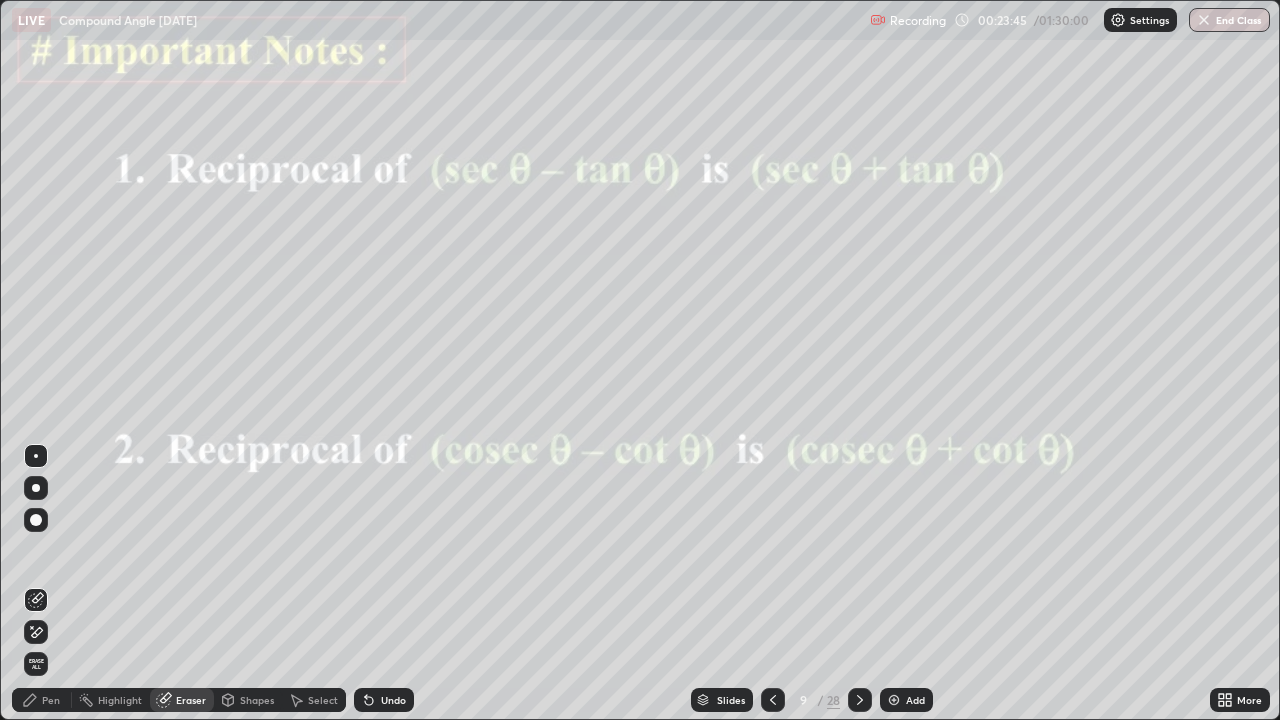 click on "Pen" at bounding box center [51, 700] 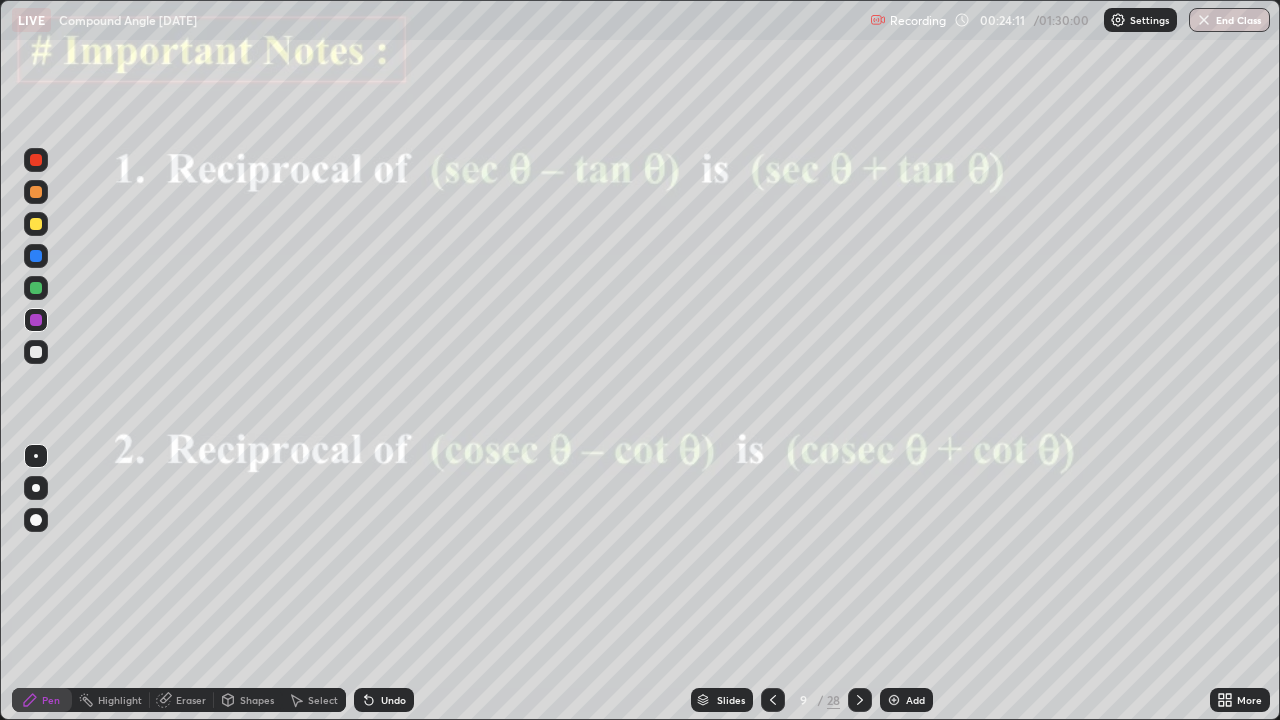 click at bounding box center [36, 320] 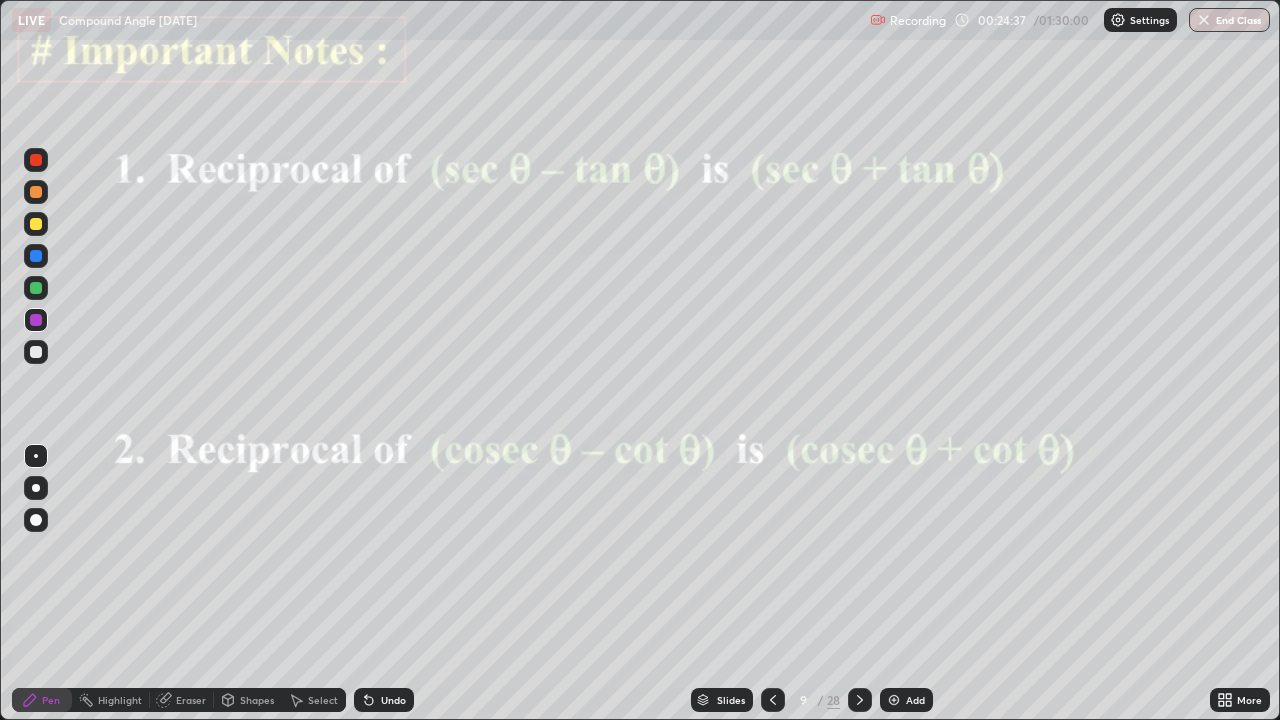 click at bounding box center [36, 256] 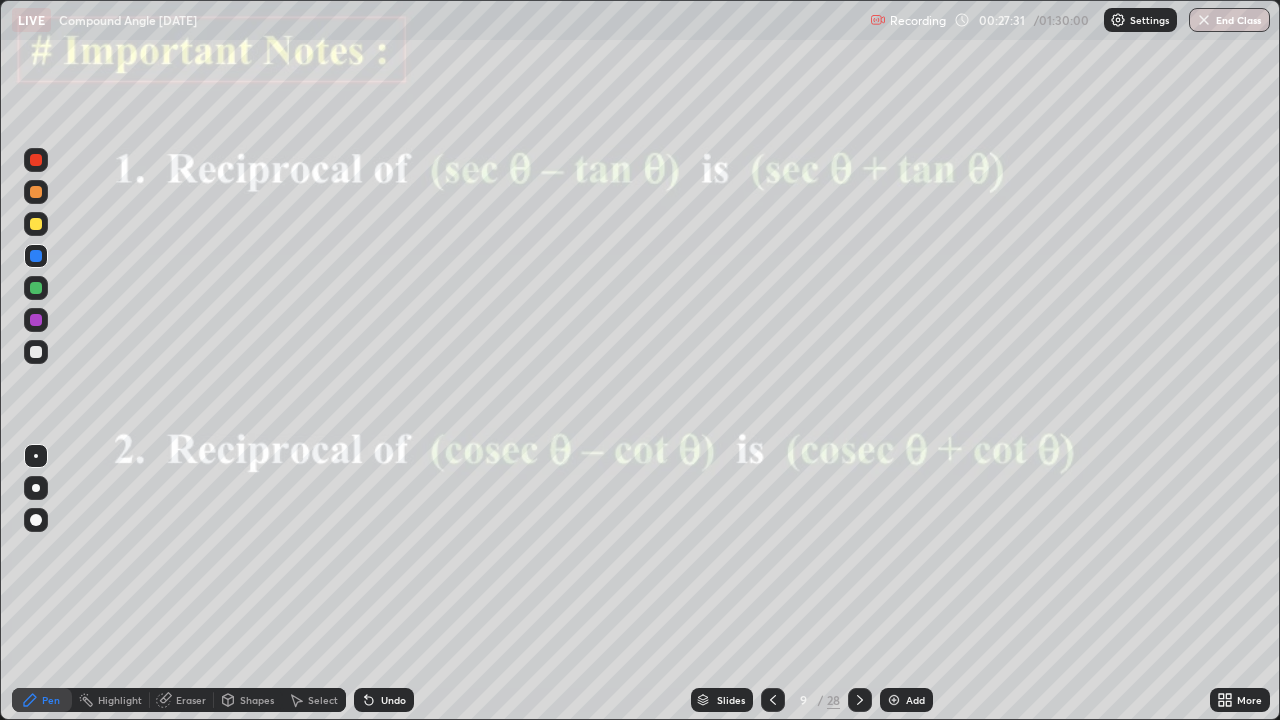 click 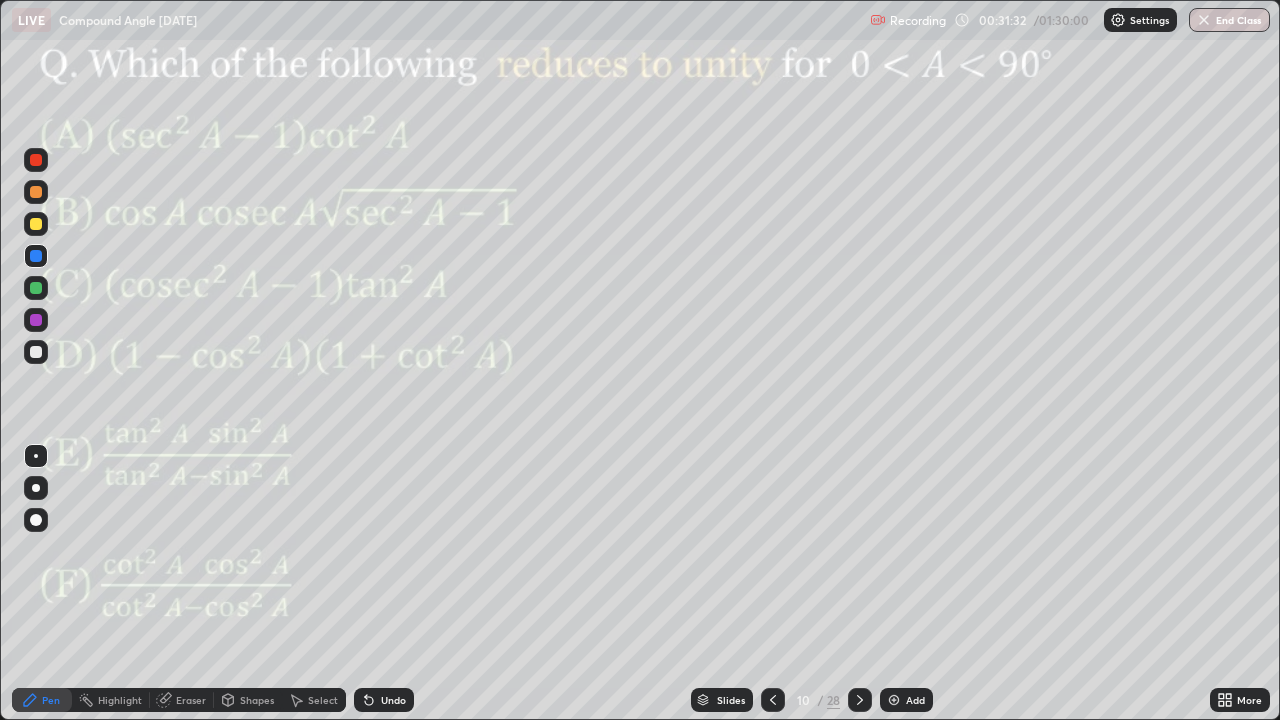 click at bounding box center [36, 320] 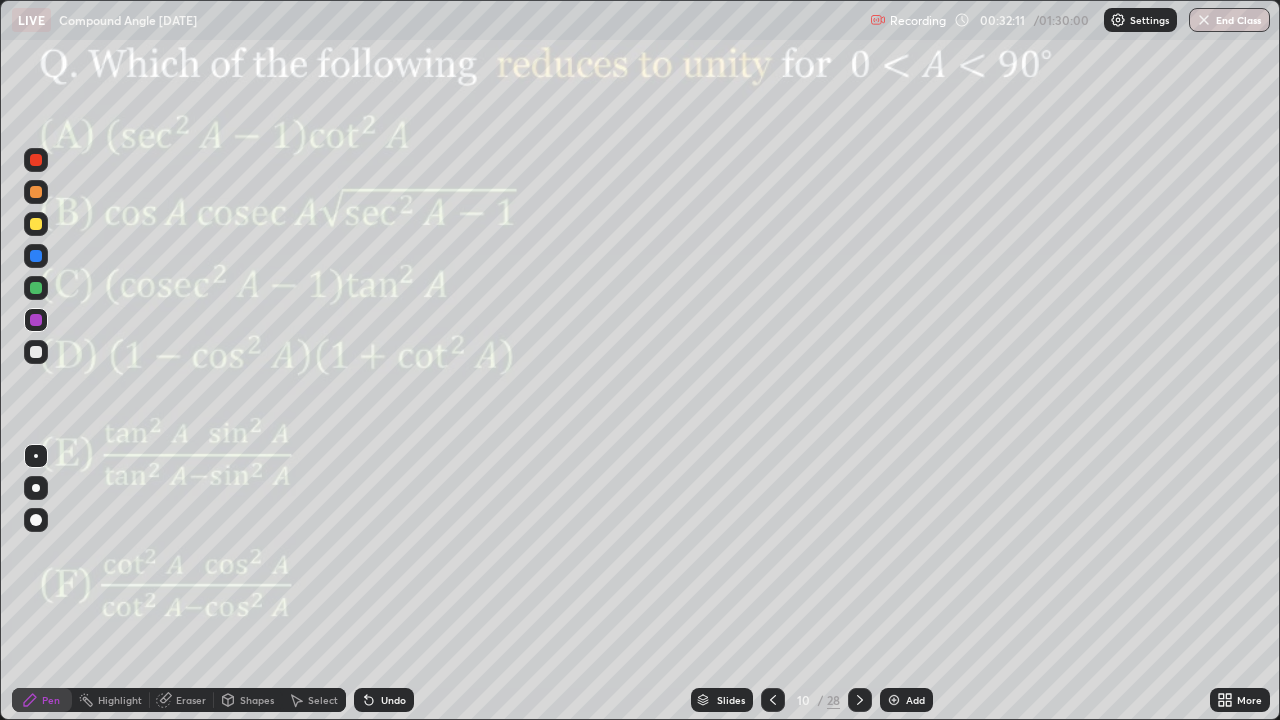 click at bounding box center (36, 256) 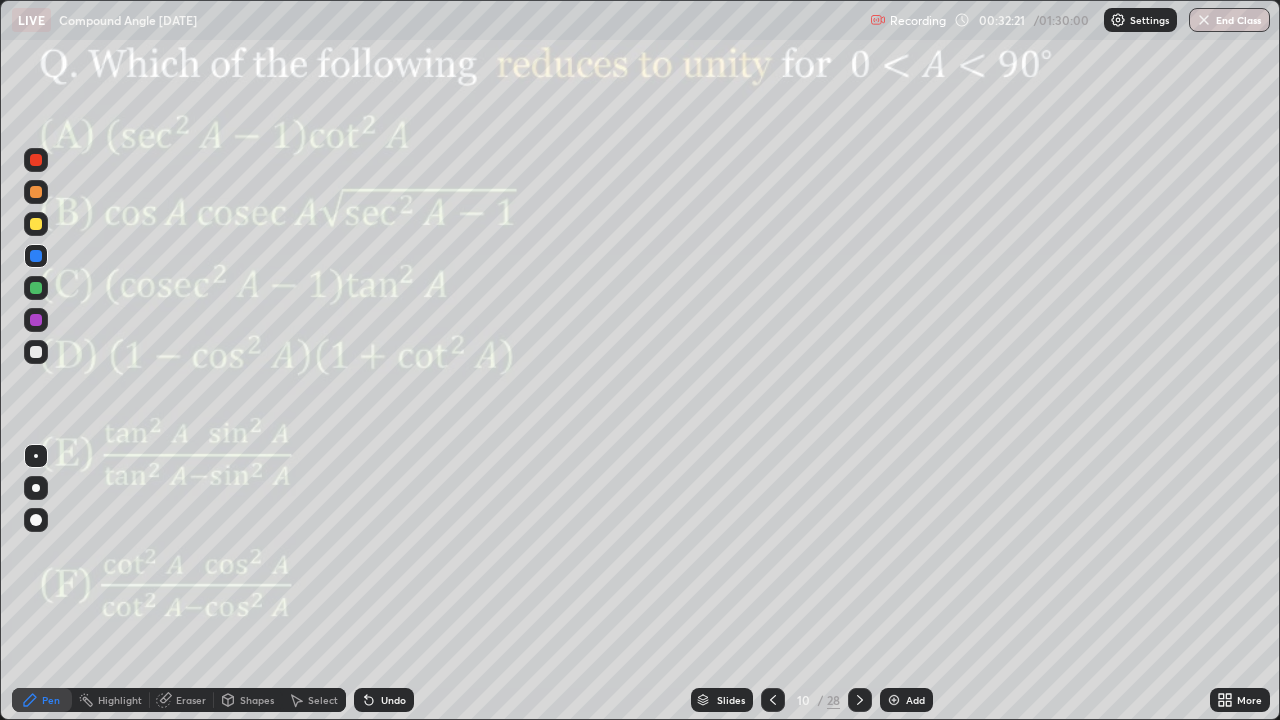 click at bounding box center [36, 320] 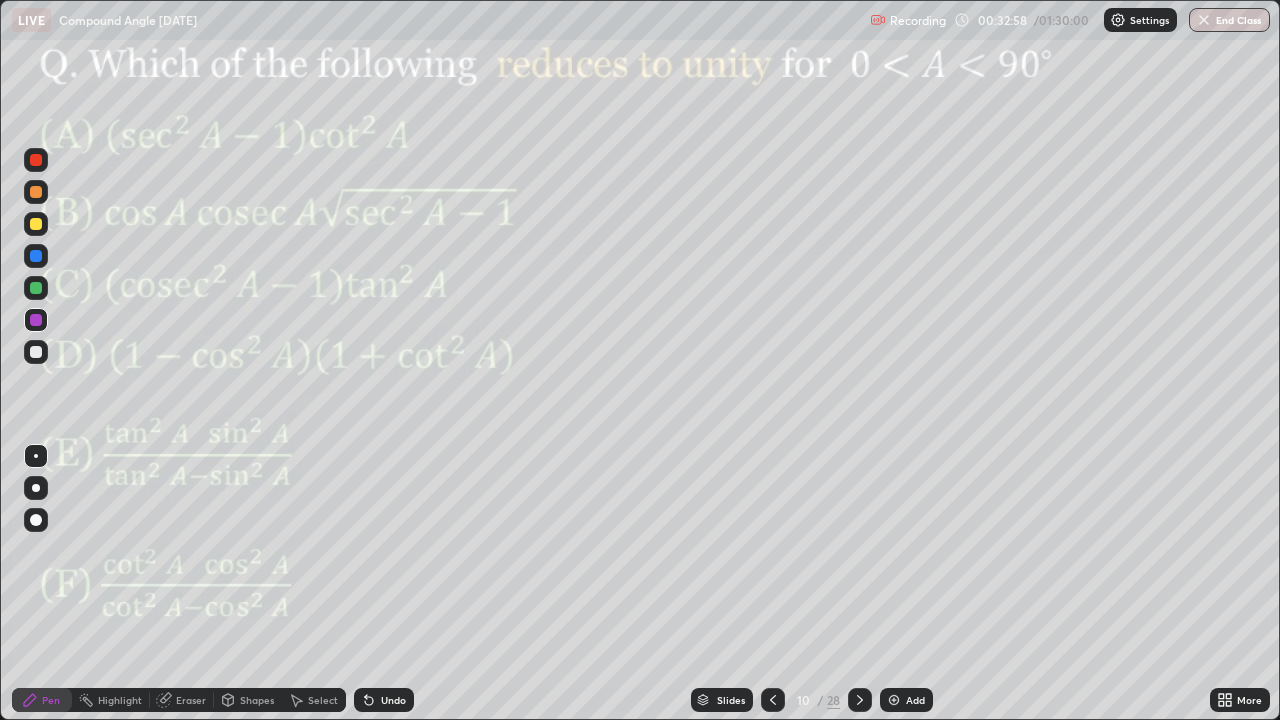 click at bounding box center [36, 256] 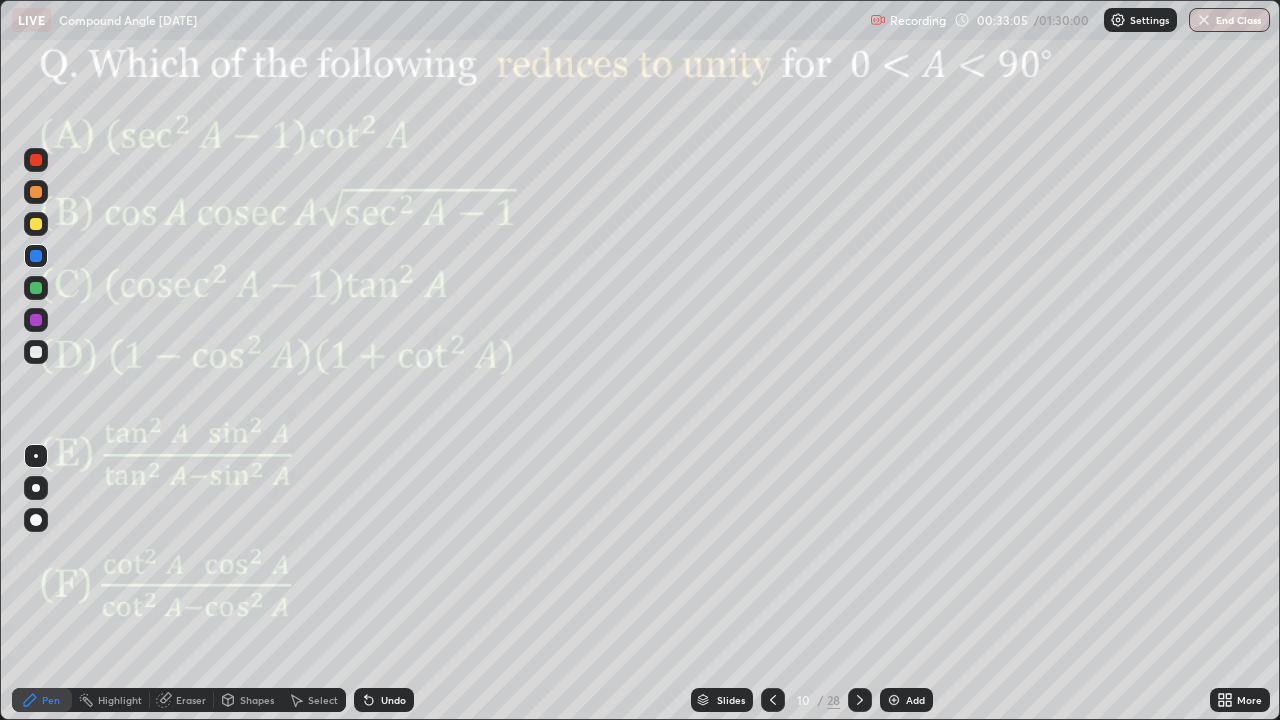 click on "Eraser" at bounding box center (191, 700) 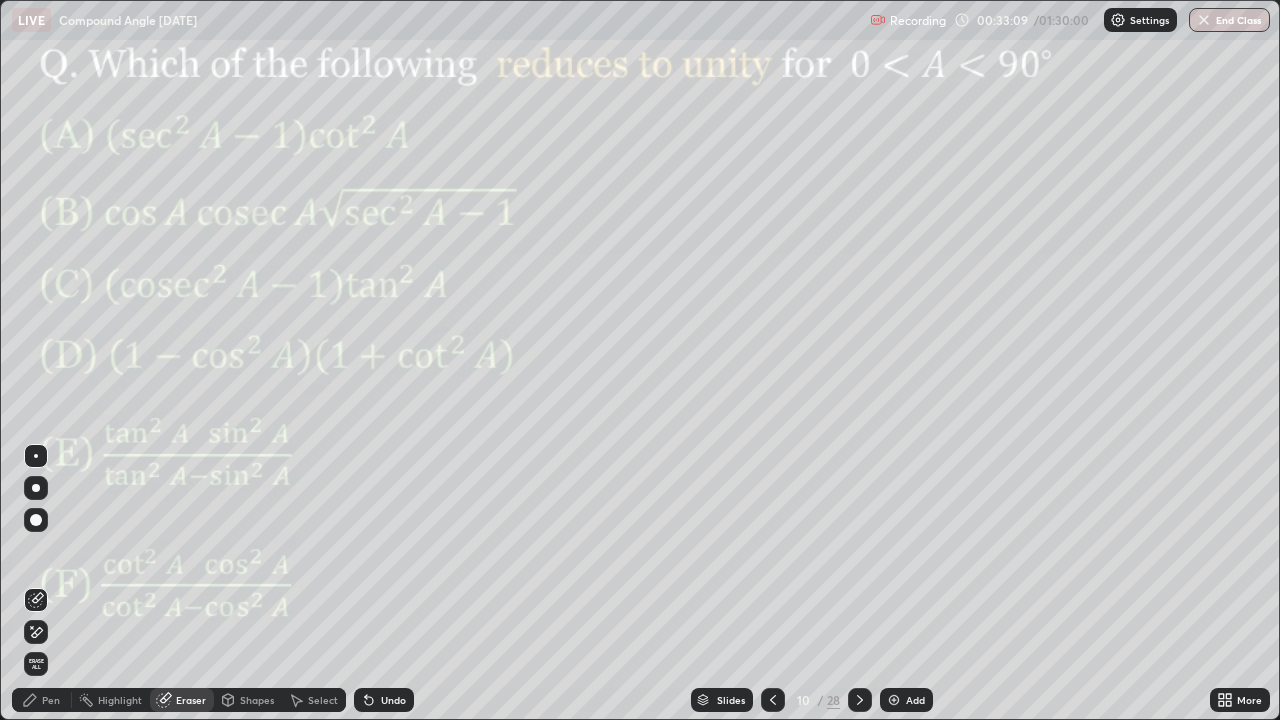 click on "Pen" at bounding box center (51, 700) 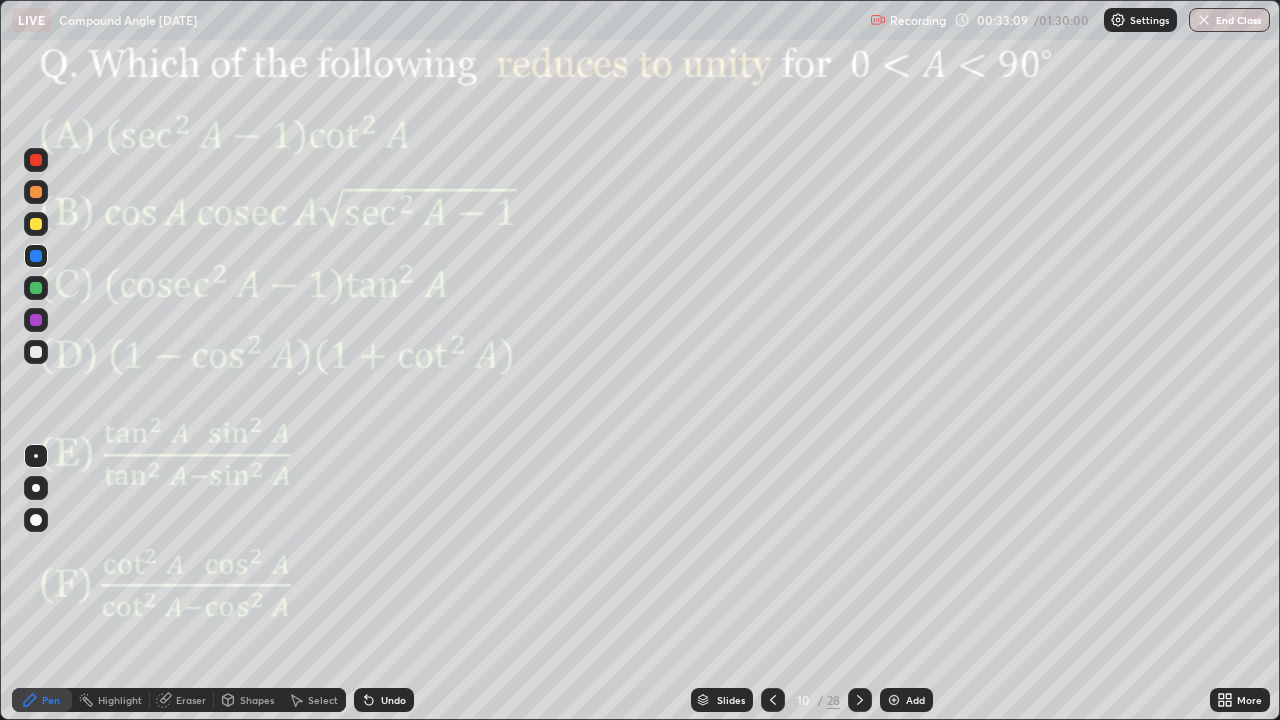 click at bounding box center (36, 320) 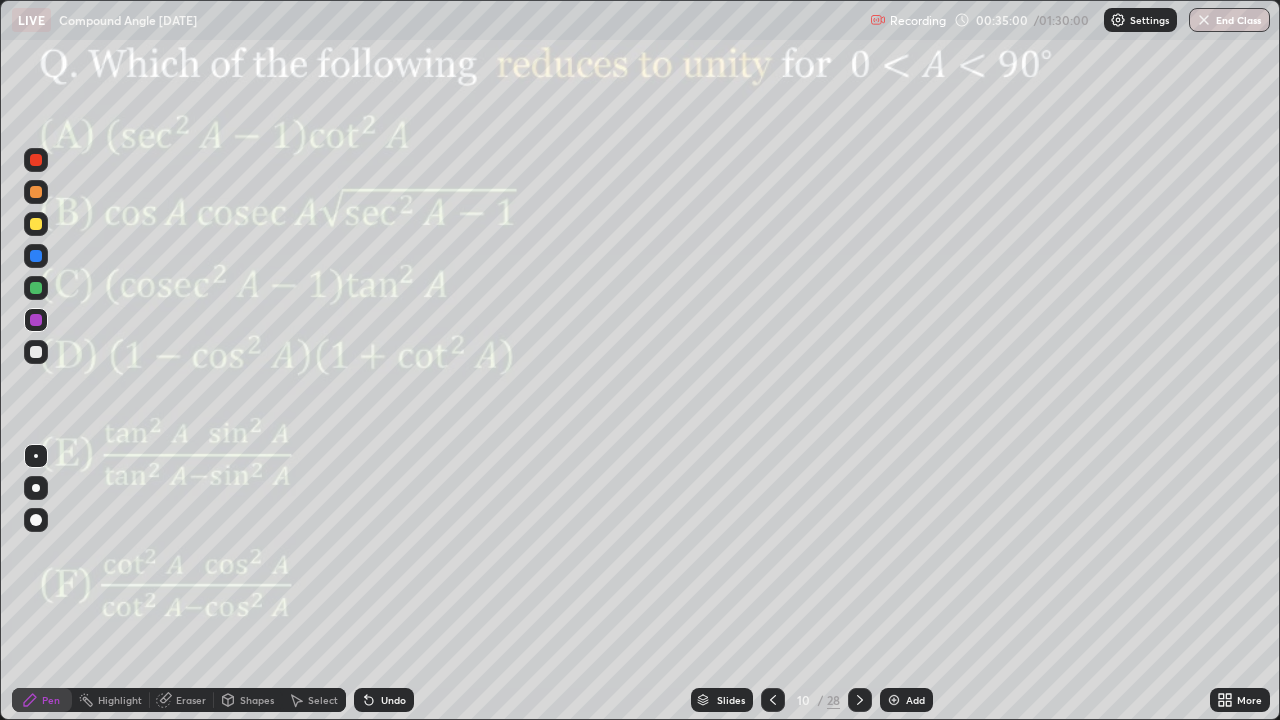 click on "Add" at bounding box center (906, 700) 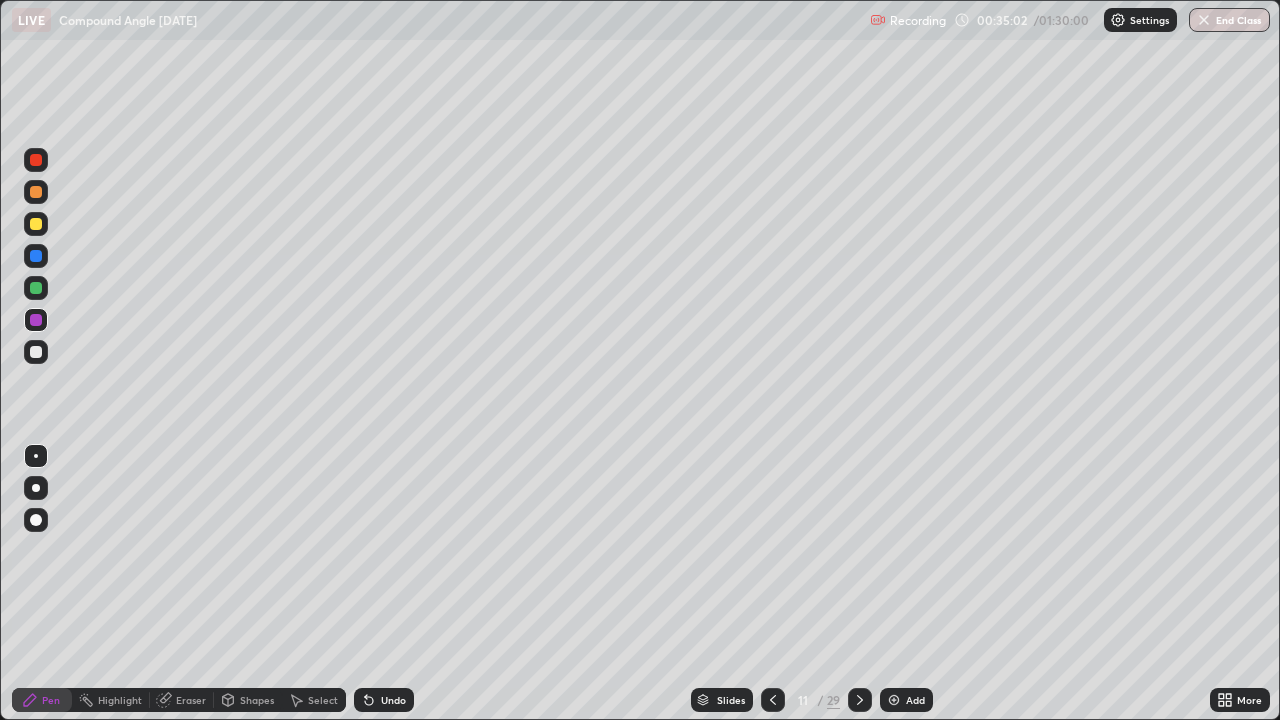 click at bounding box center (36, 320) 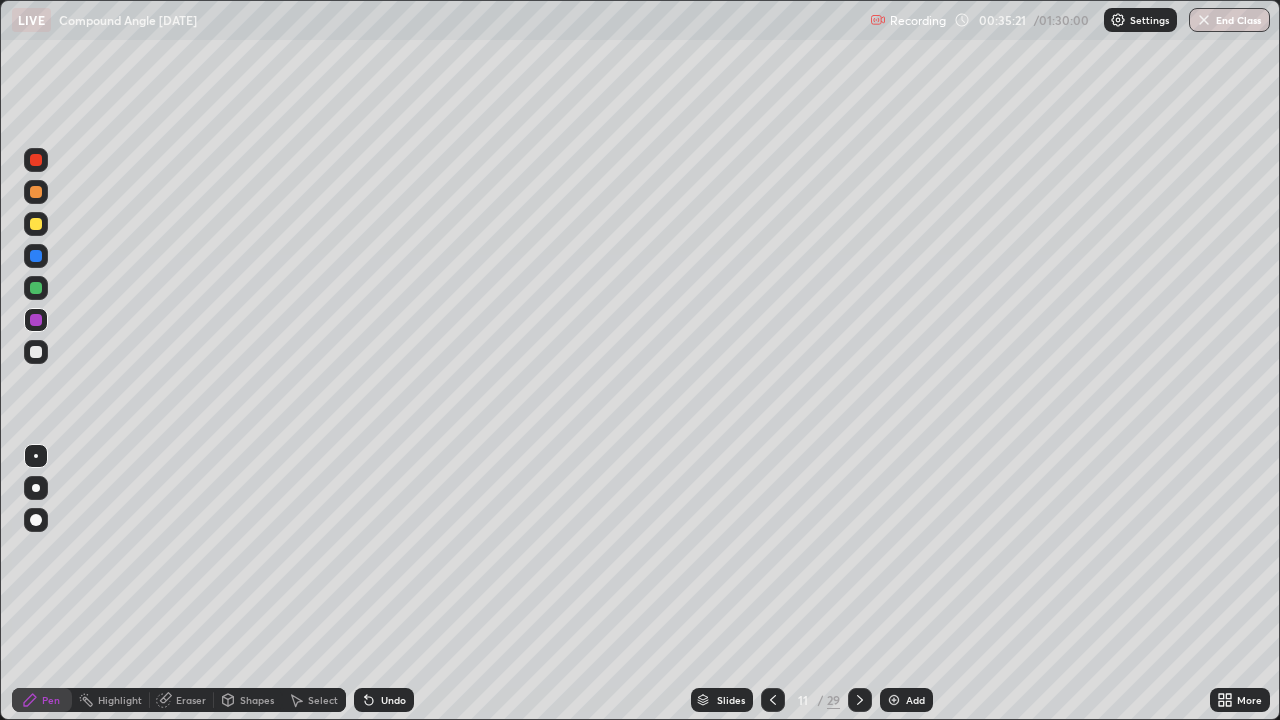click at bounding box center (36, 192) 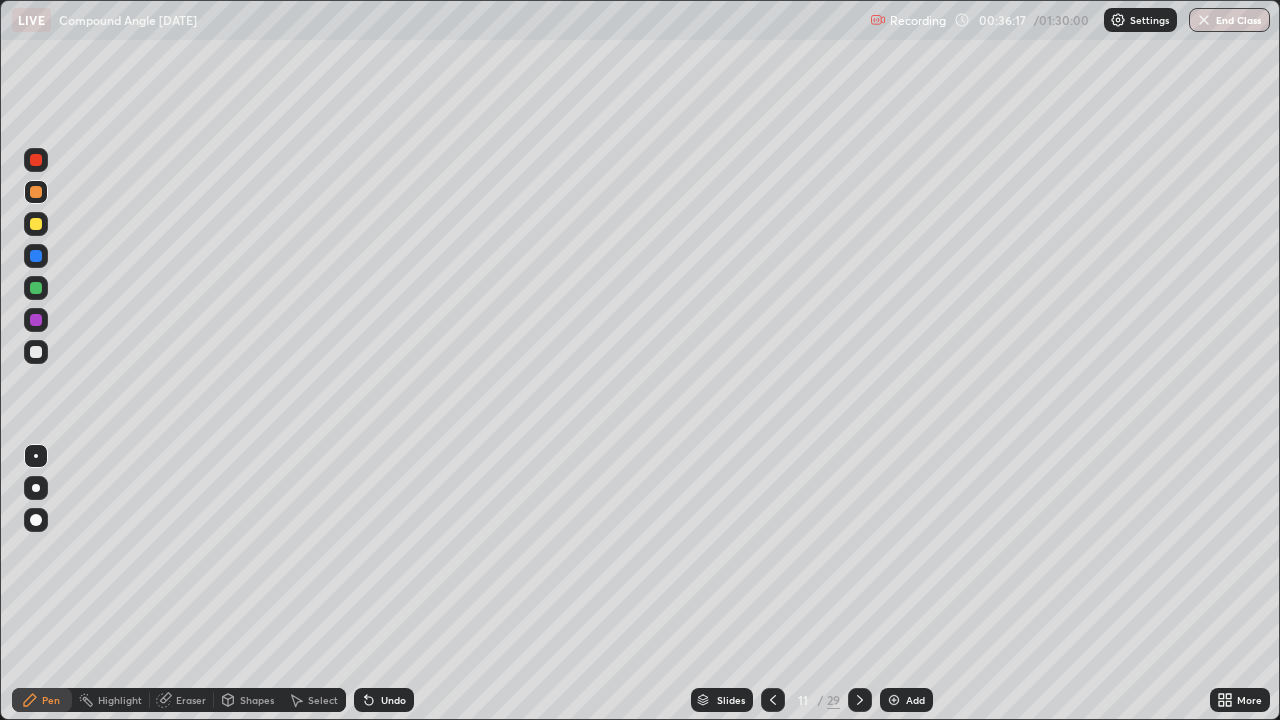 click at bounding box center (36, 320) 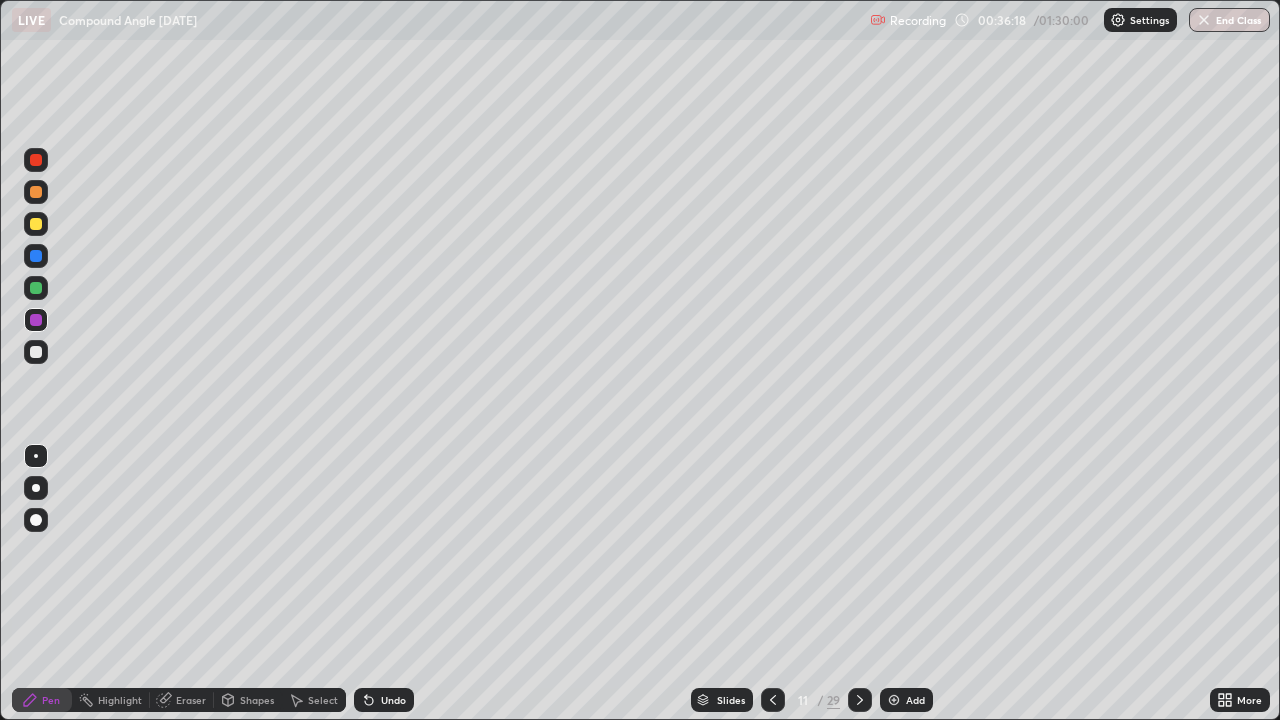 click at bounding box center (36, 320) 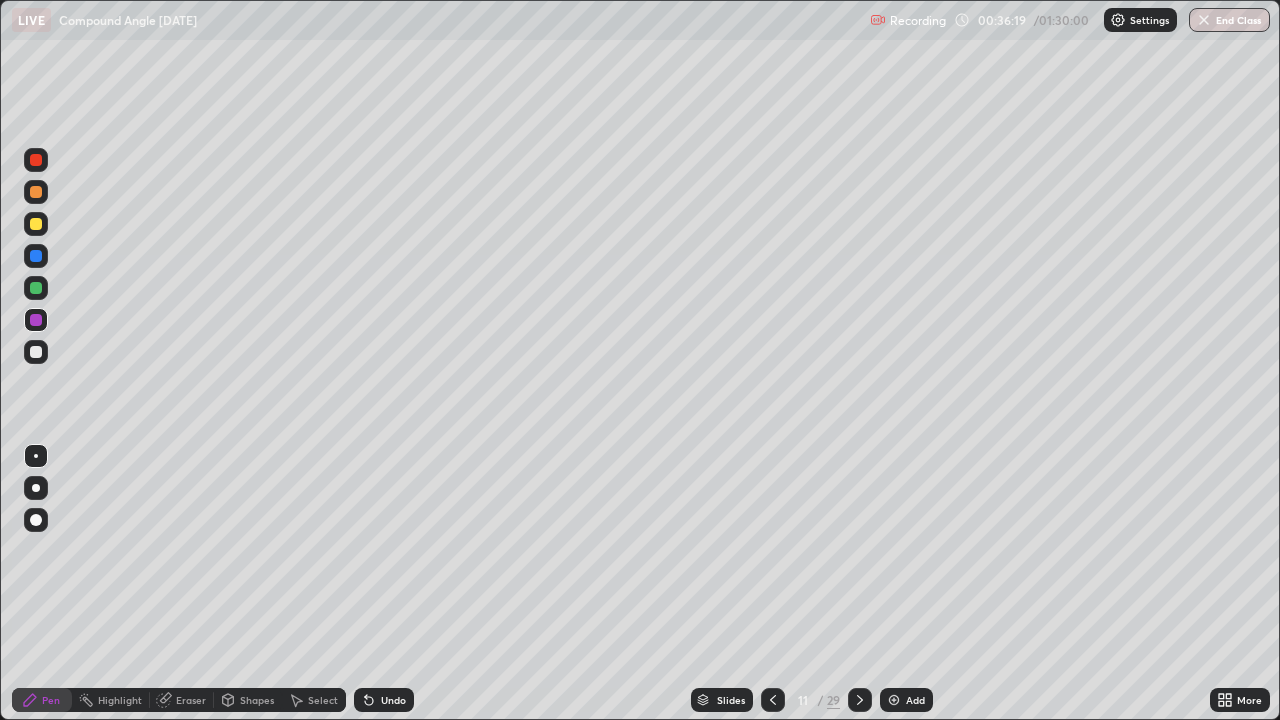 click at bounding box center [36, 288] 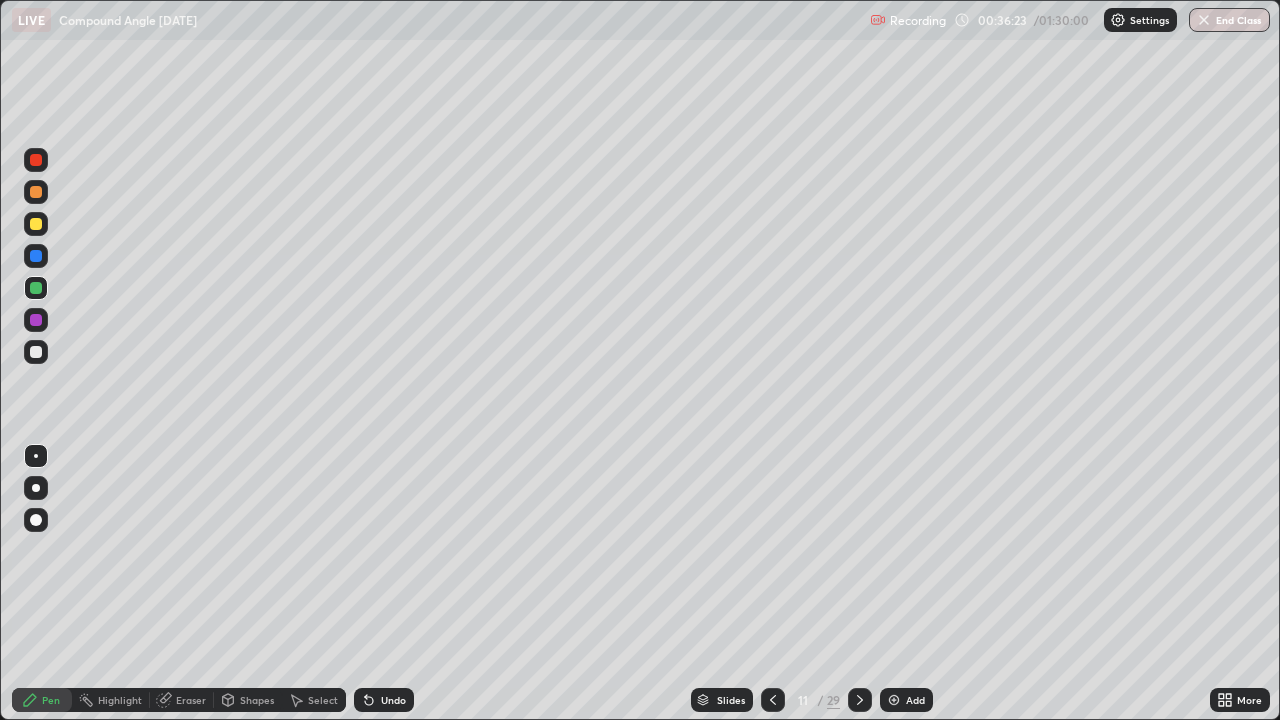 click at bounding box center [36, 320] 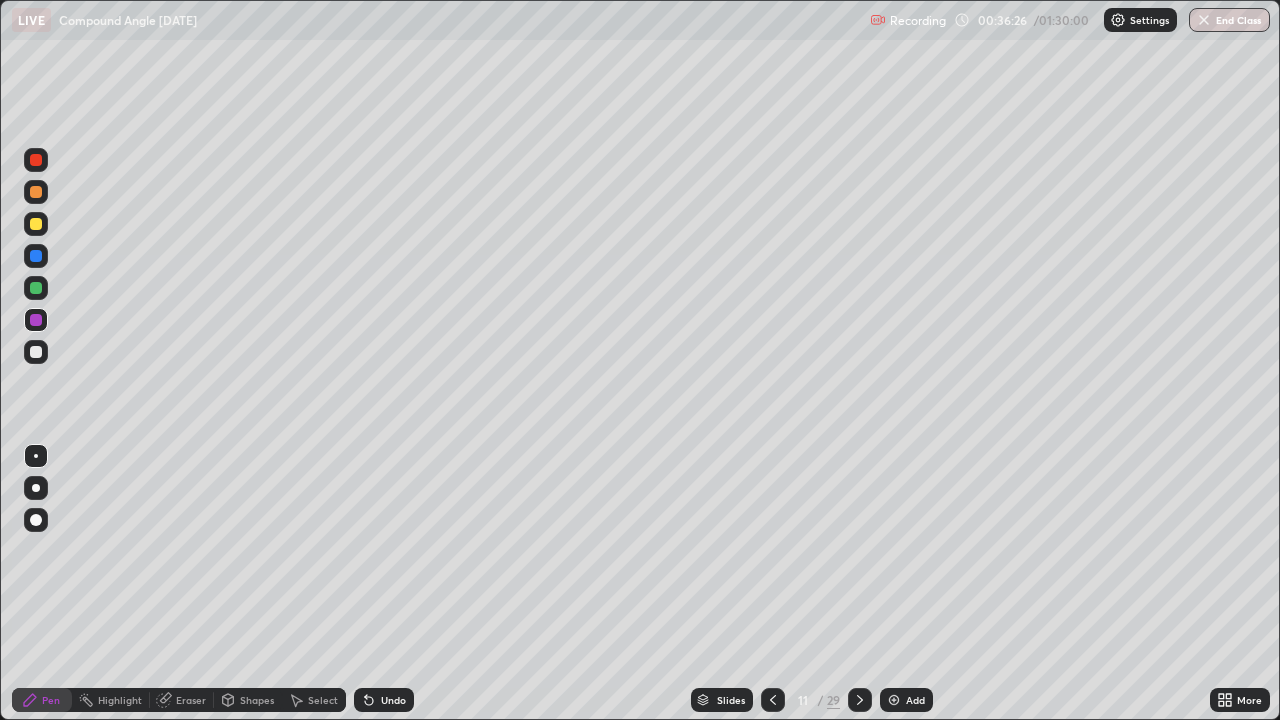 click 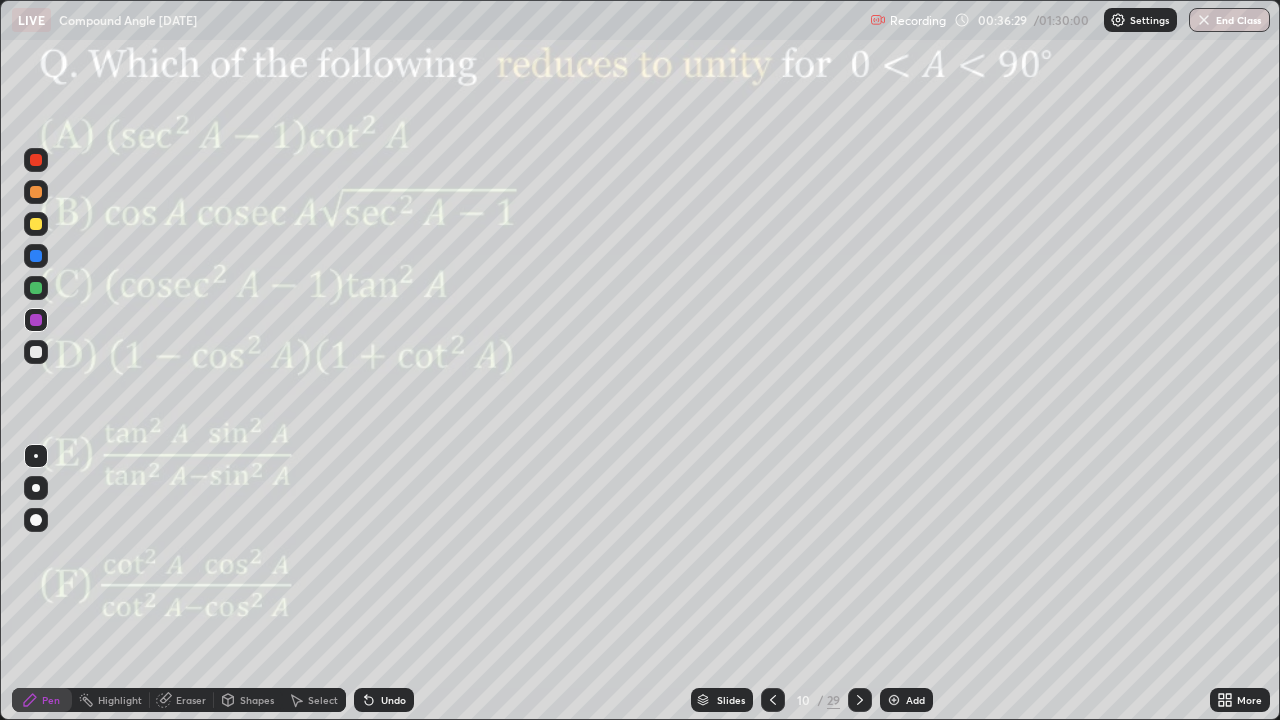 click 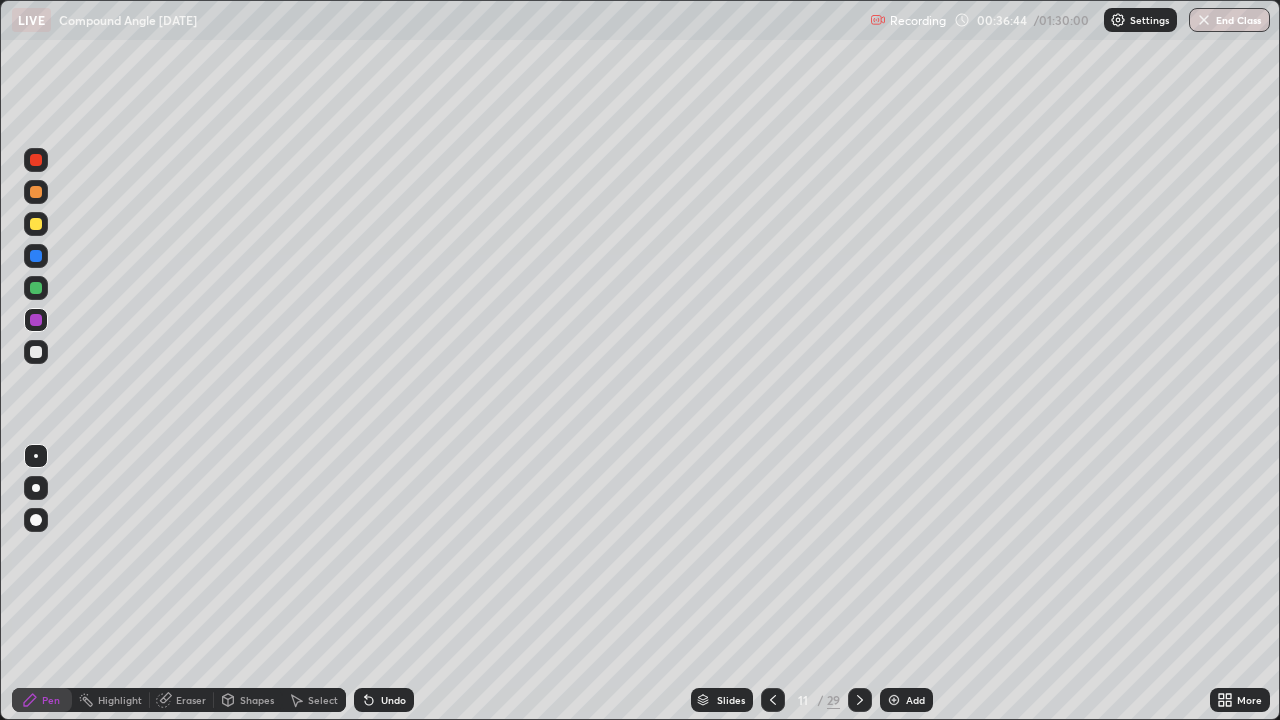 click at bounding box center [36, 192] 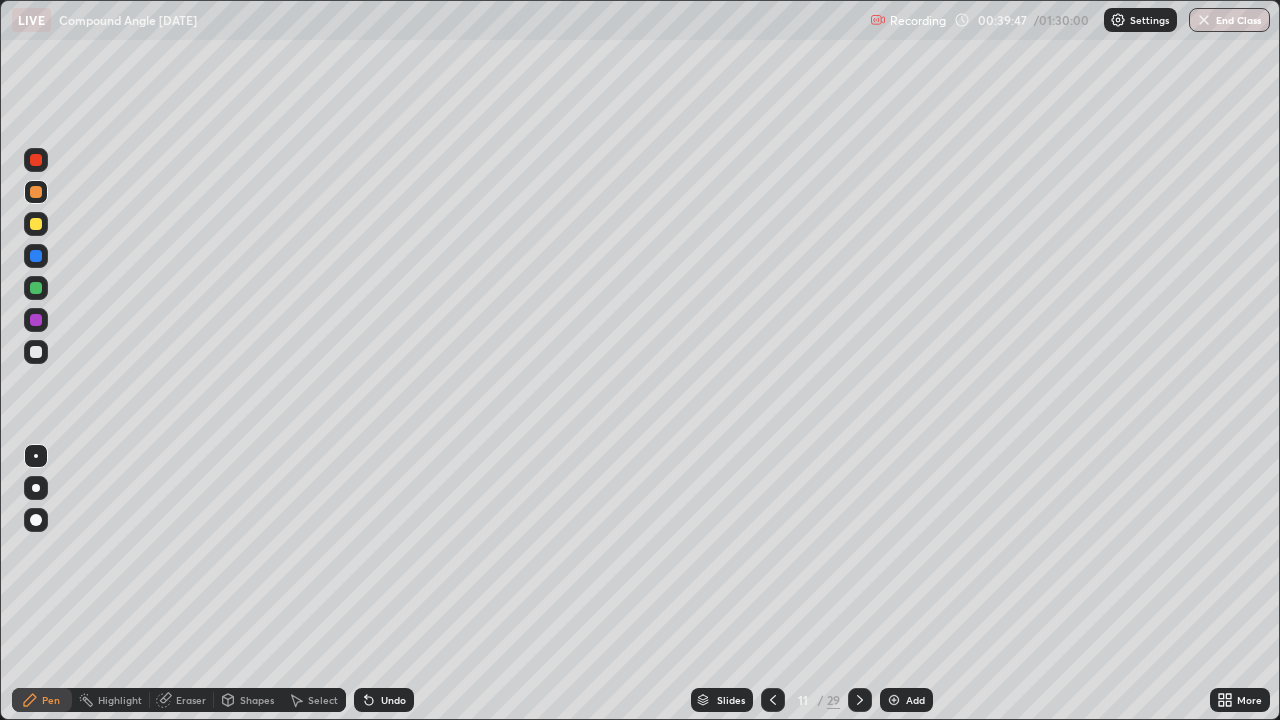 click 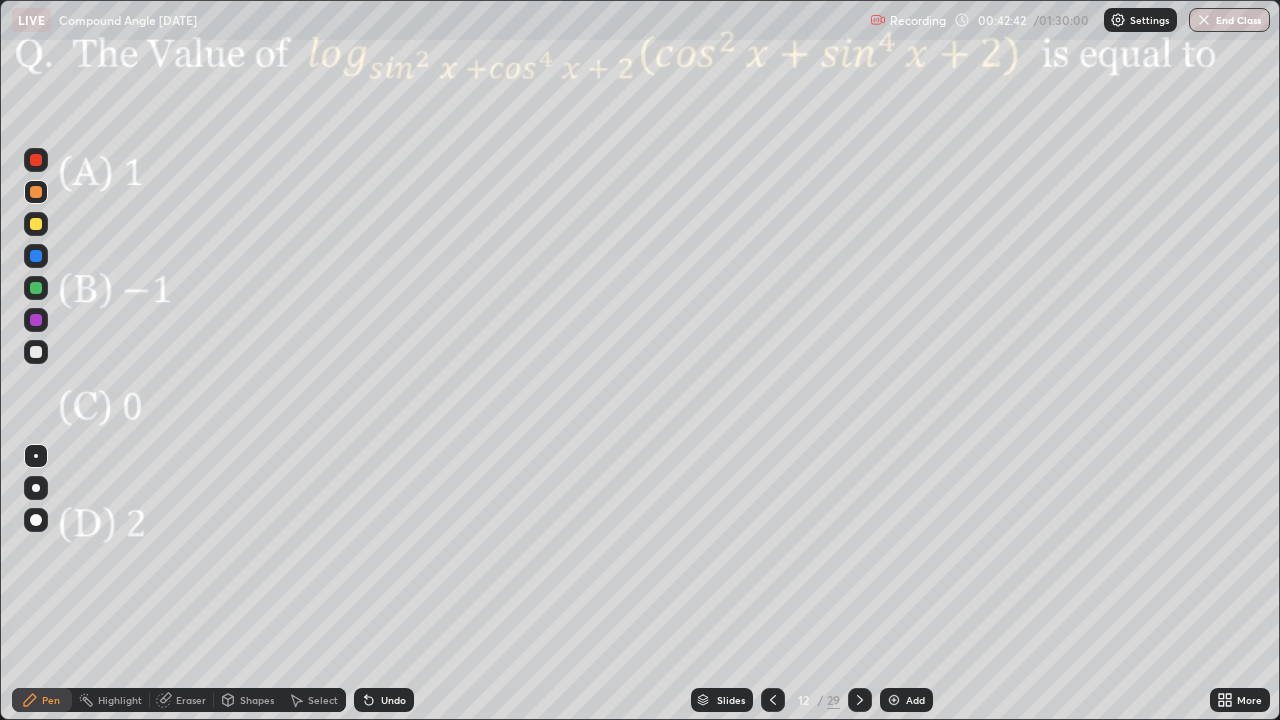 click at bounding box center (36, 288) 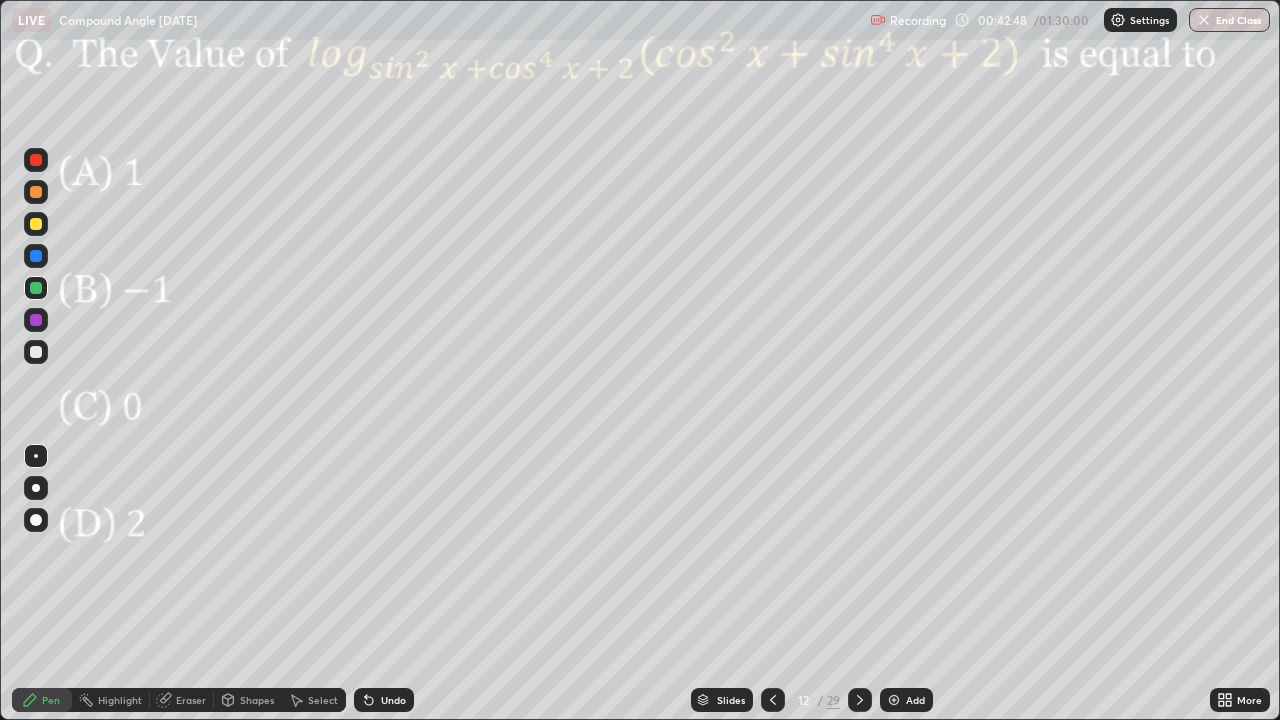 click at bounding box center [36, 192] 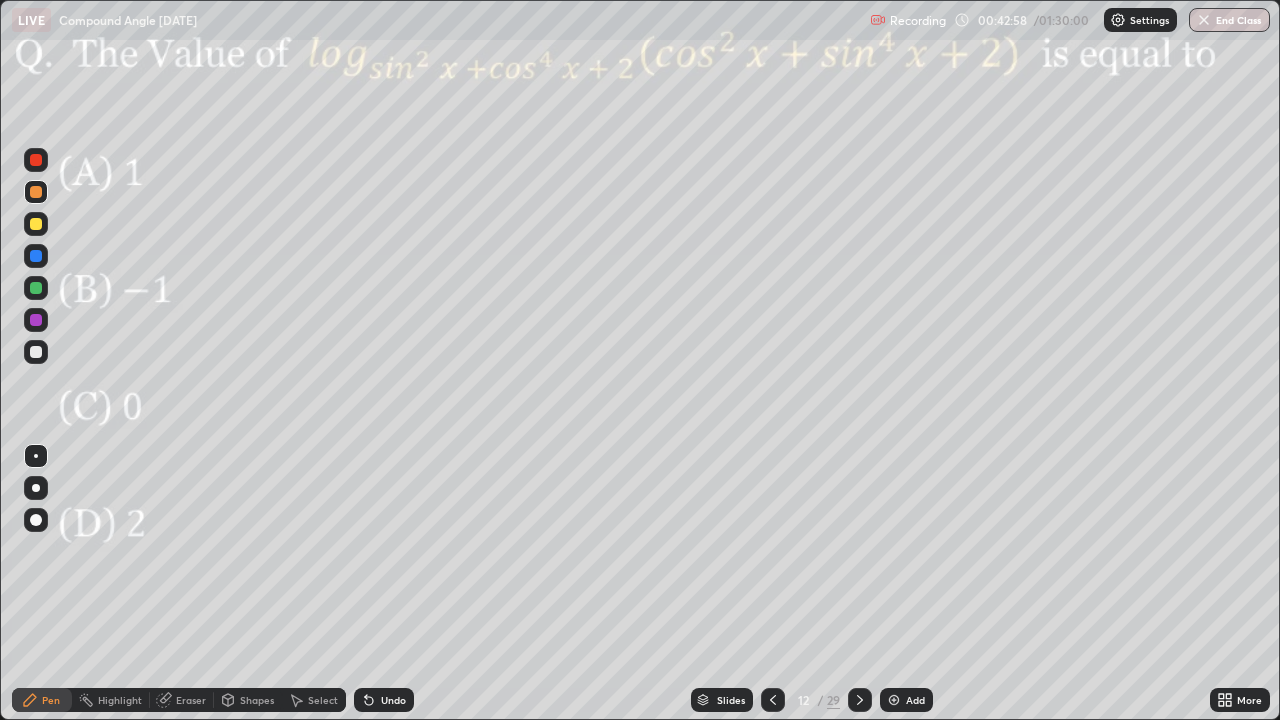 click at bounding box center (36, 256) 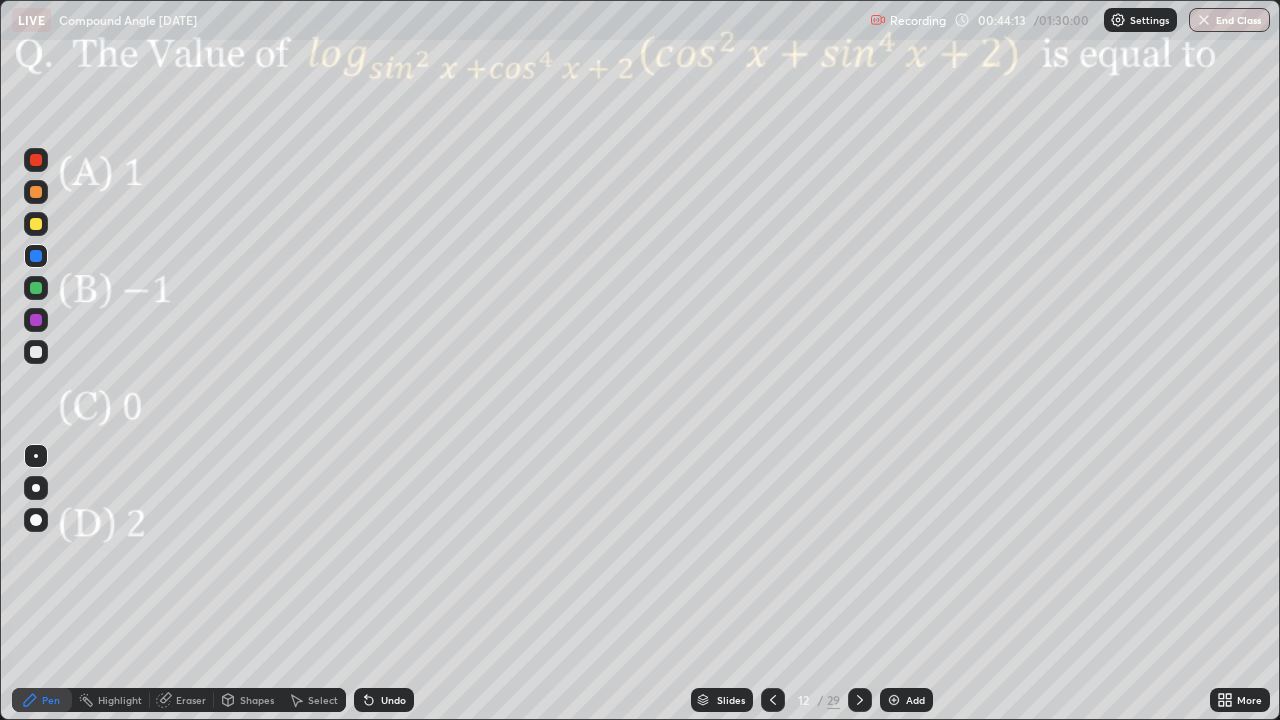 click at bounding box center [36, 192] 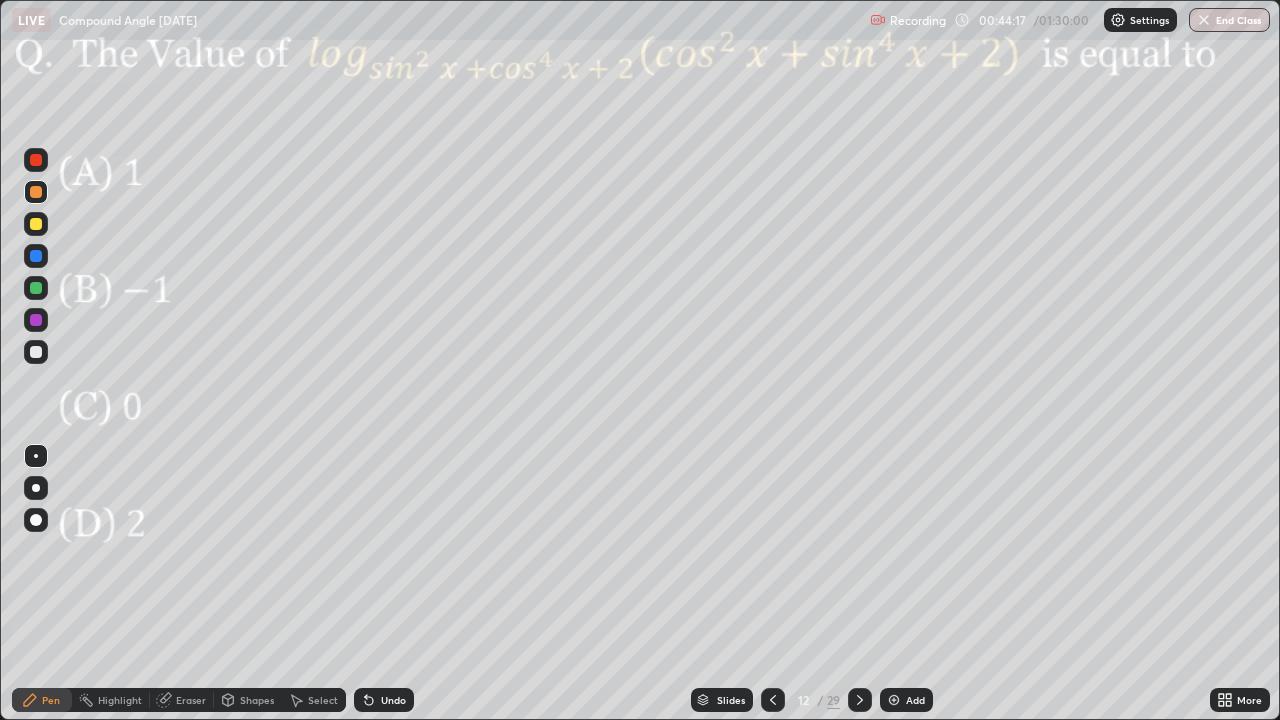 click on "Undo" at bounding box center [393, 700] 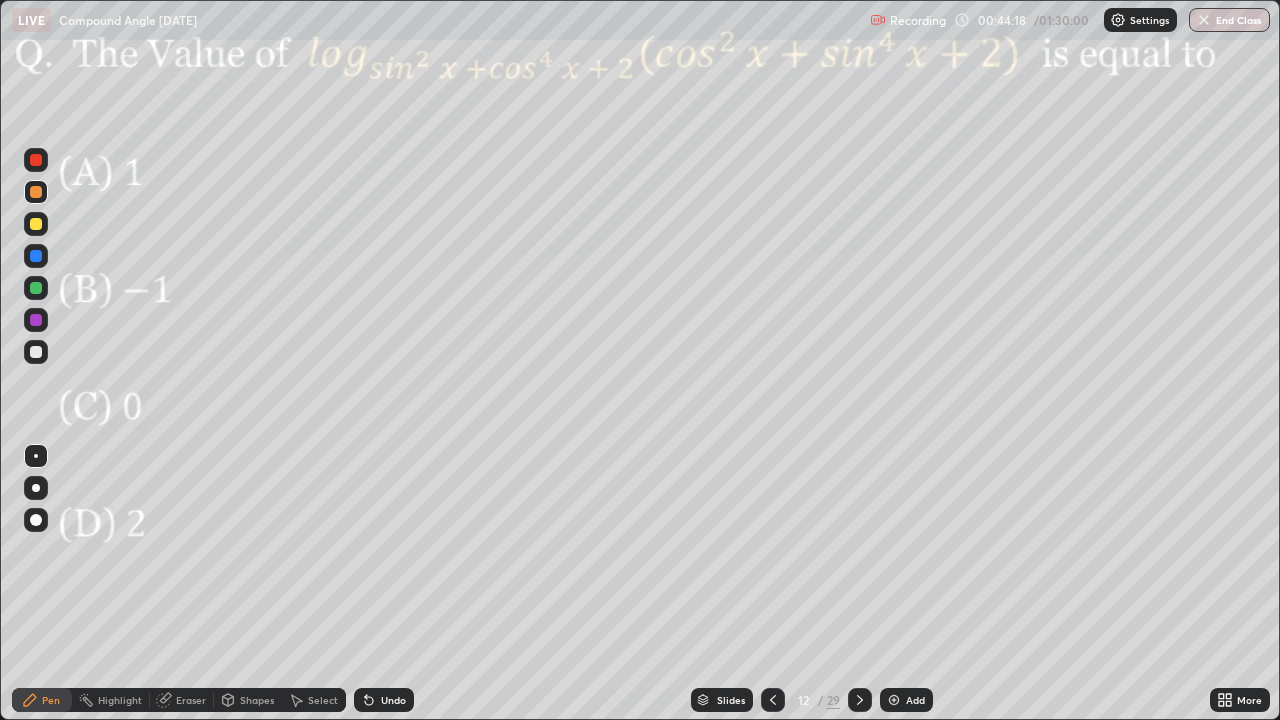 click on "Undo" at bounding box center (393, 700) 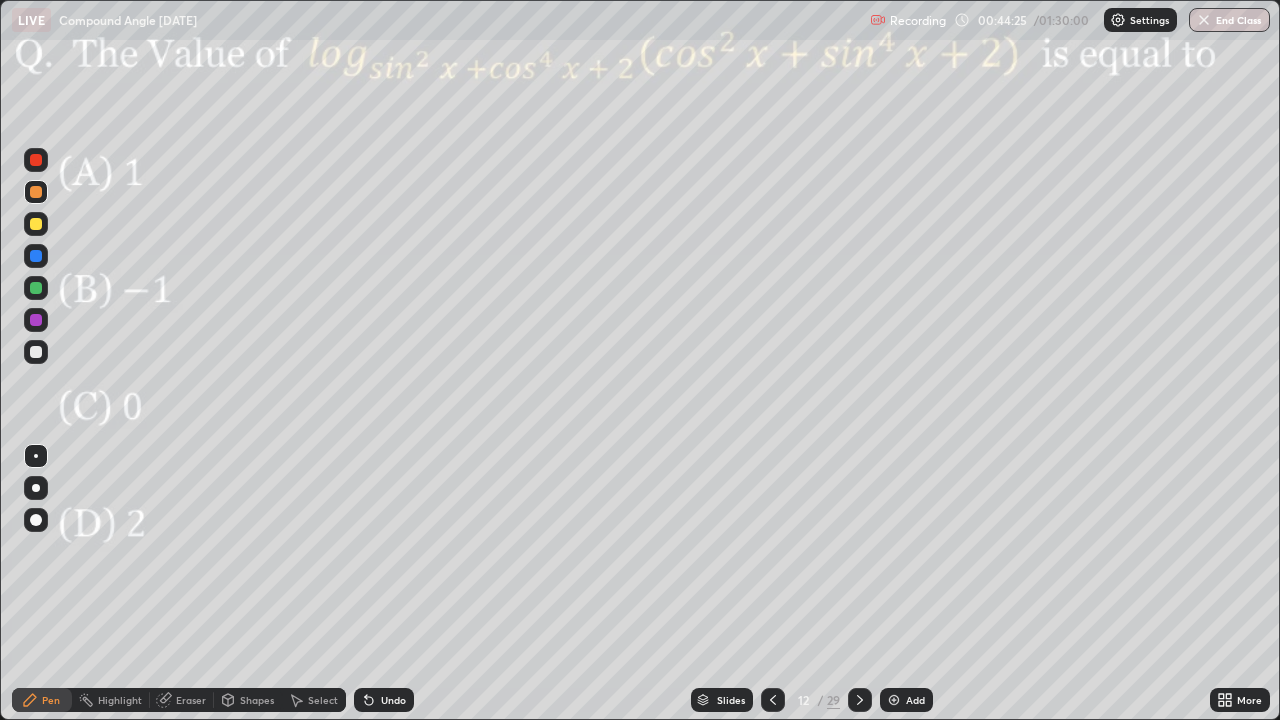 click at bounding box center [36, 288] 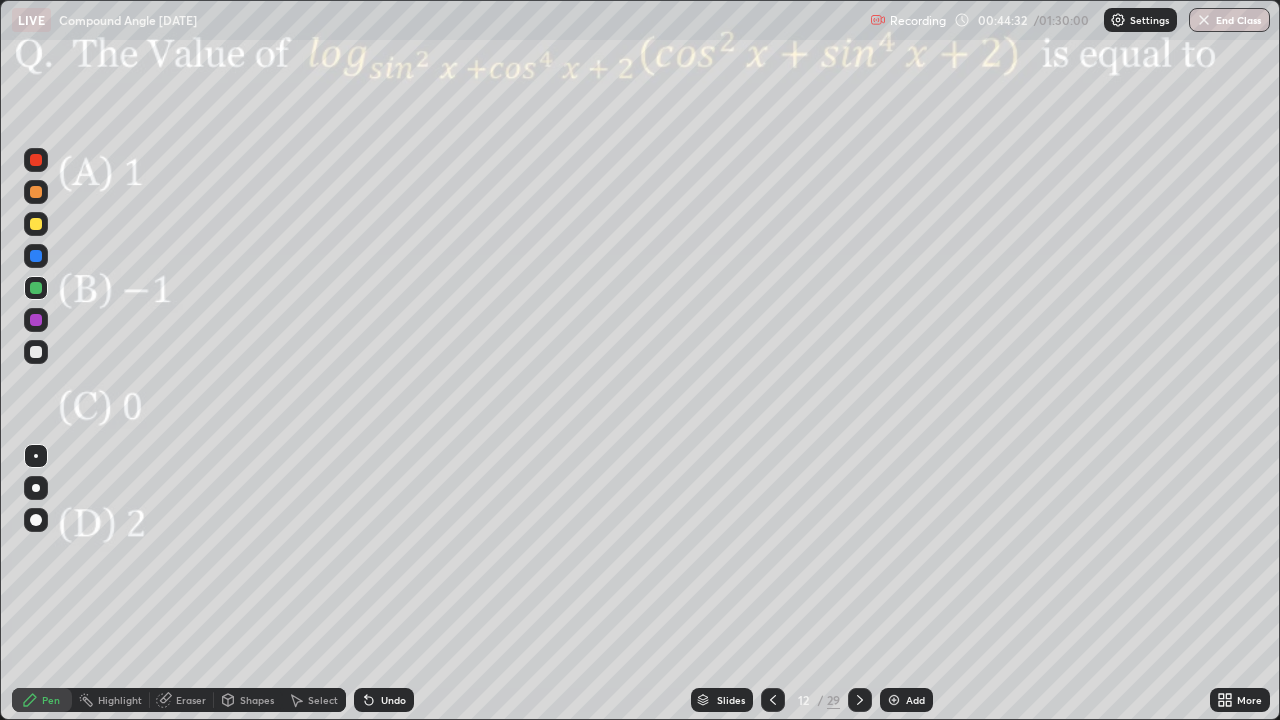 click at bounding box center [36, 320] 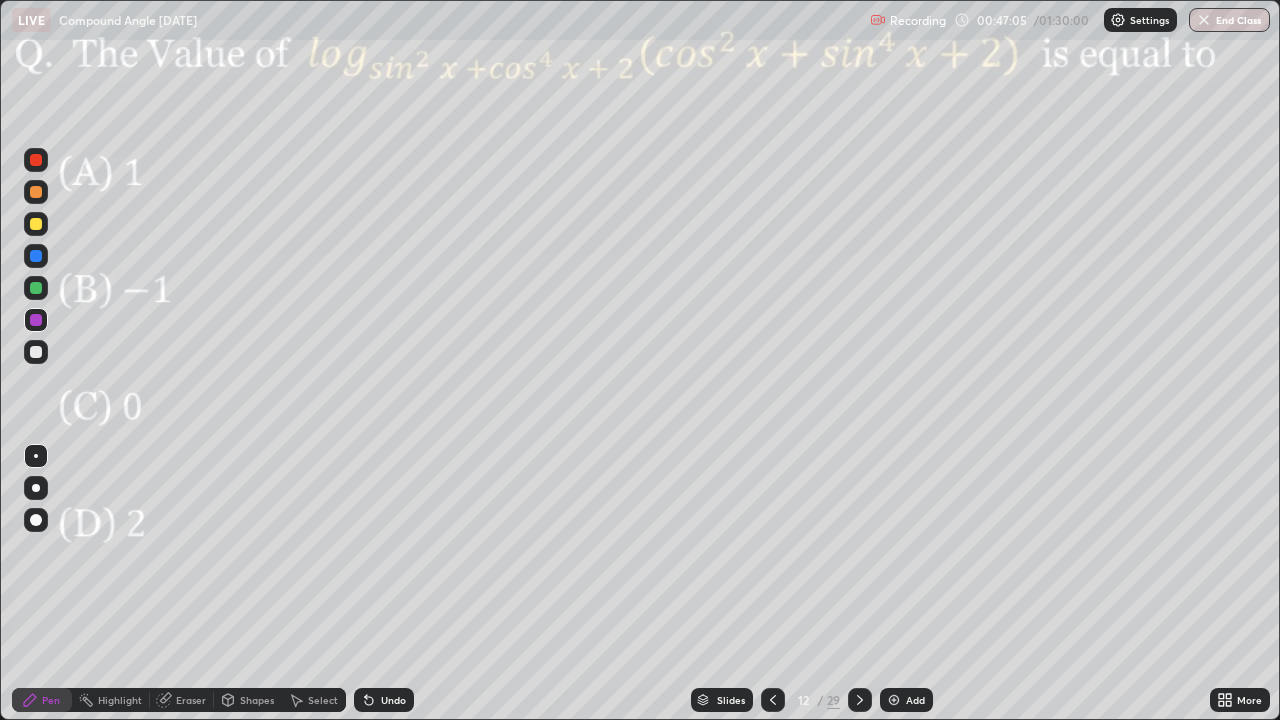 click 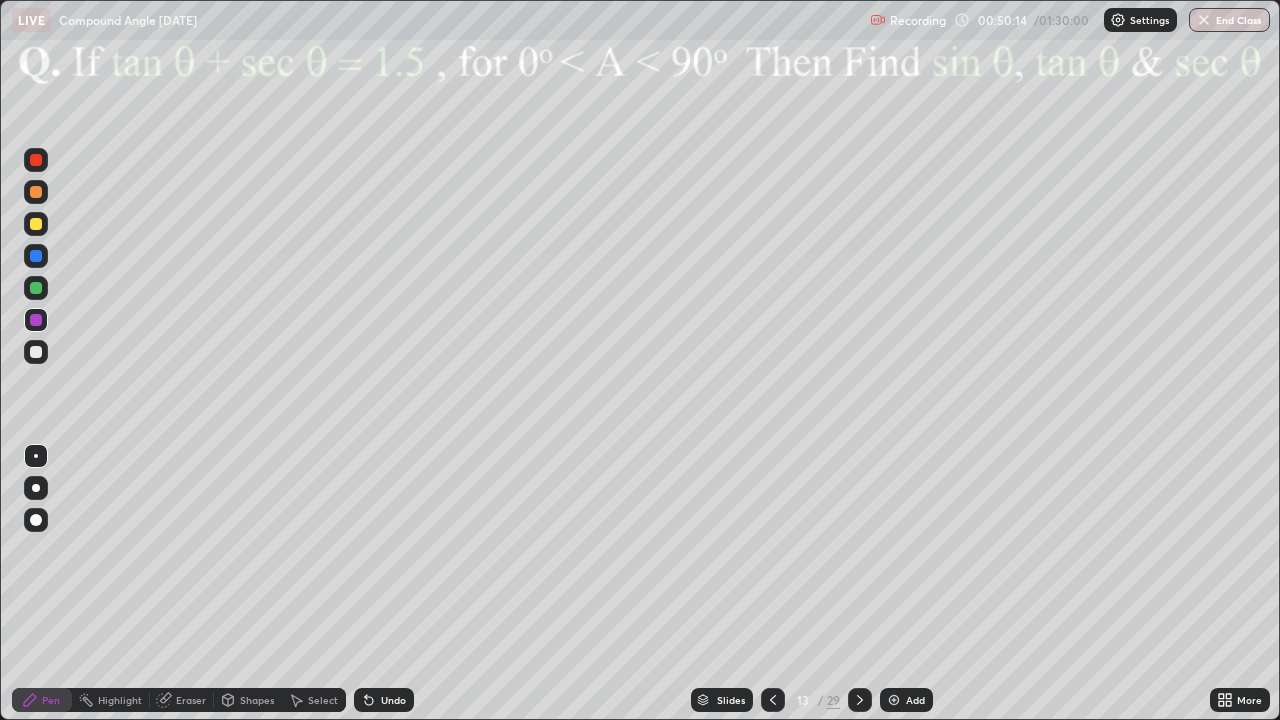 click at bounding box center (36, 192) 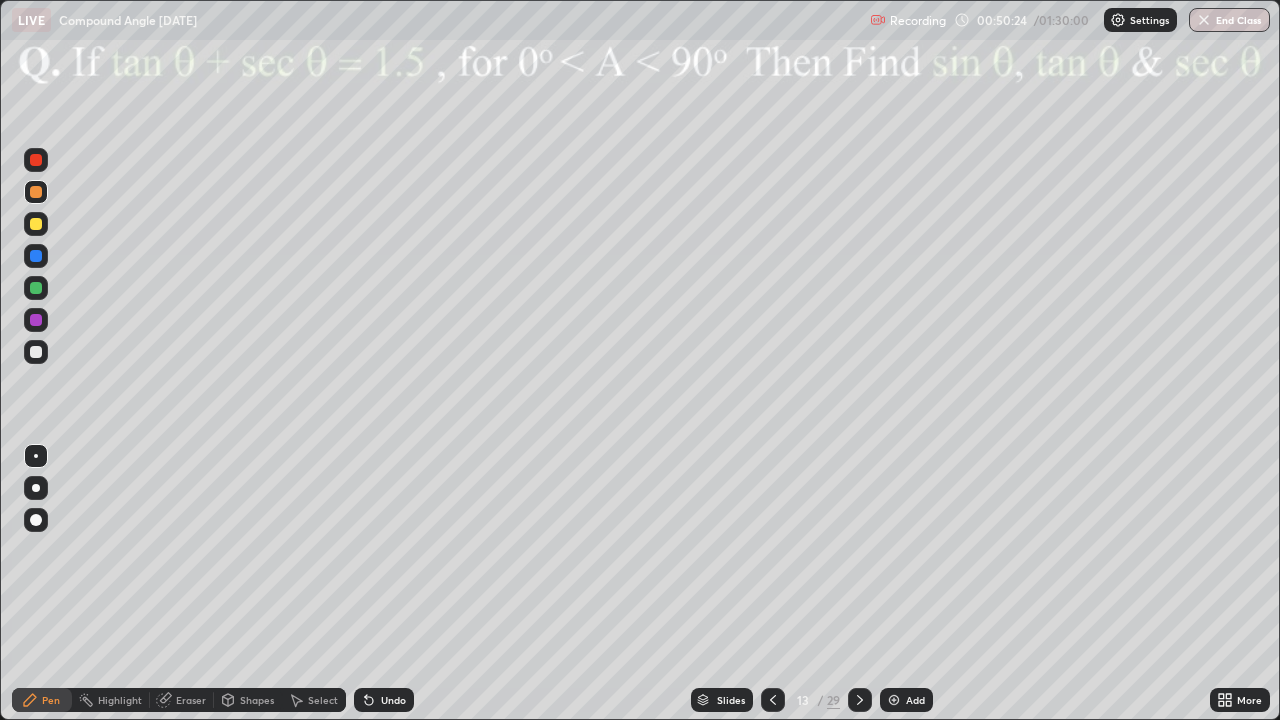 click at bounding box center (36, 288) 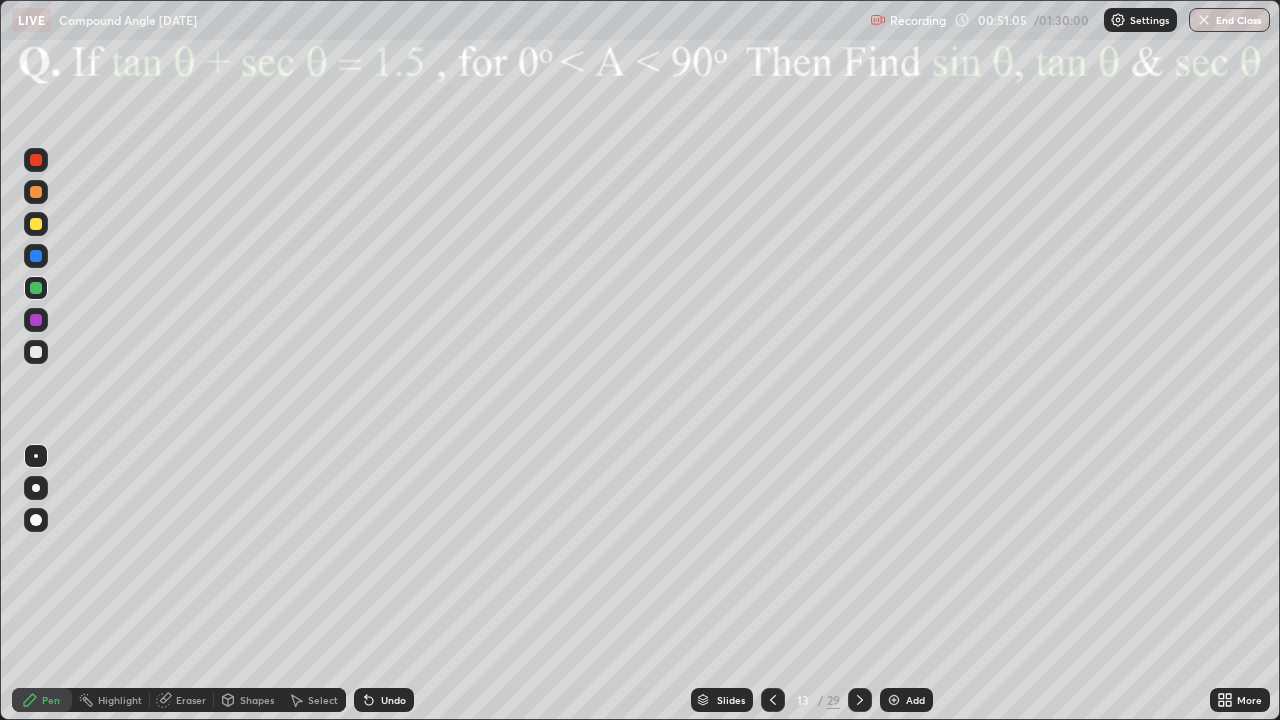 click at bounding box center (36, 256) 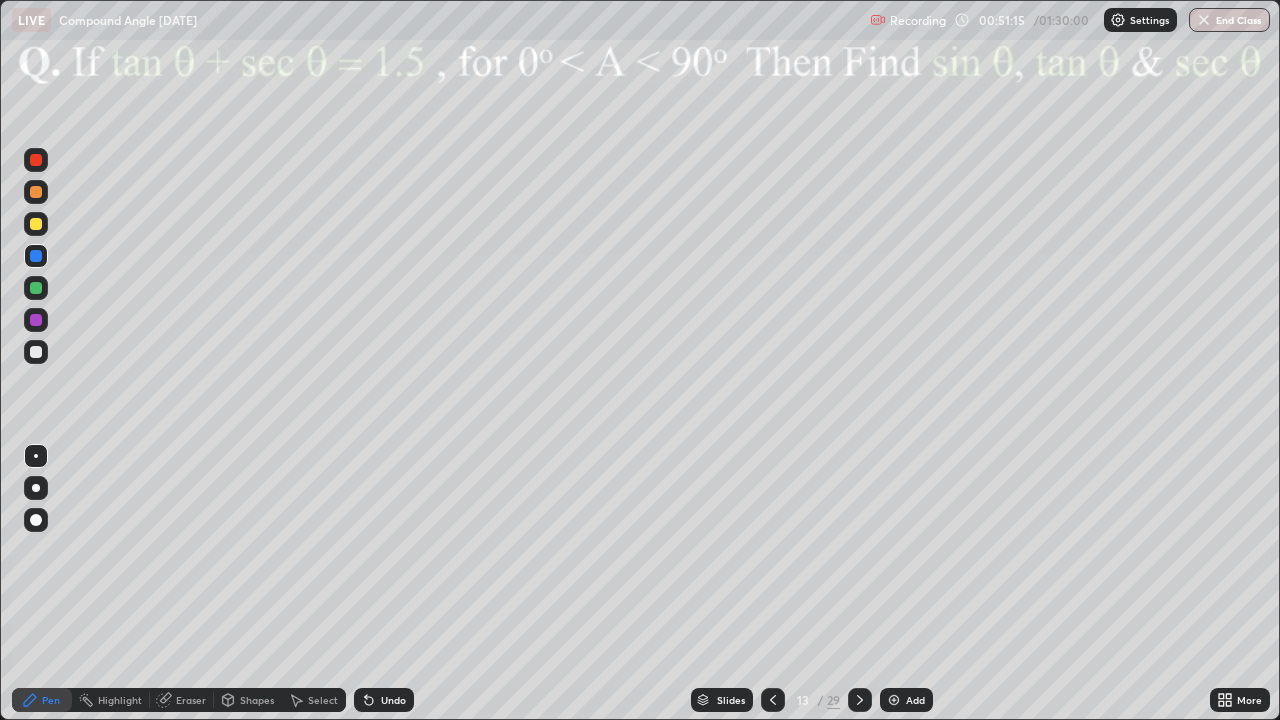 click on "Shapes" at bounding box center [248, 700] 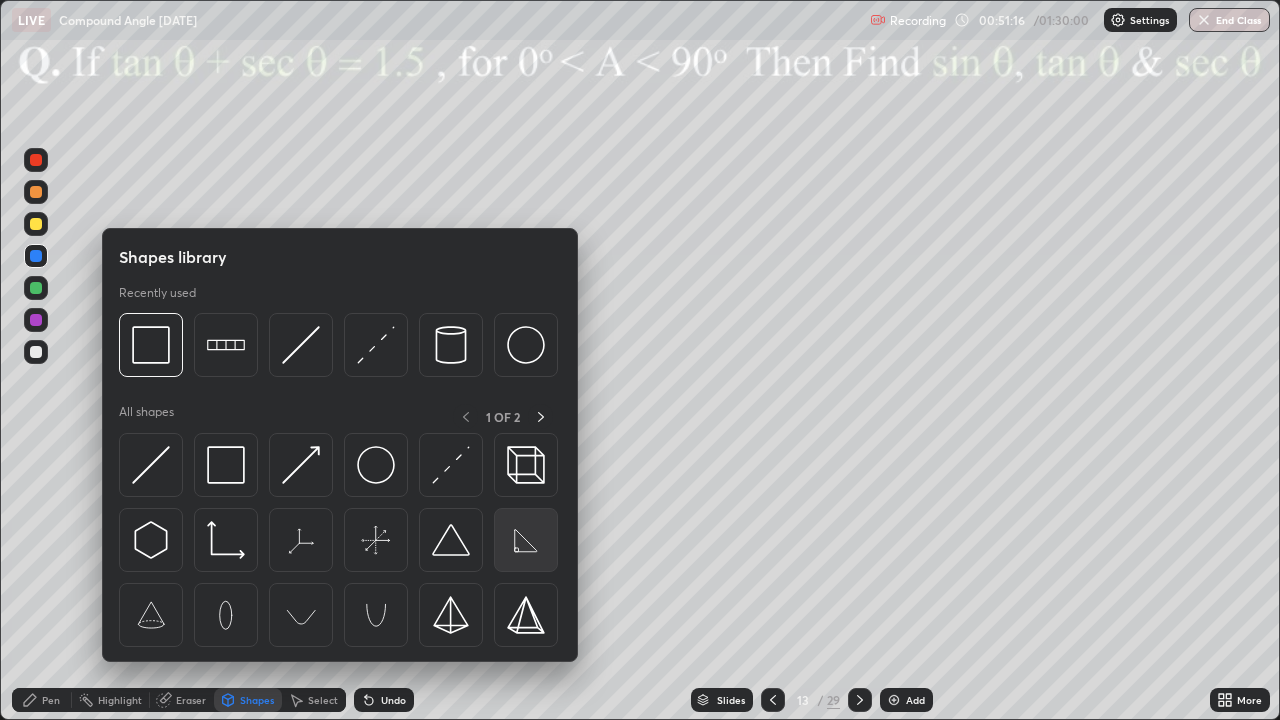 click at bounding box center [526, 540] 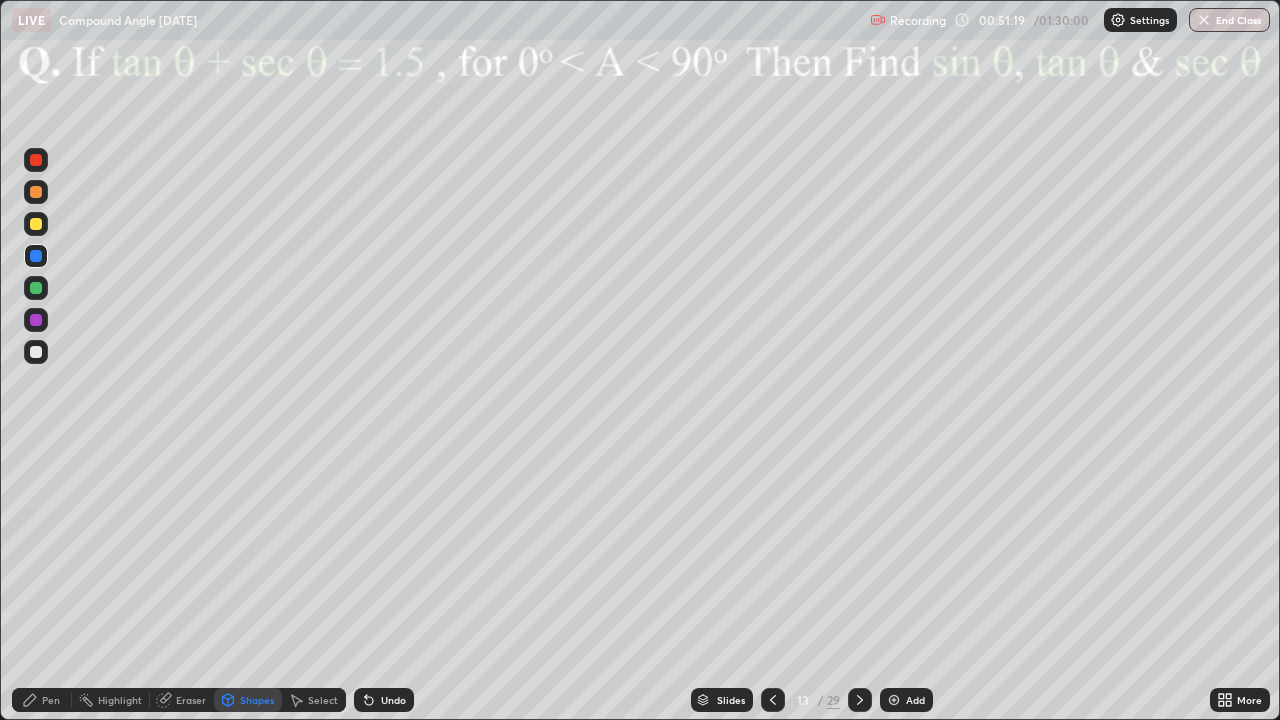 click 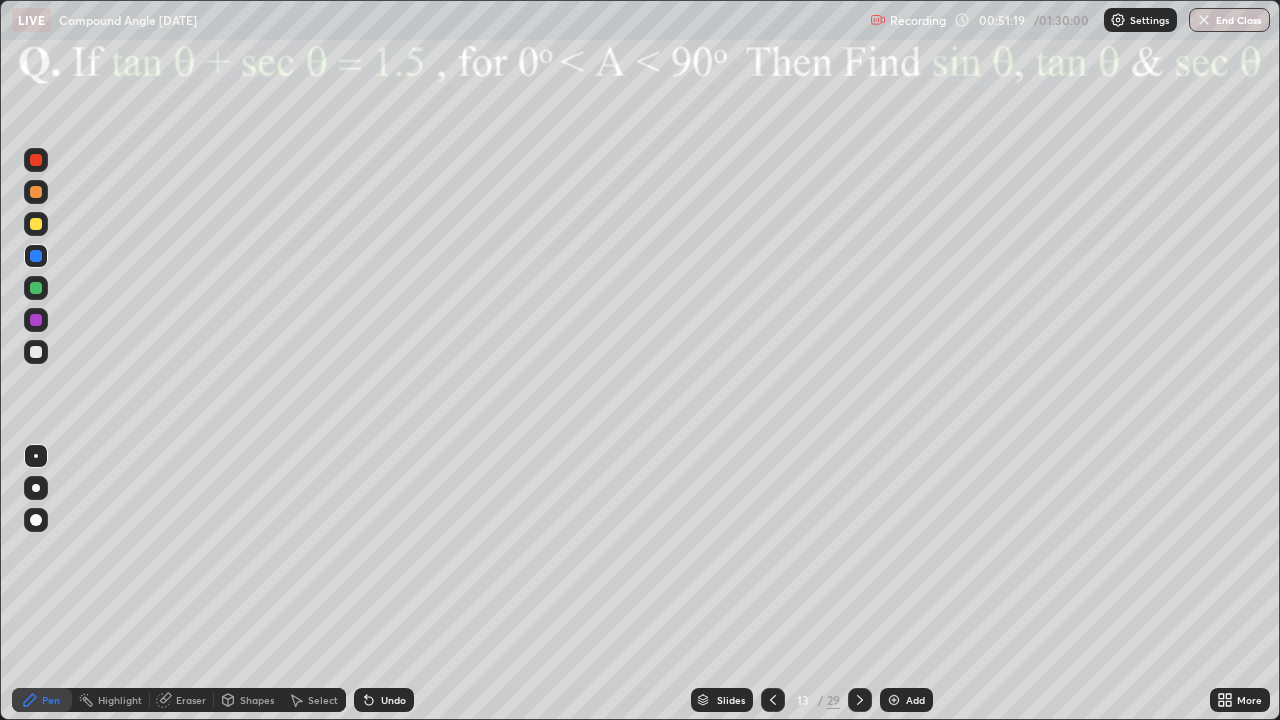 click at bounding box center [36, 320] 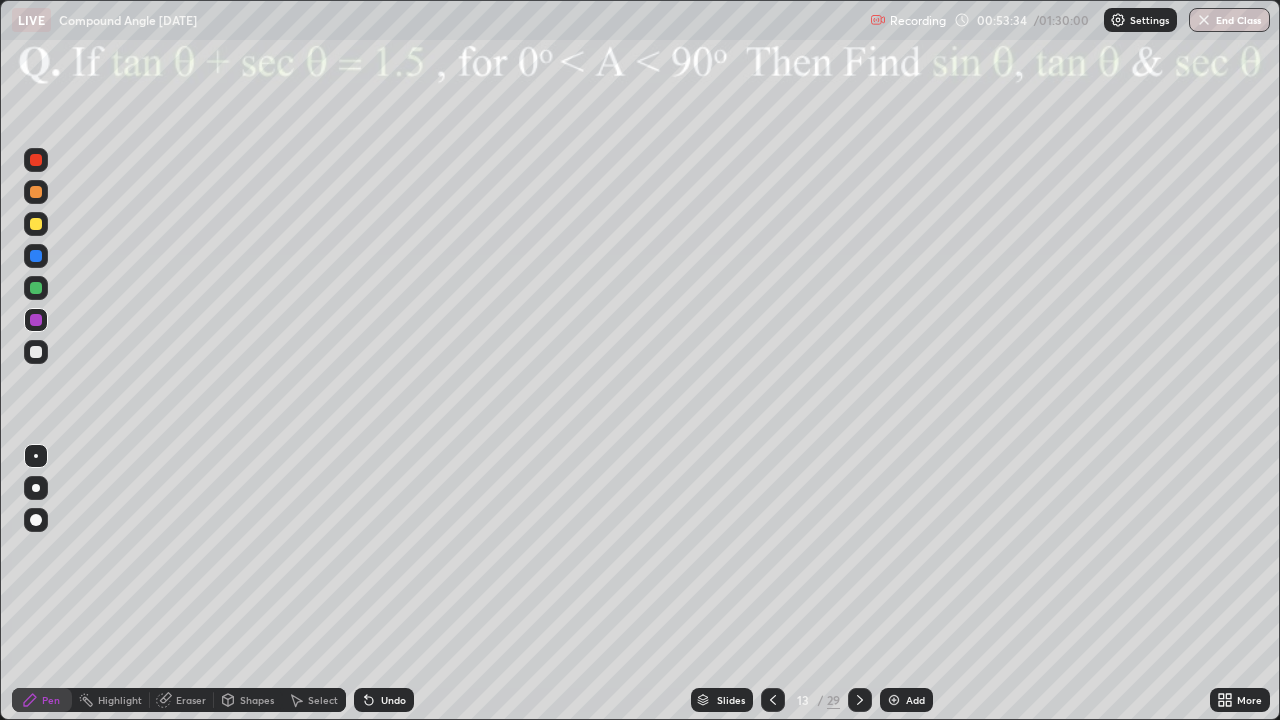 click 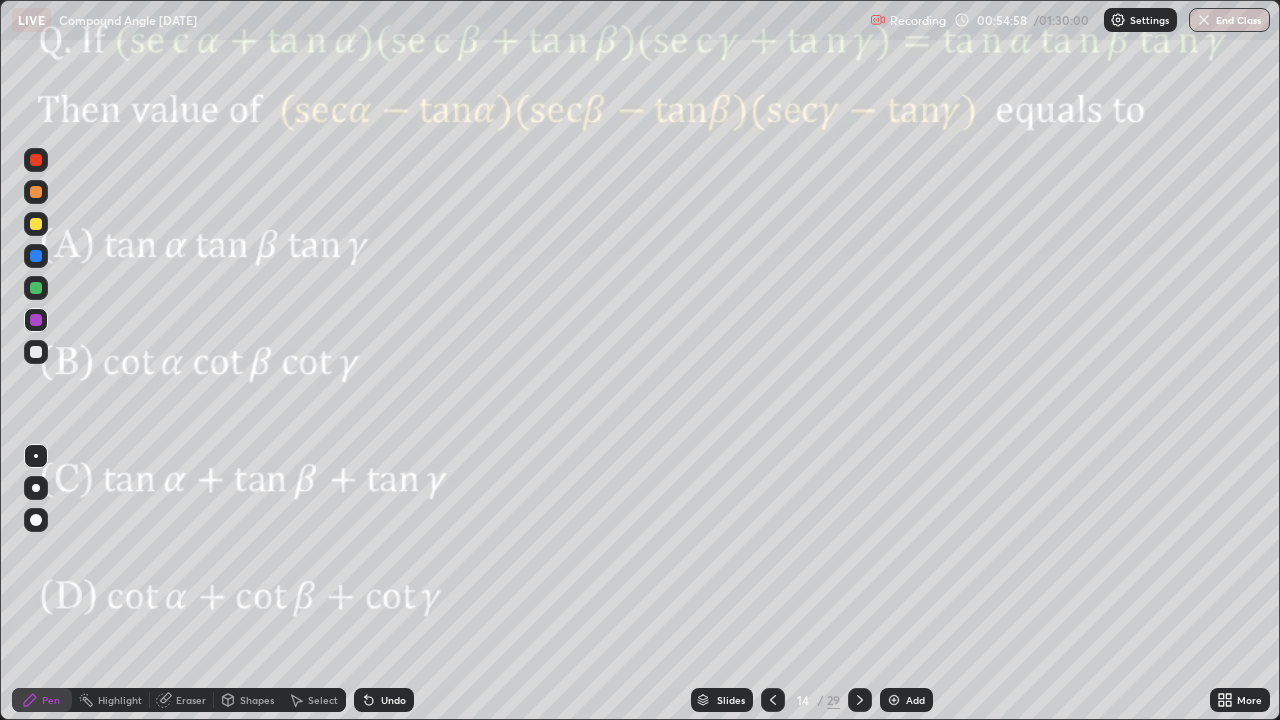 click 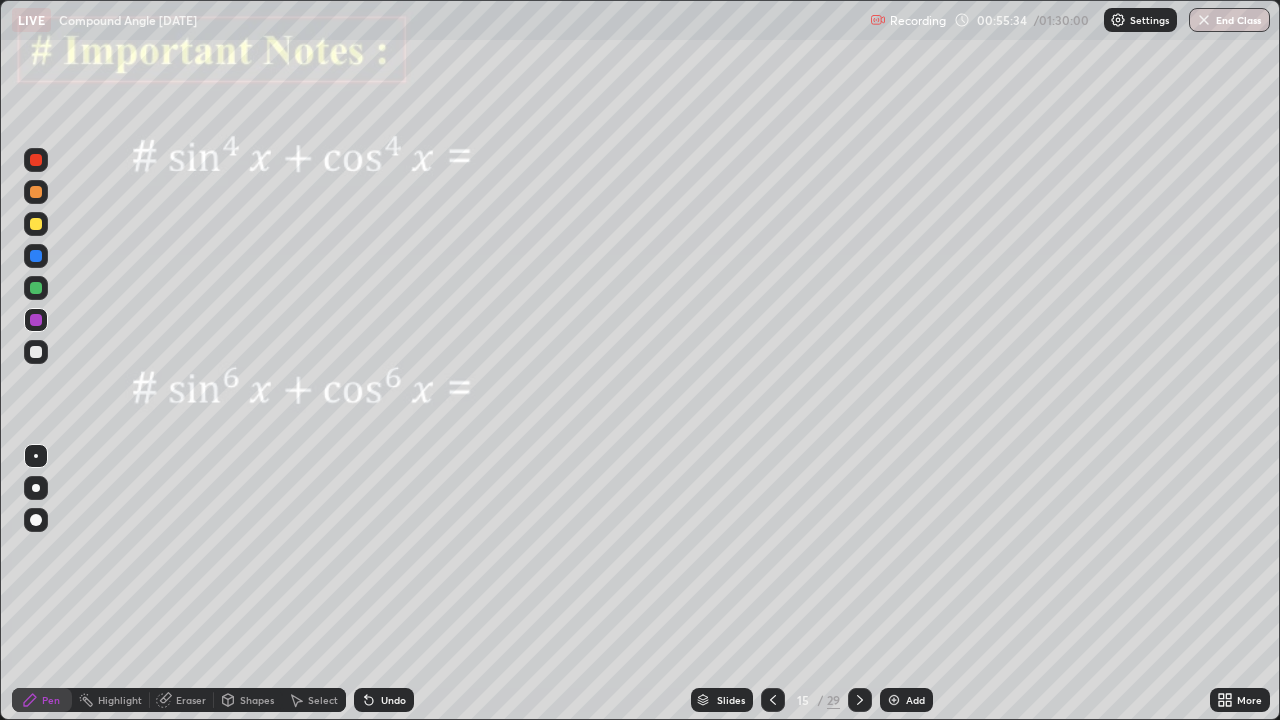 click at bounding box center [36, 320] 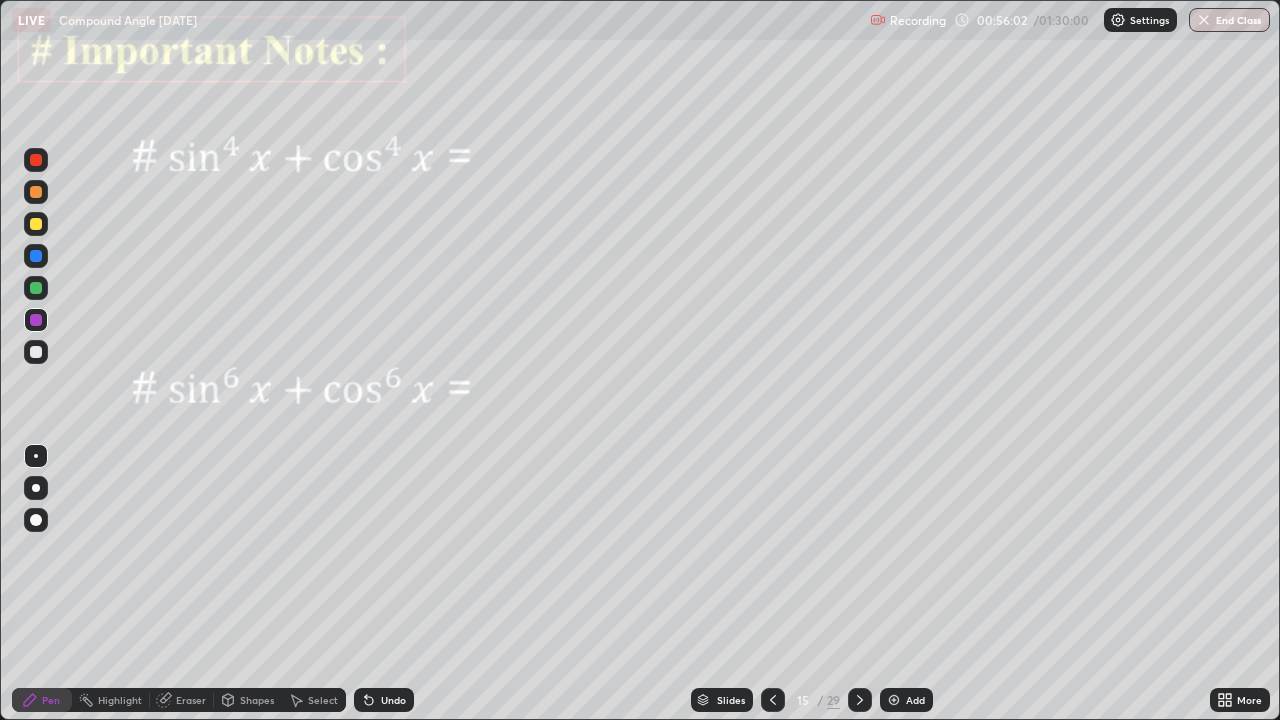 click at bounding box center [36, 256] 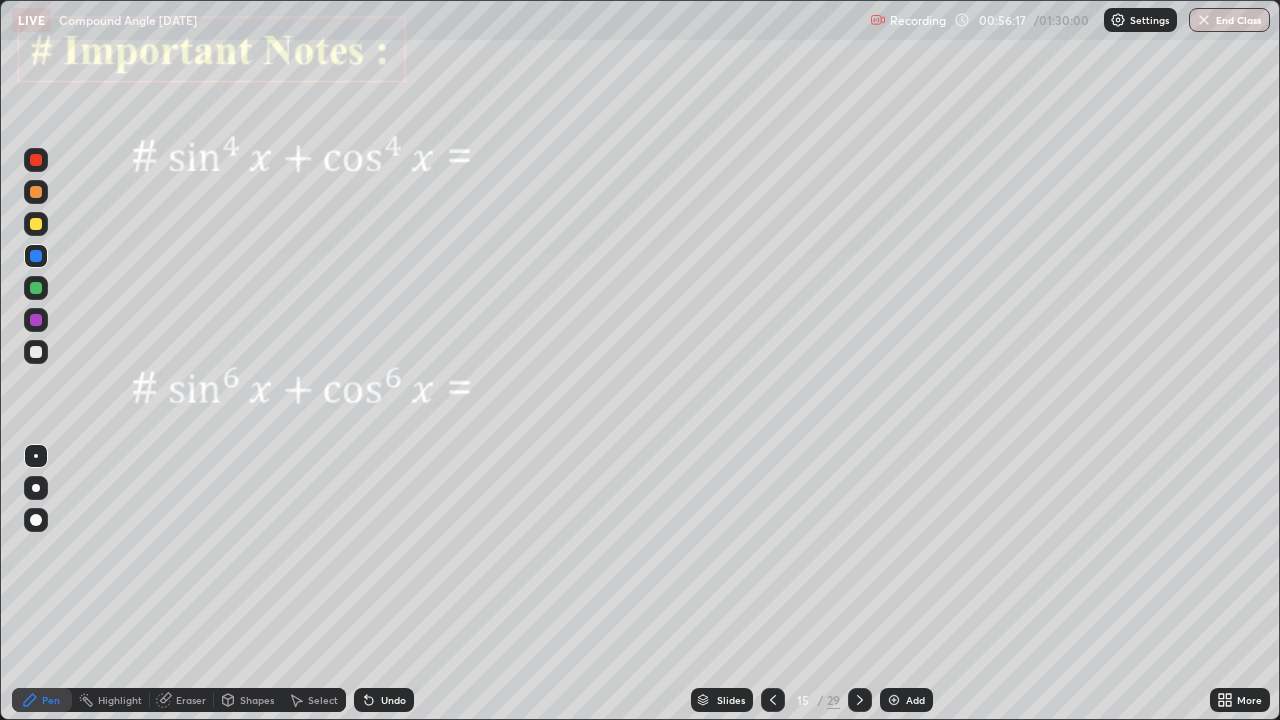 click at bounding box center [36, 352] 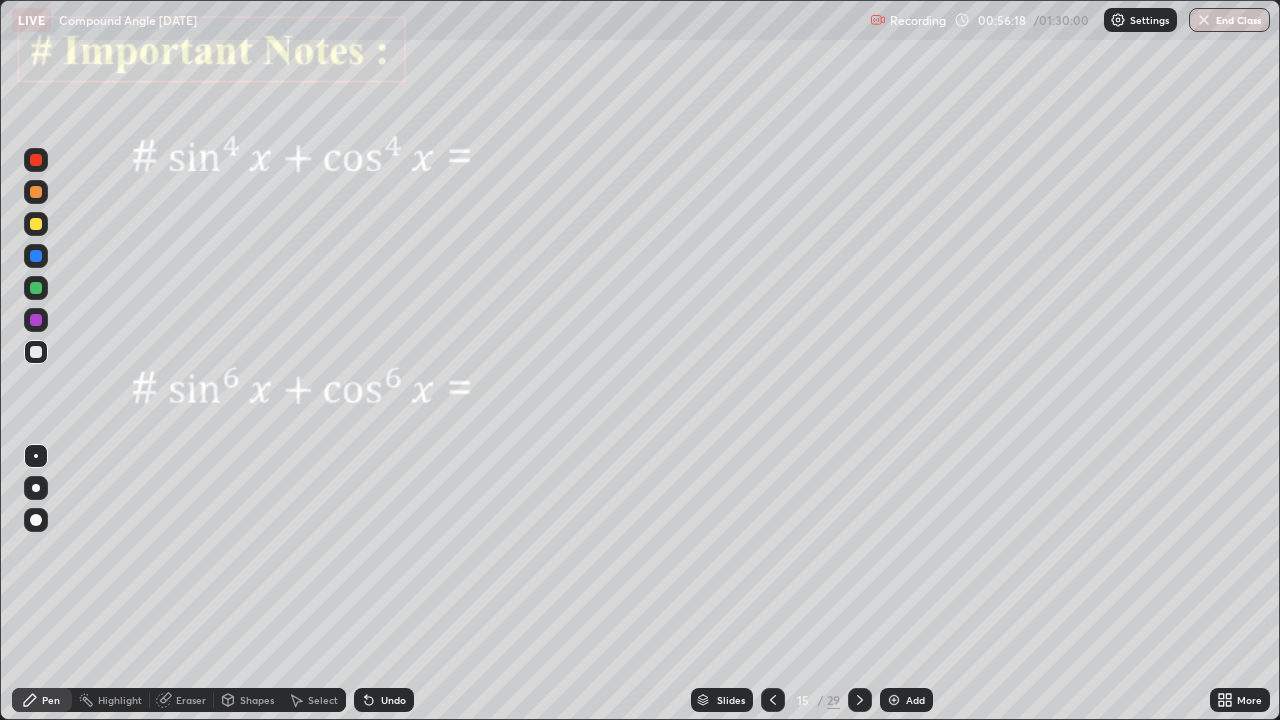 click at bounding box center (36, 288) 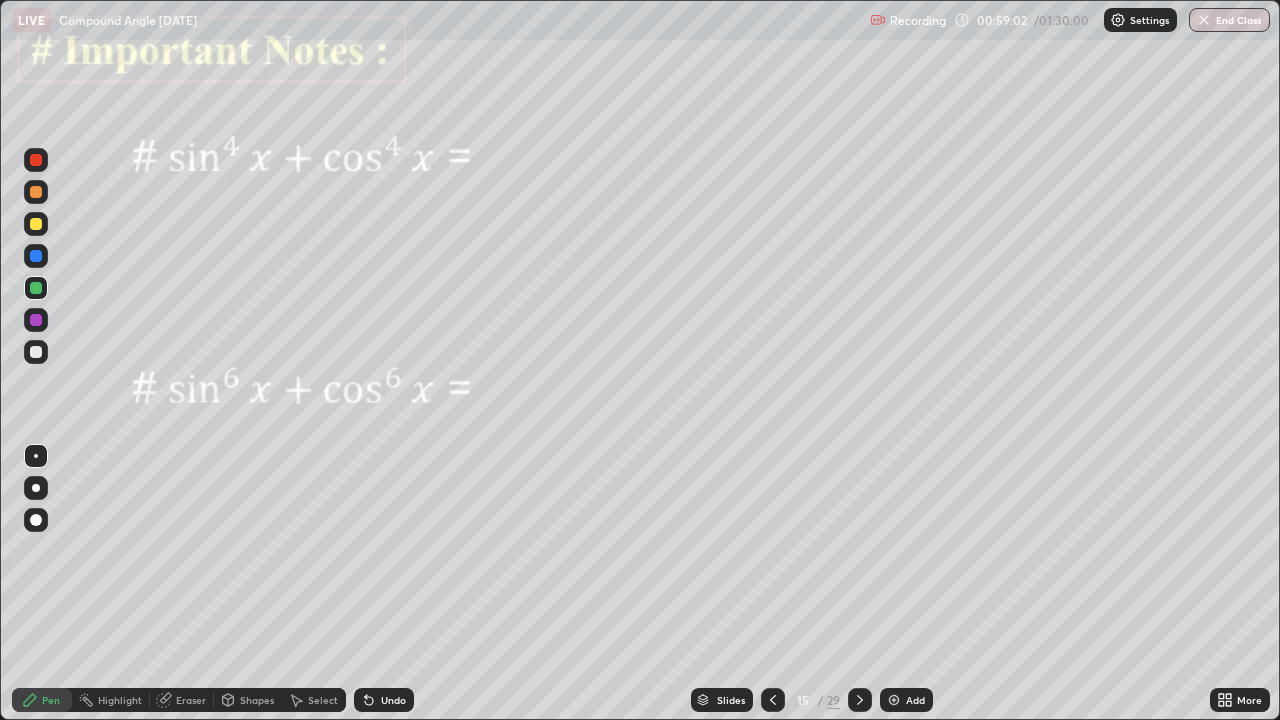 click 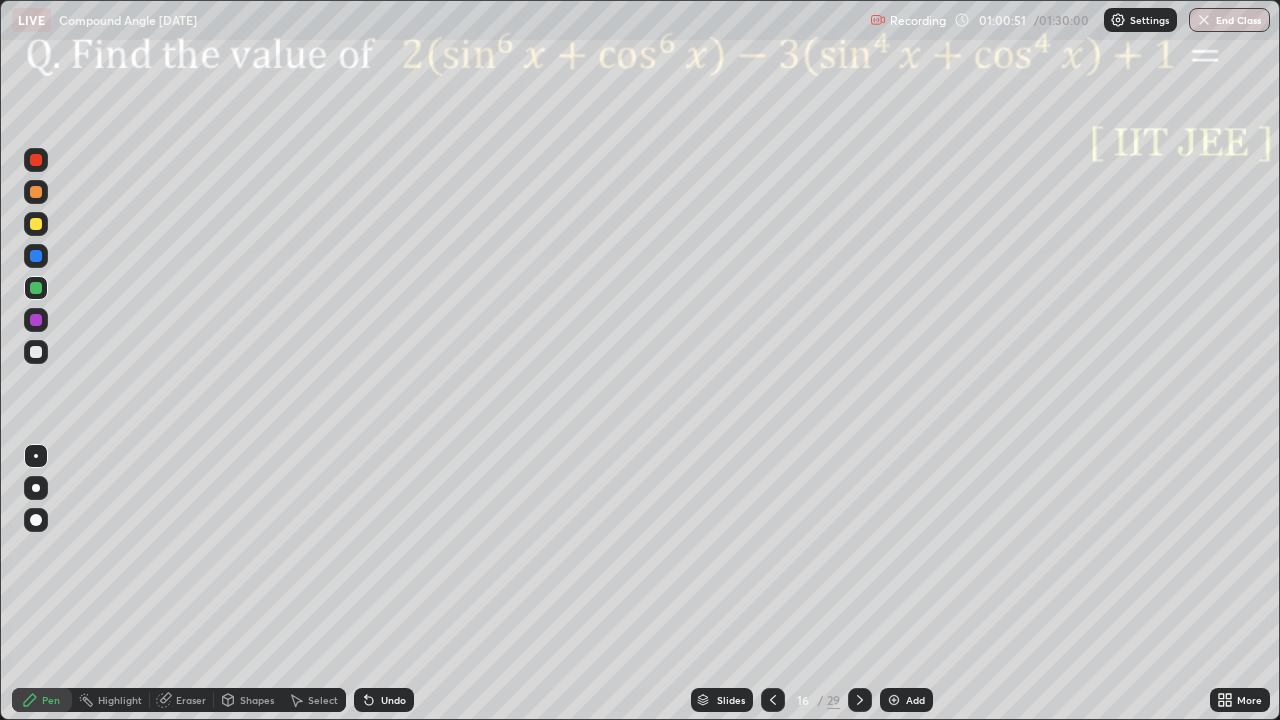 click at bounding box center [36, 288] 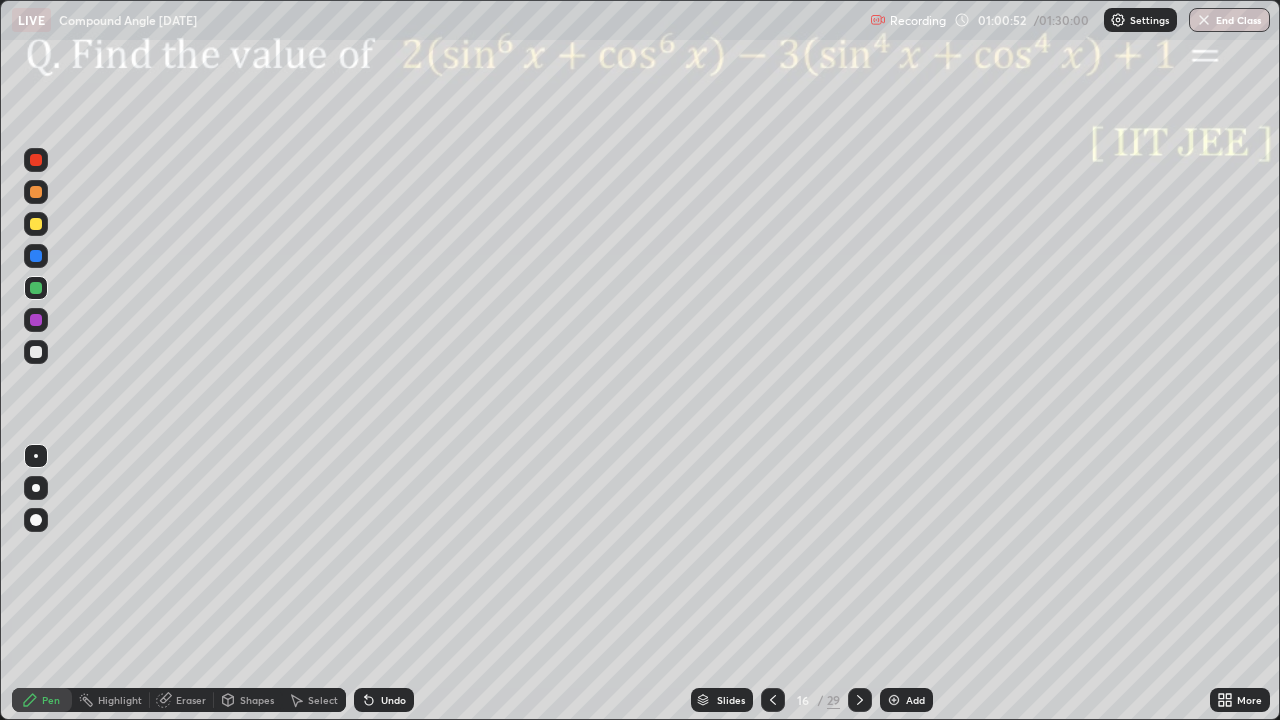 click at bounding box center (36, 320) 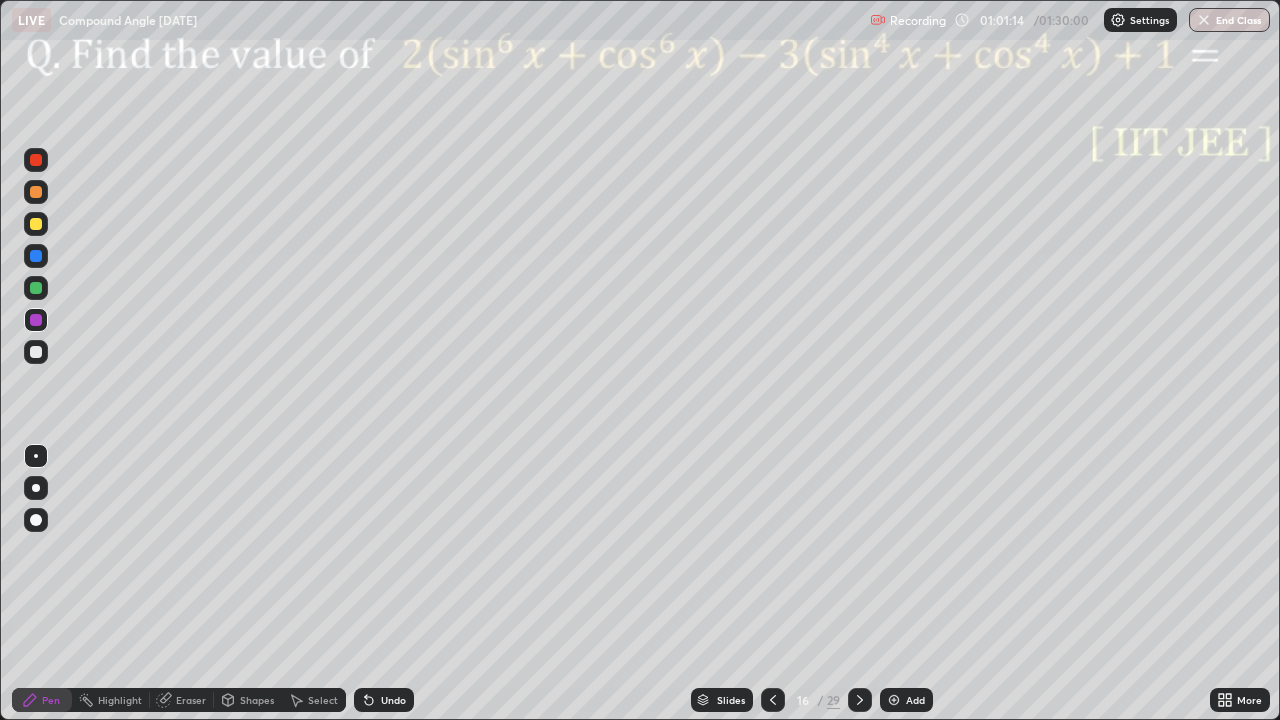 click at bounding box center (36, 160) 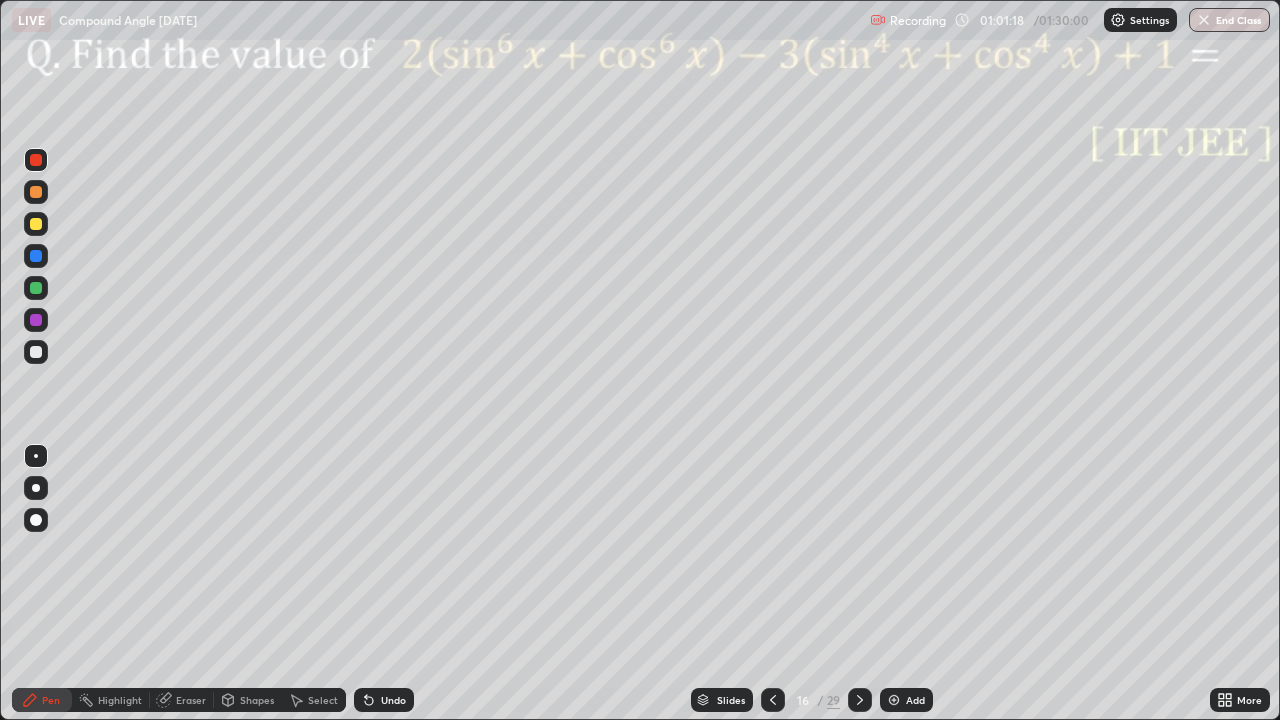click at bounding box center (36, 256) 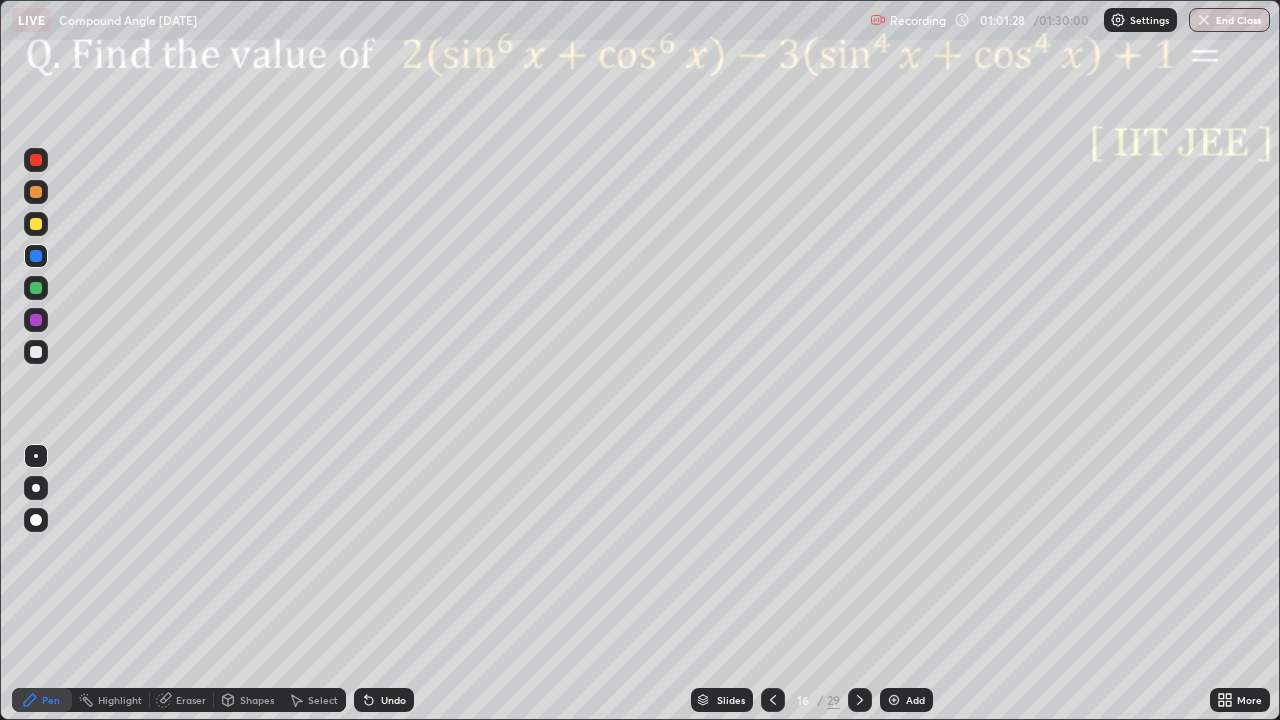 click 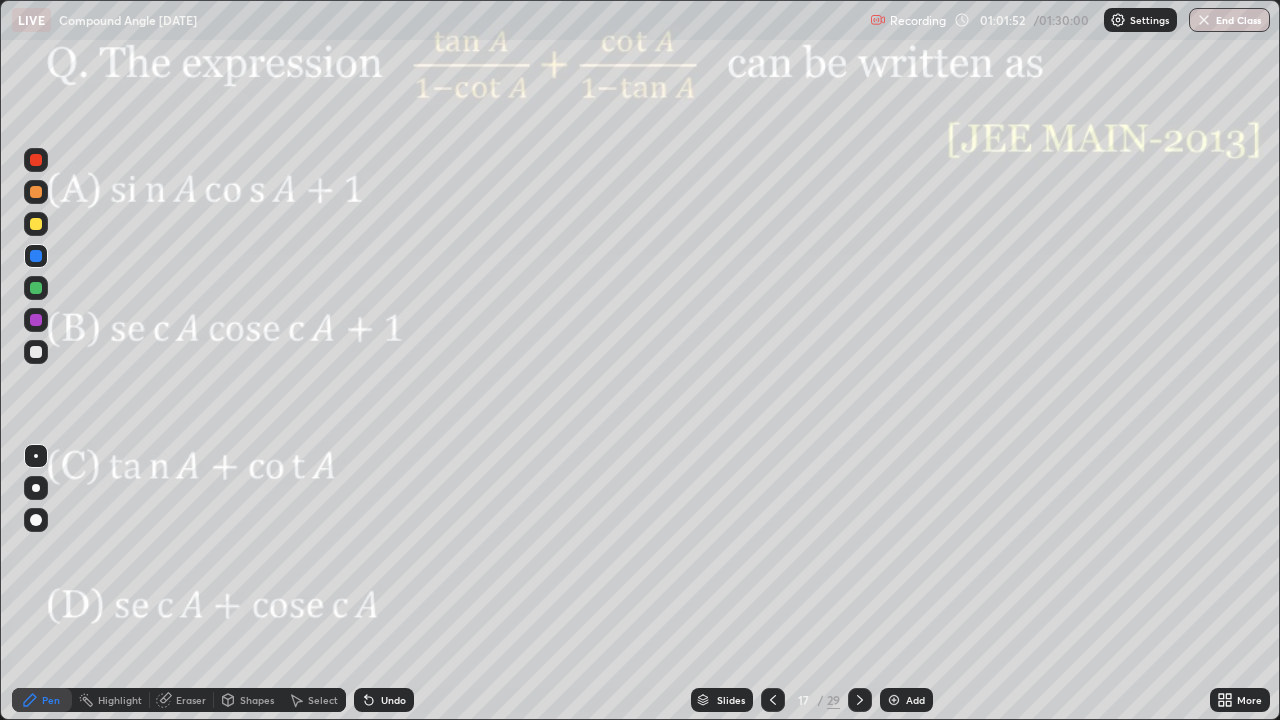 click 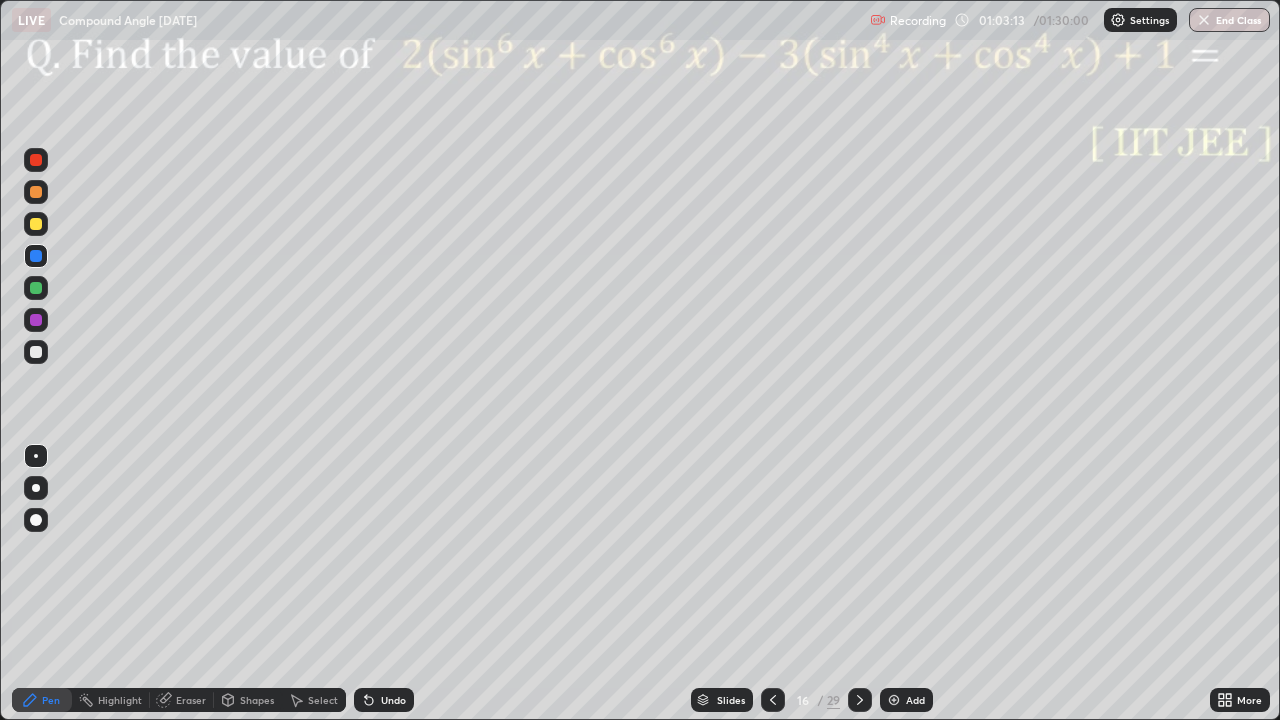 click 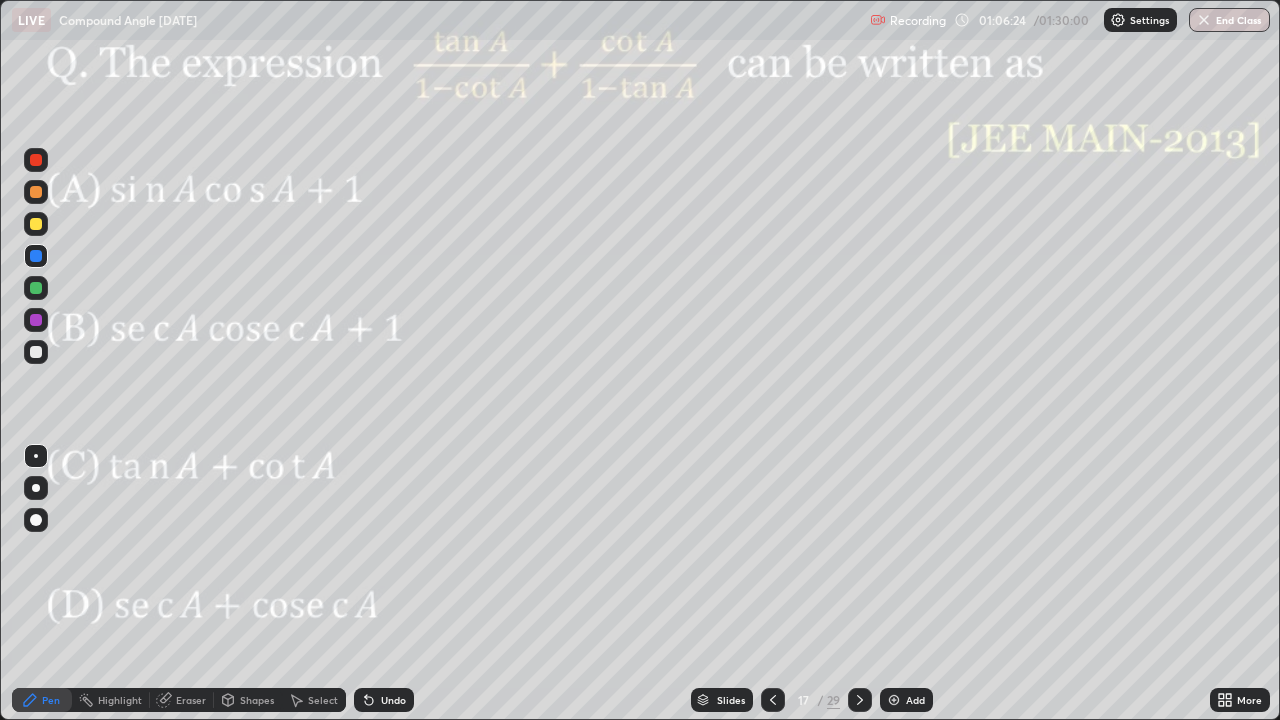 click at bounding box center (36, 320) 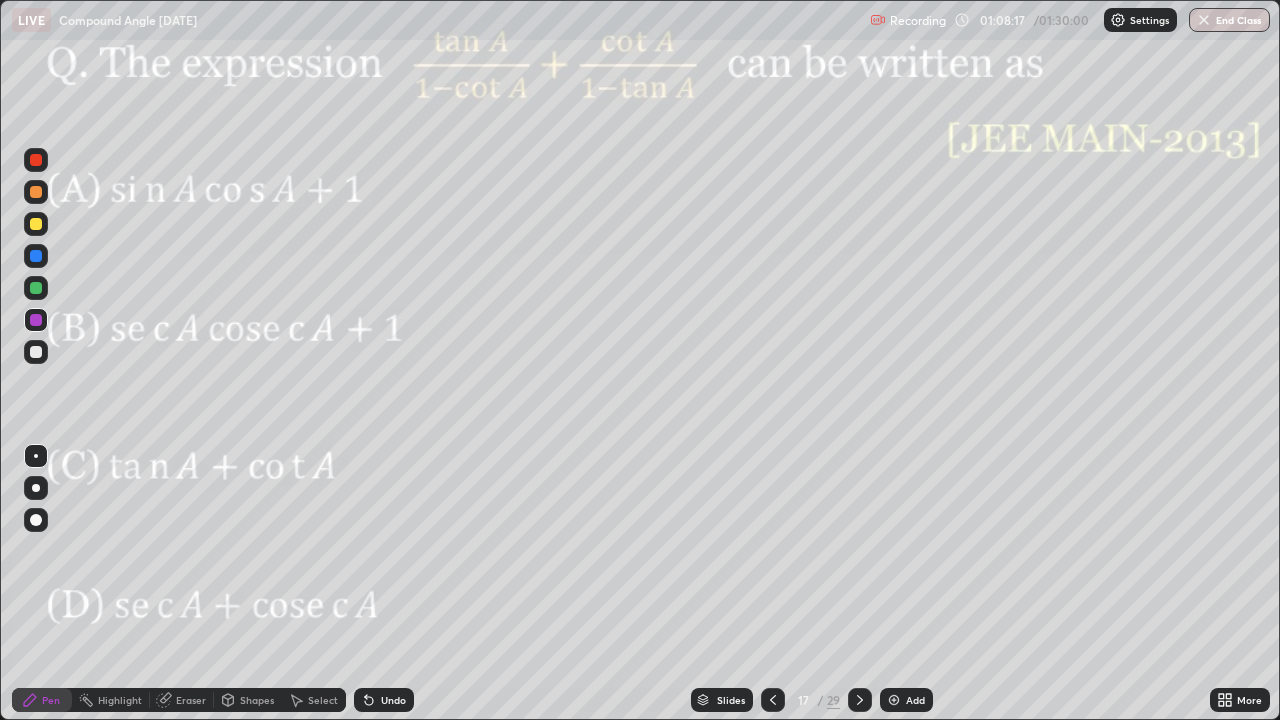 click at bounding box center (36, 288) 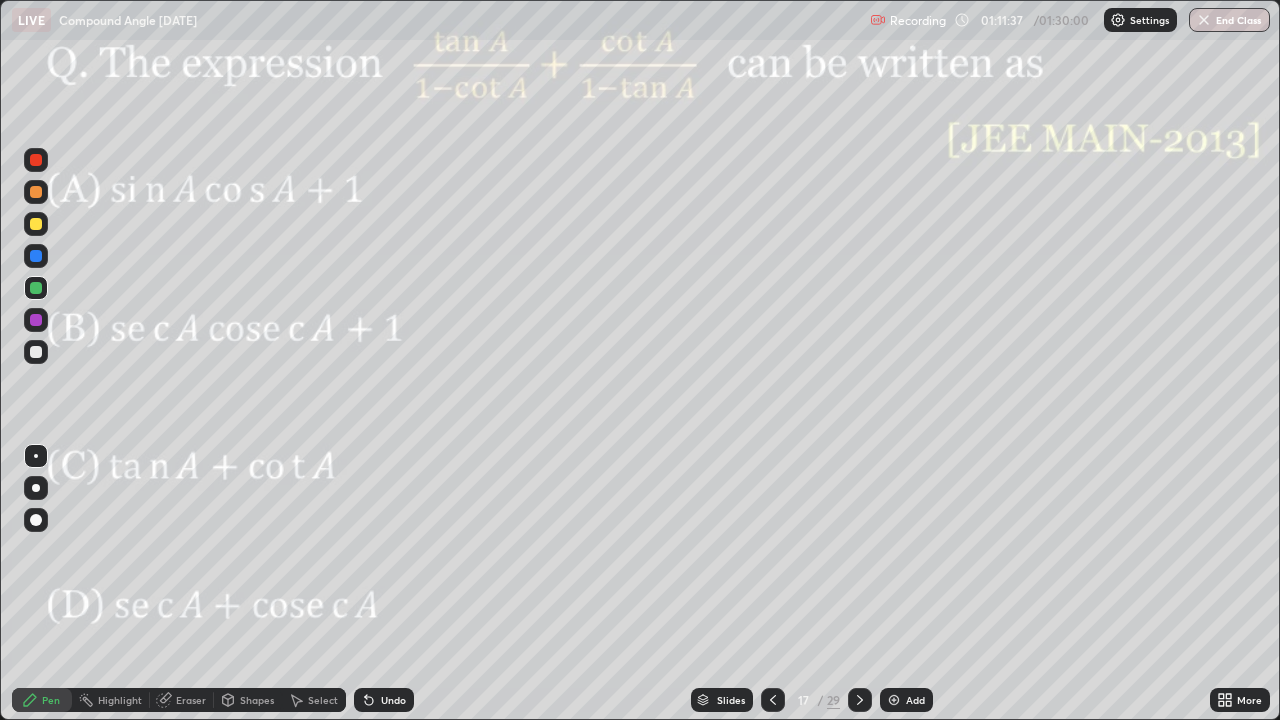 click 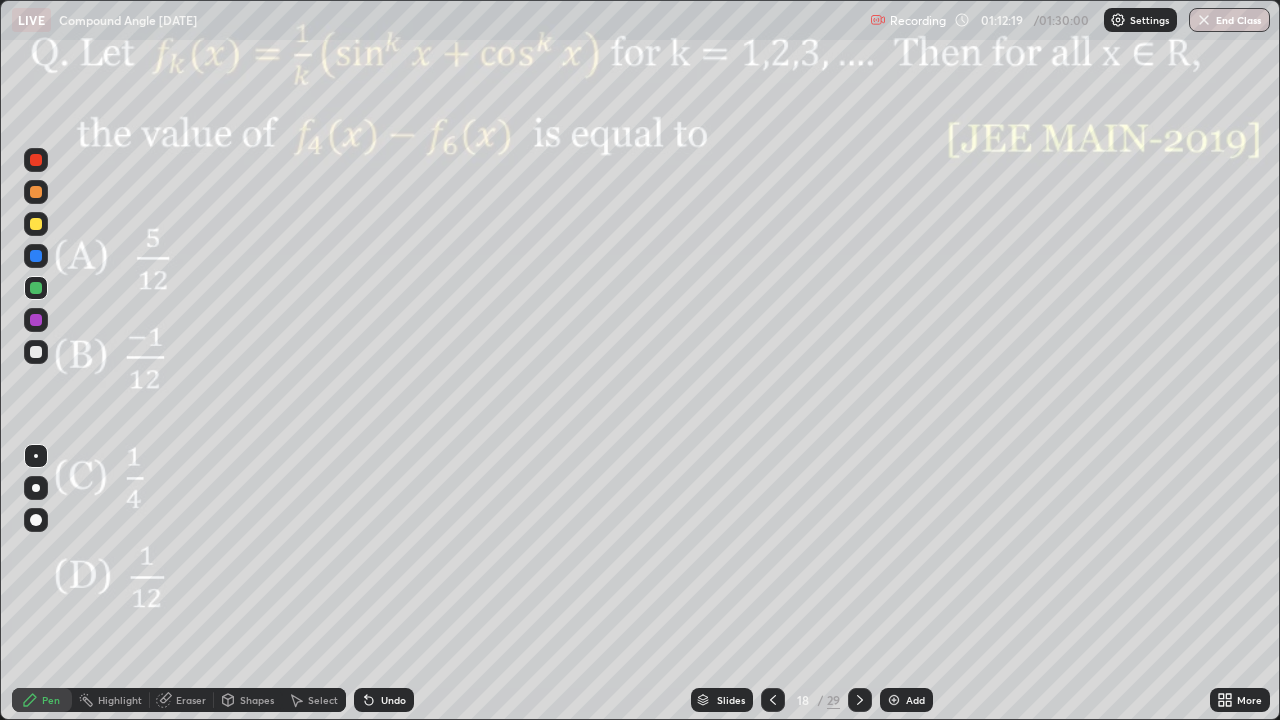 click at bounding box center (36, 288) 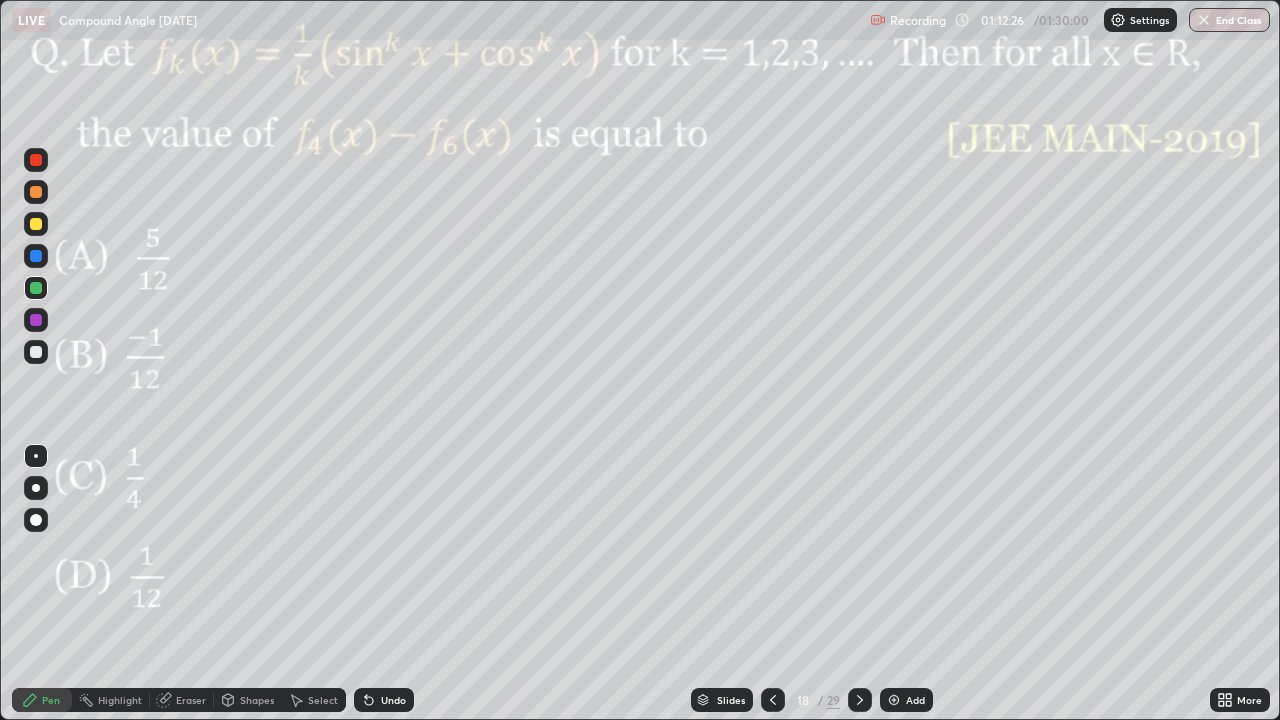 click 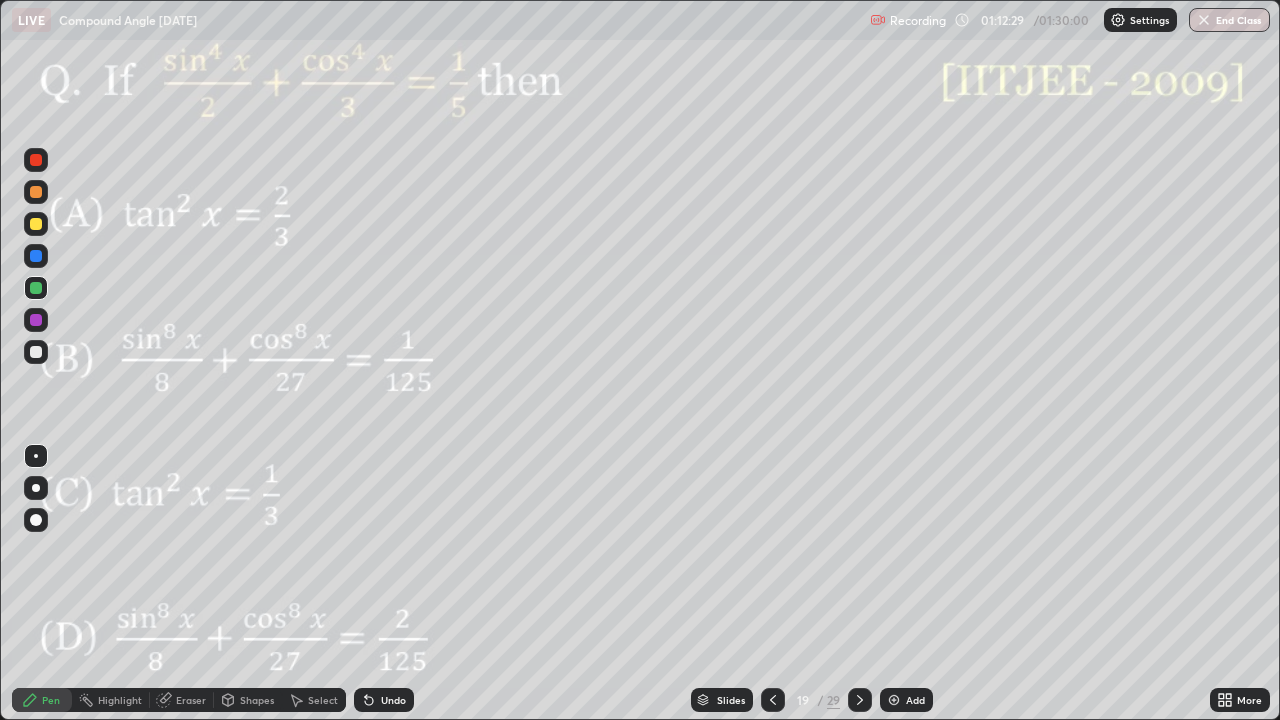 click at bounding box center [36, 320] 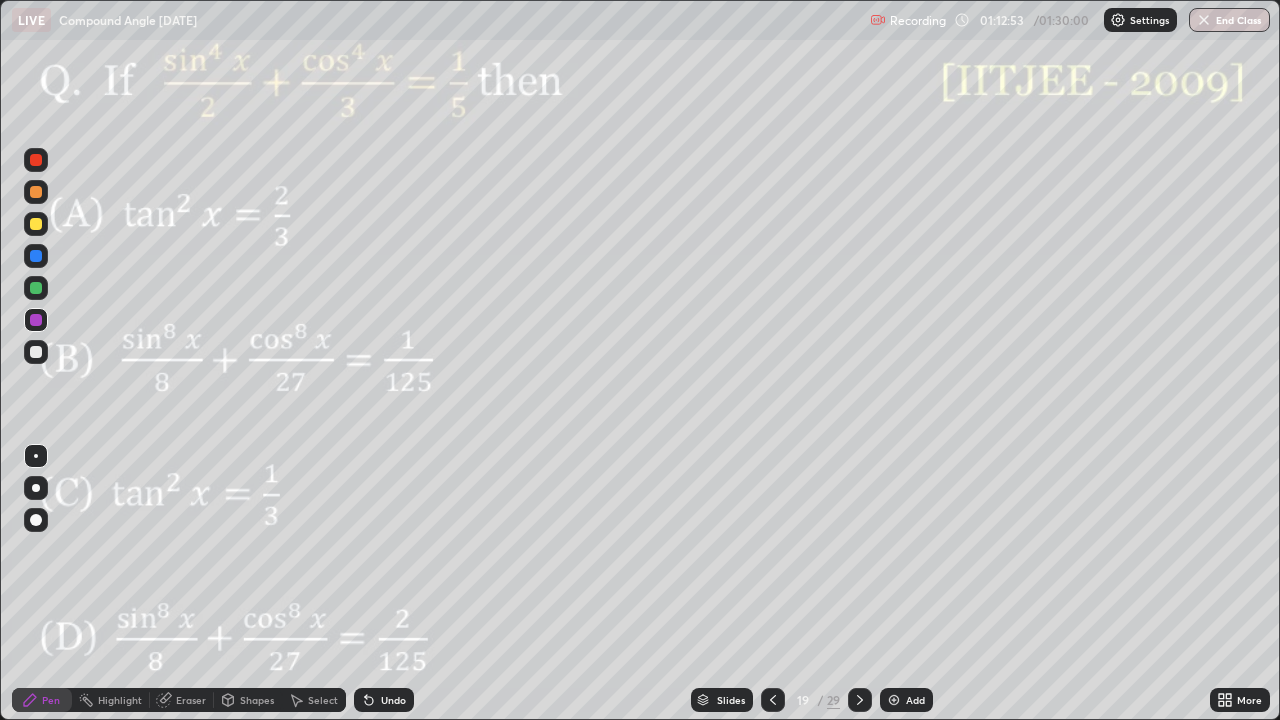 click 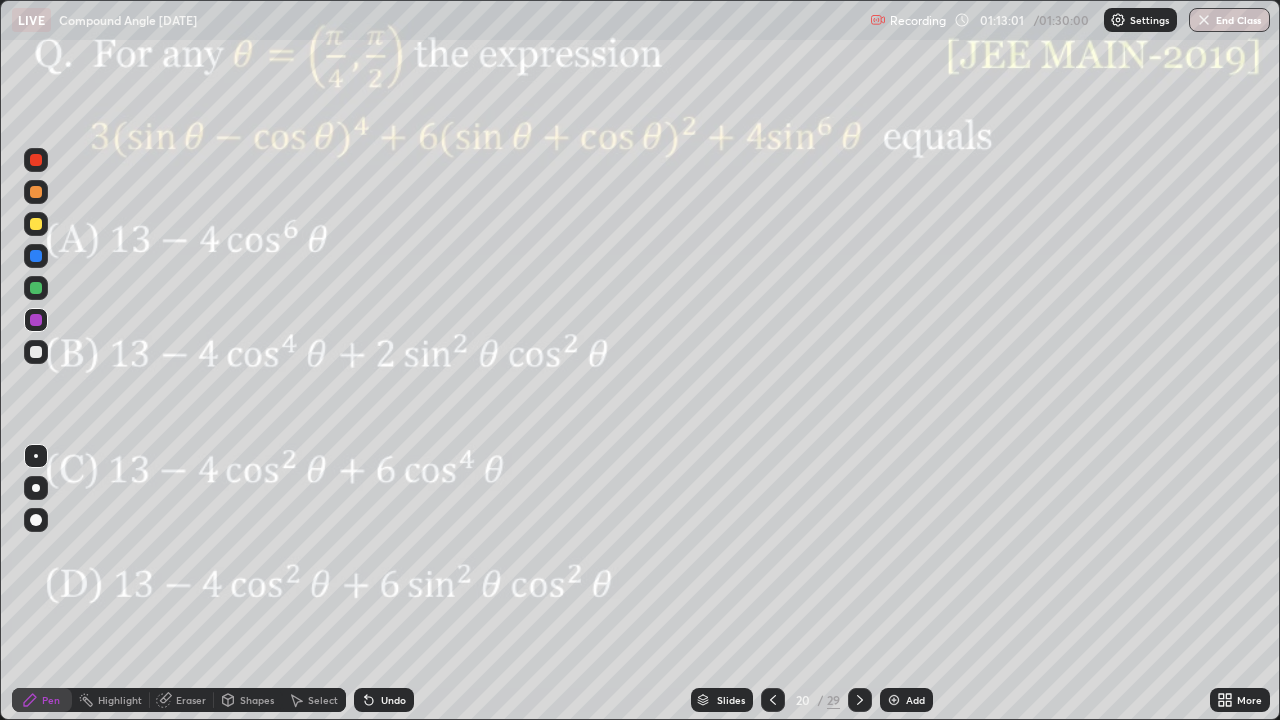 click 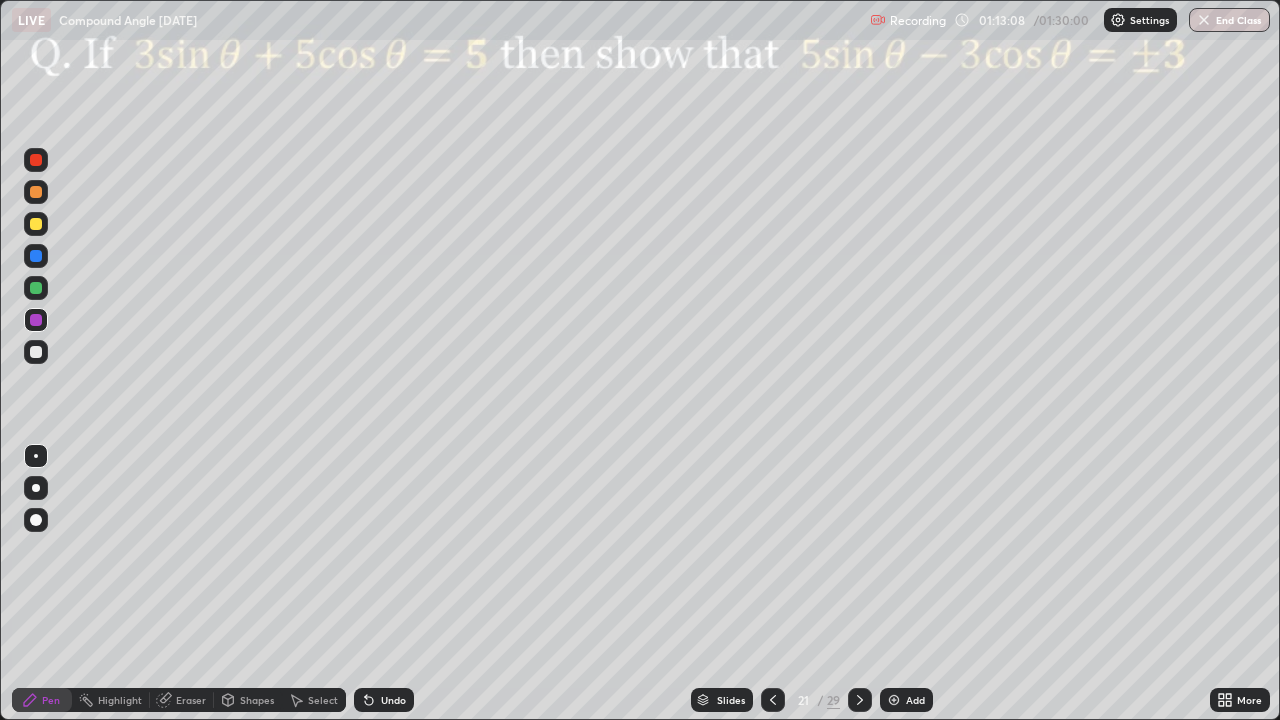 click at bounding box center [36, 192] 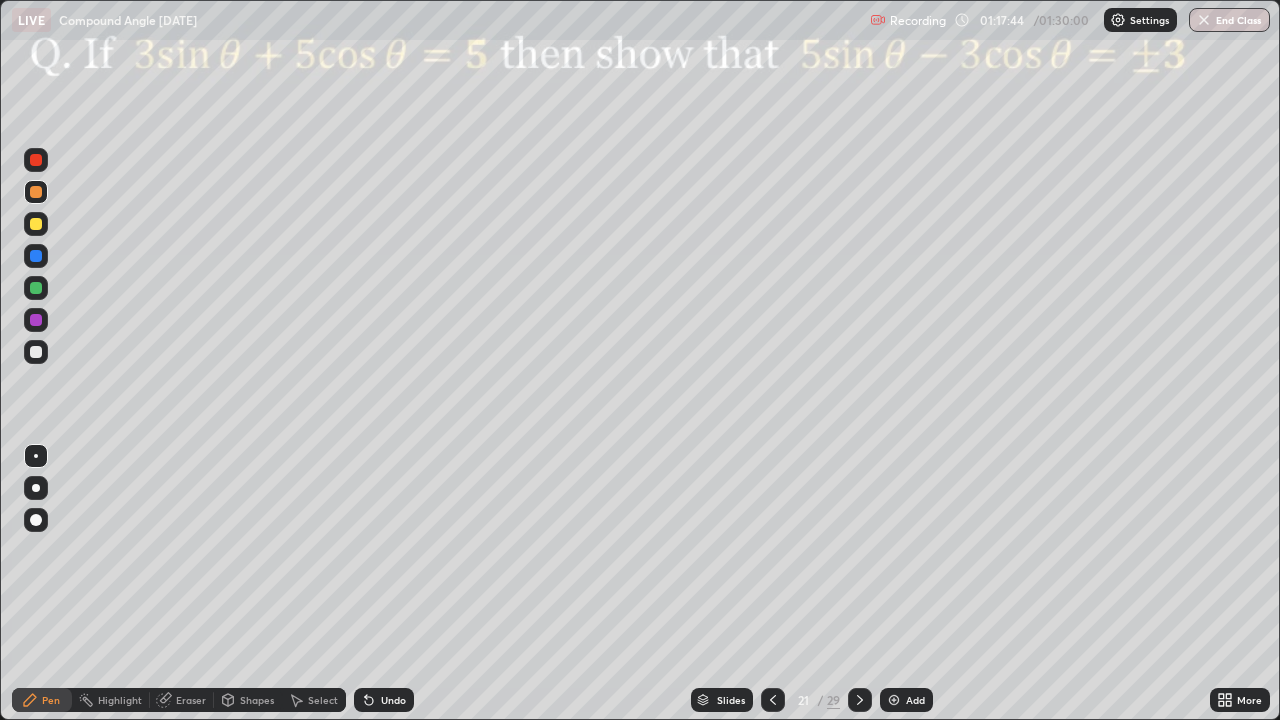 click at bounding box center (36, 256) 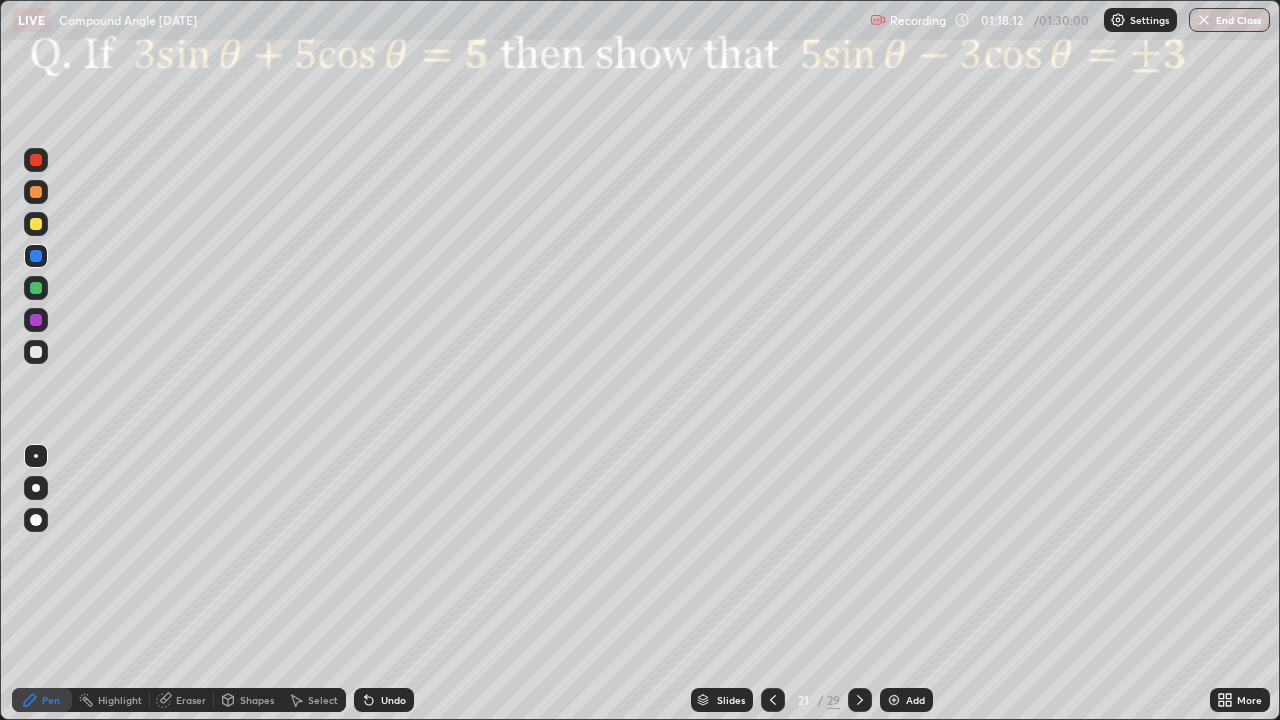 click at bounding box center (36, 192) 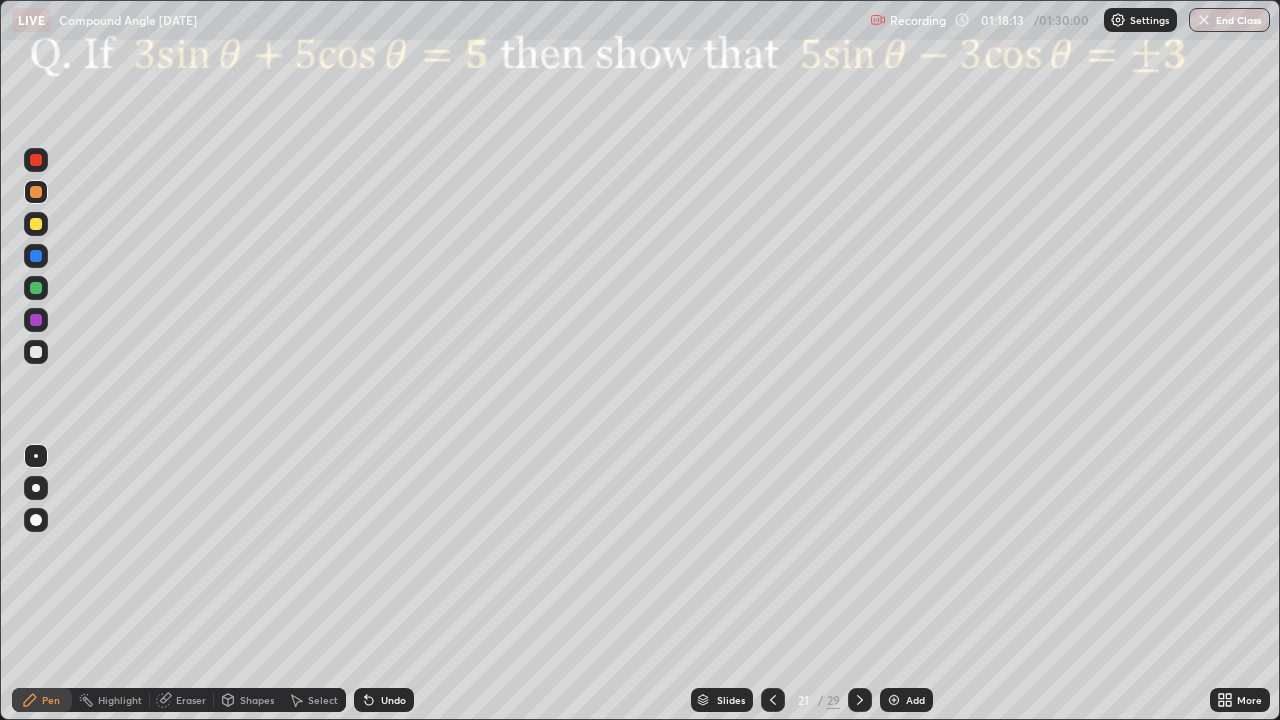 click at bounding box center [36, 288] 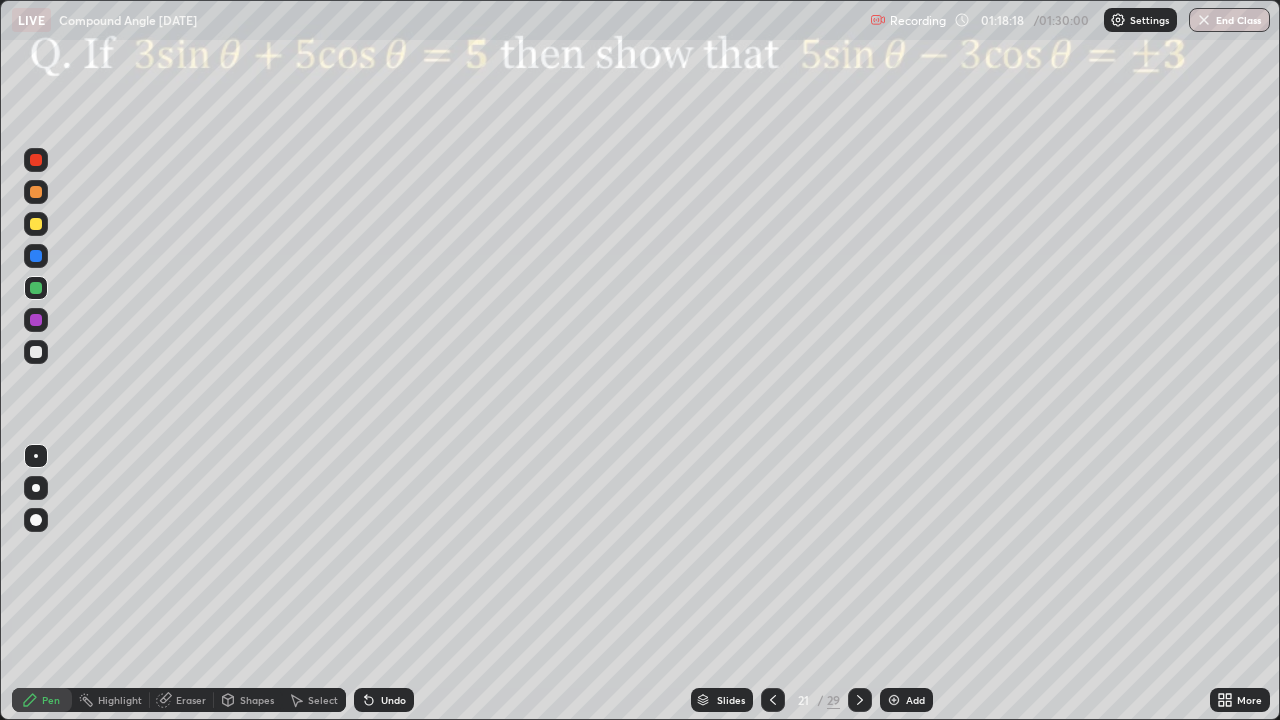 click at bounding box center (36, 160) 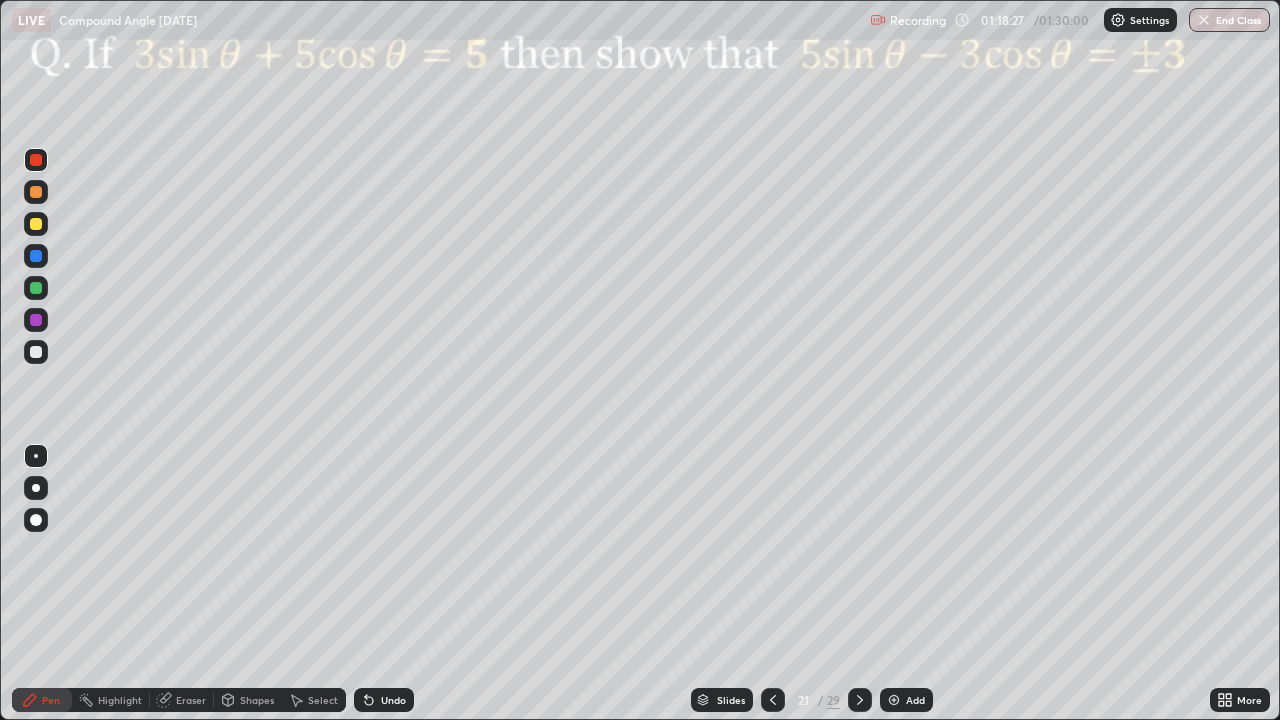 click at bounding box center (36, 288) 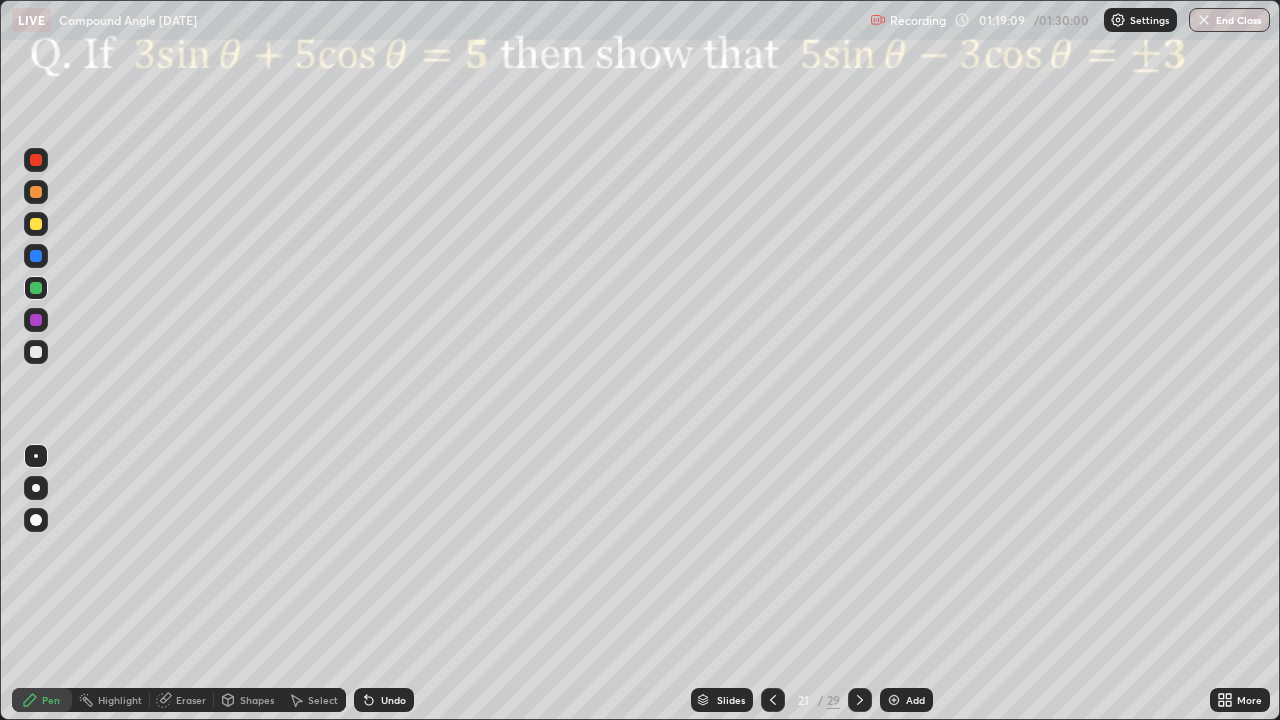 click at bounding box center (36, 192) 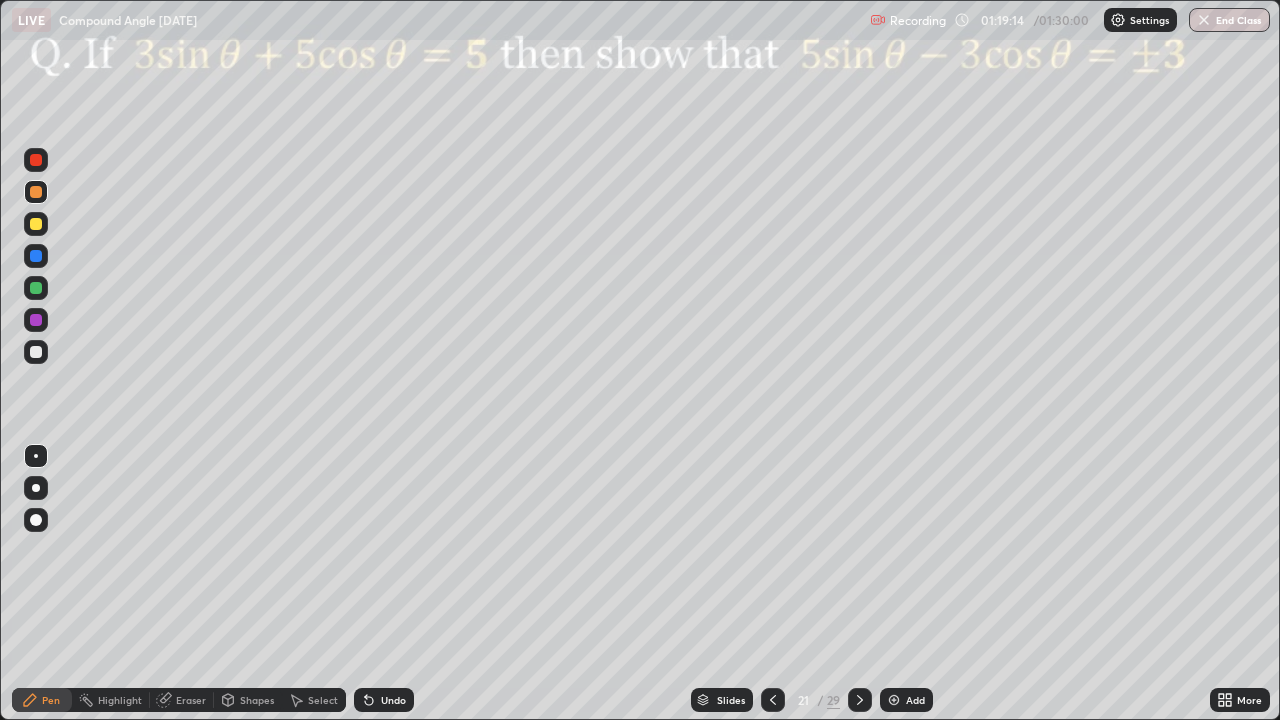 click at bounding box center (36, 256) 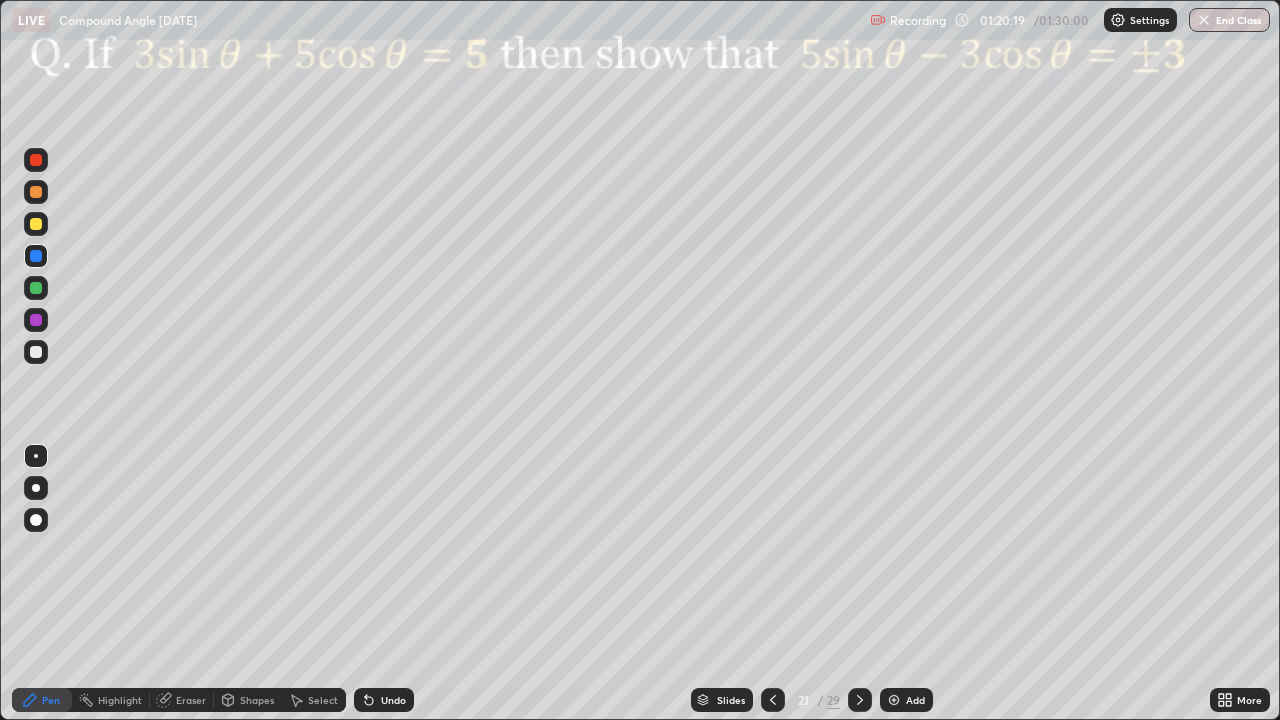 click 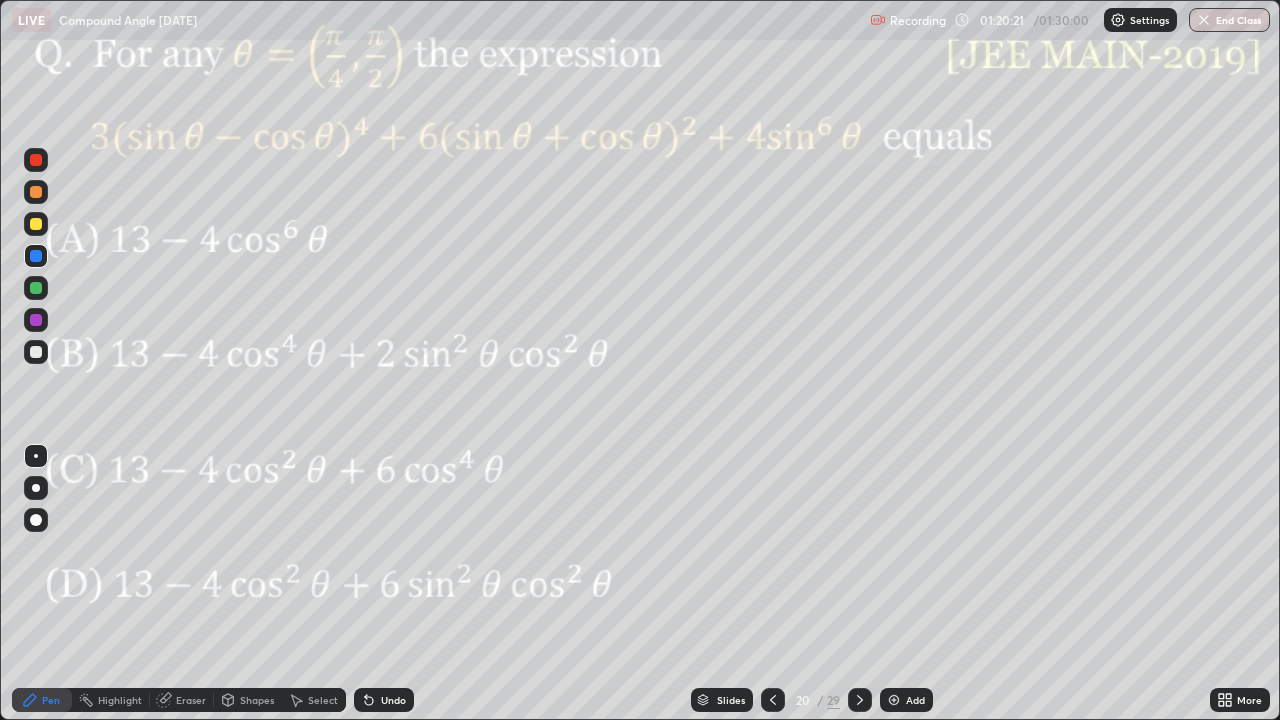 click 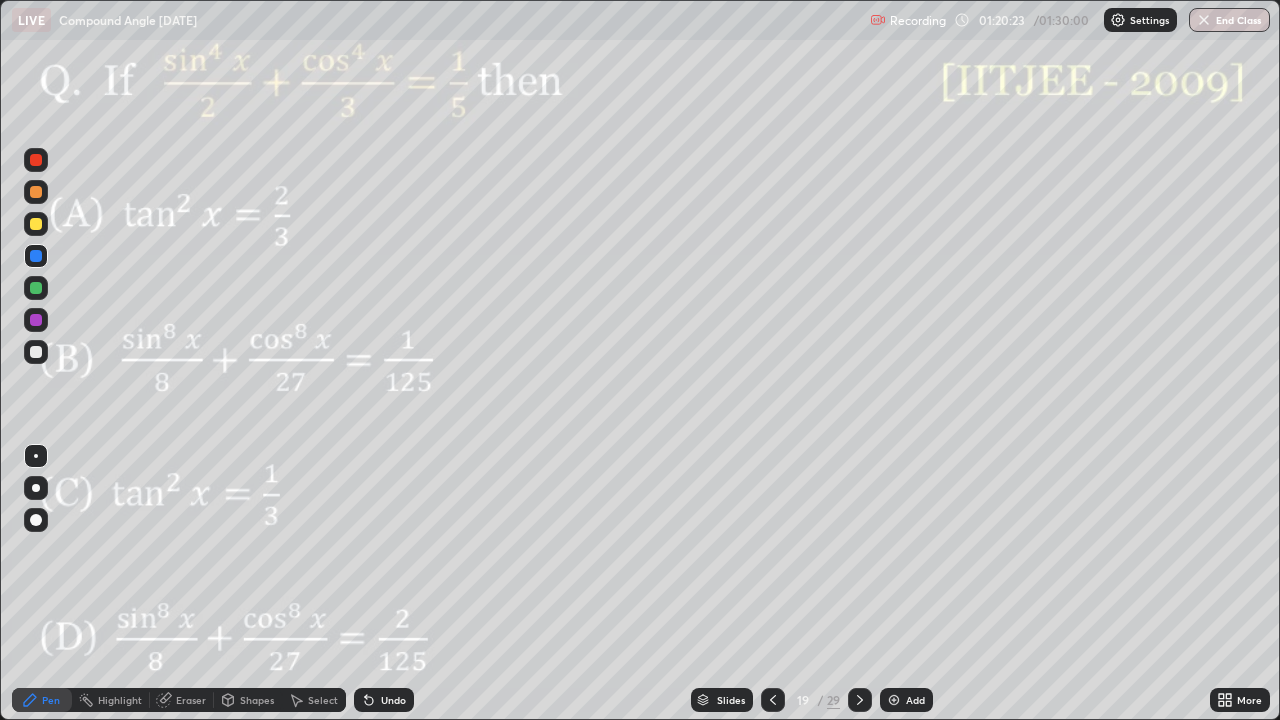click 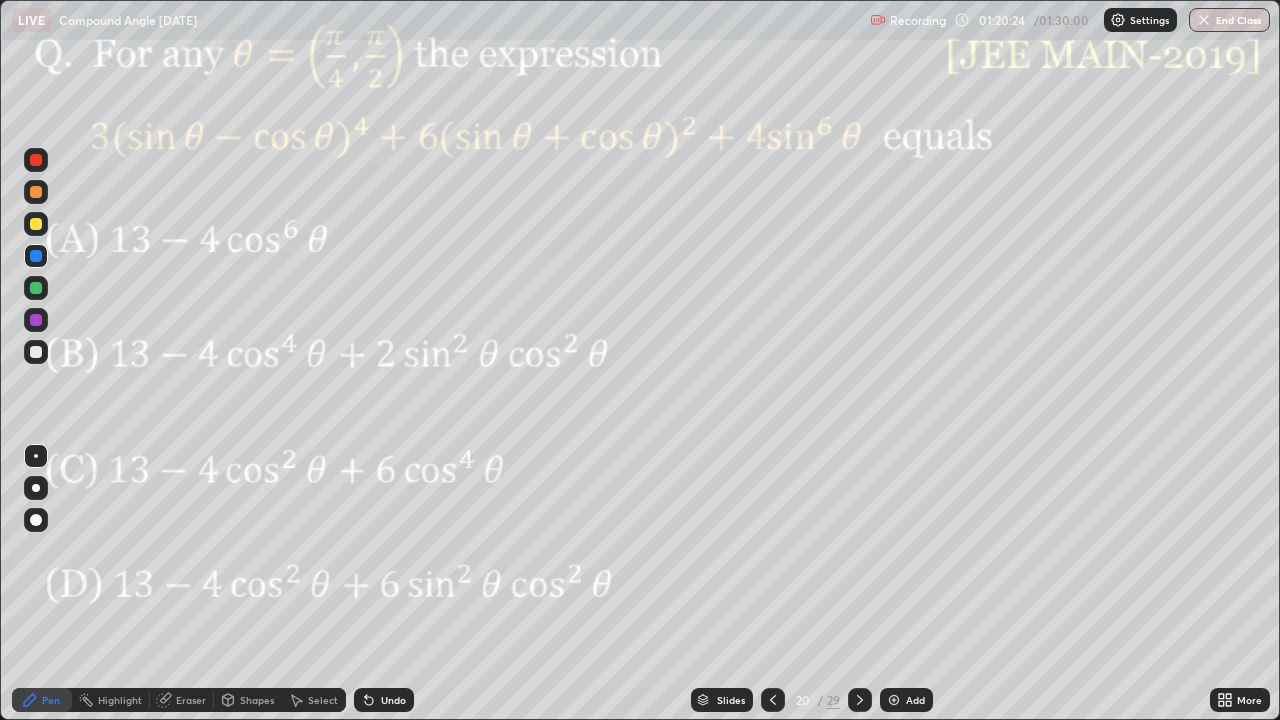 click 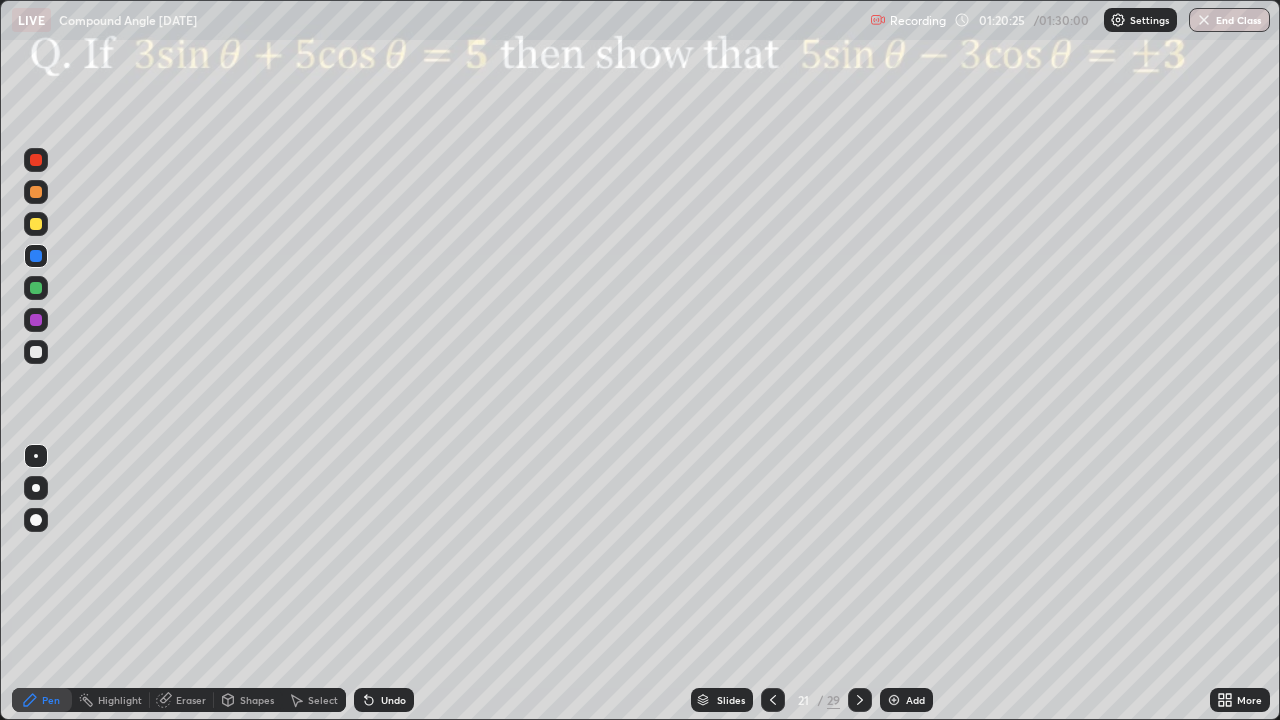 click 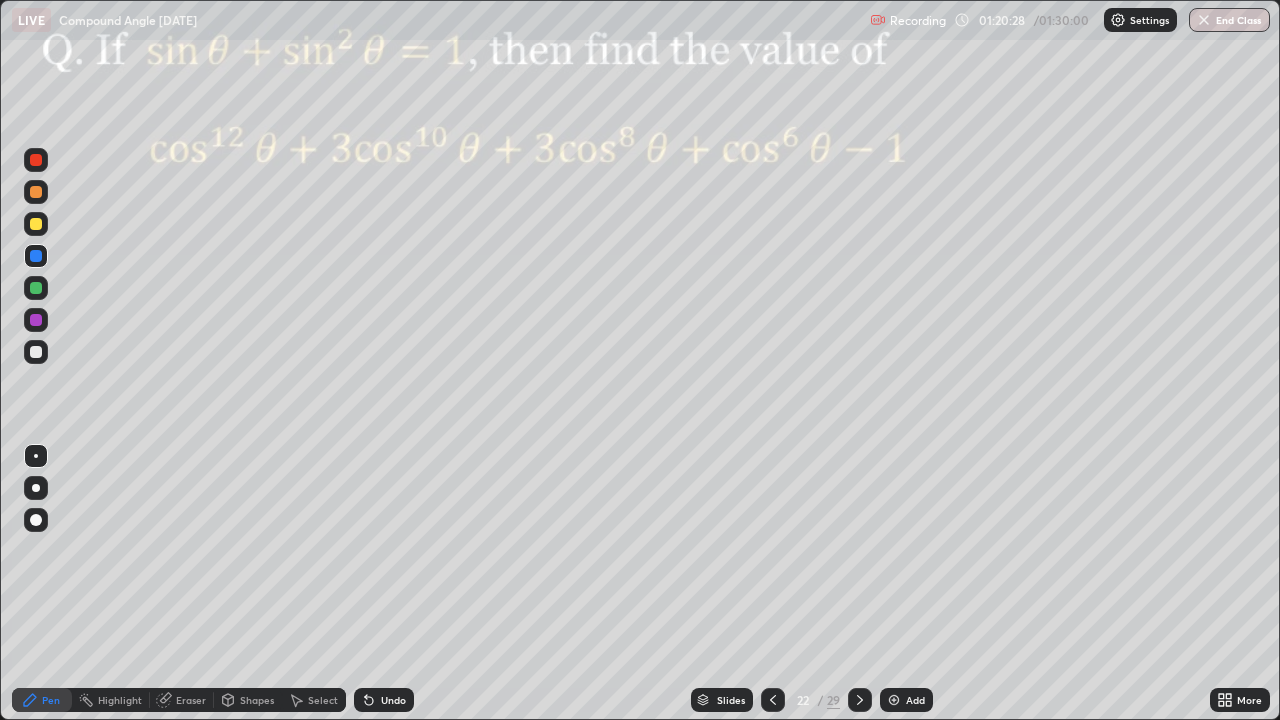 click at bounding box center [36, 288] 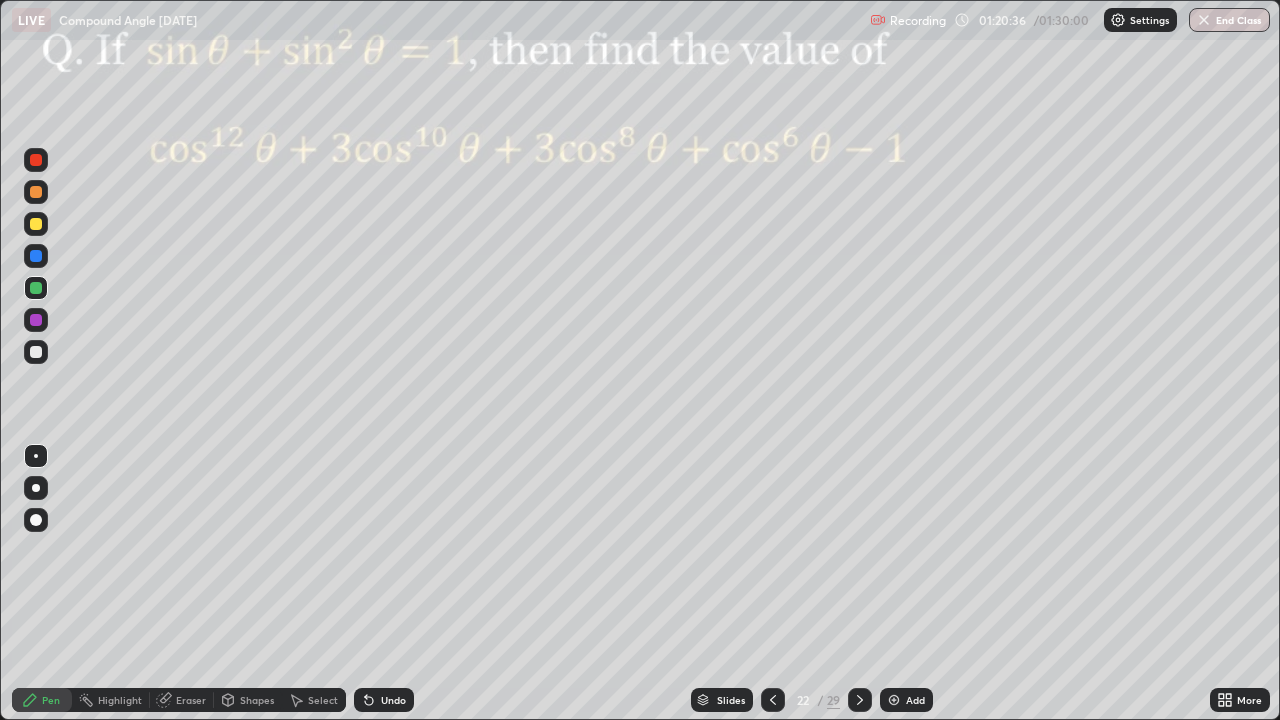 click at bounding box center [36, 320] 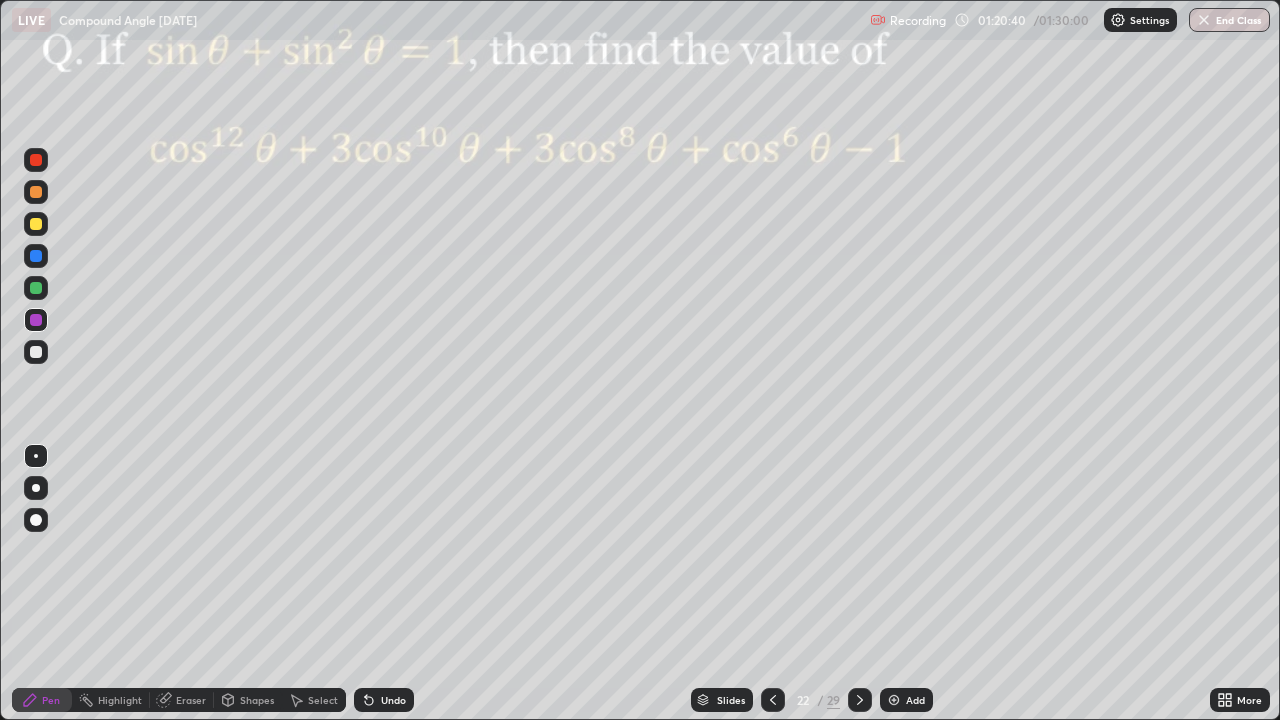 click 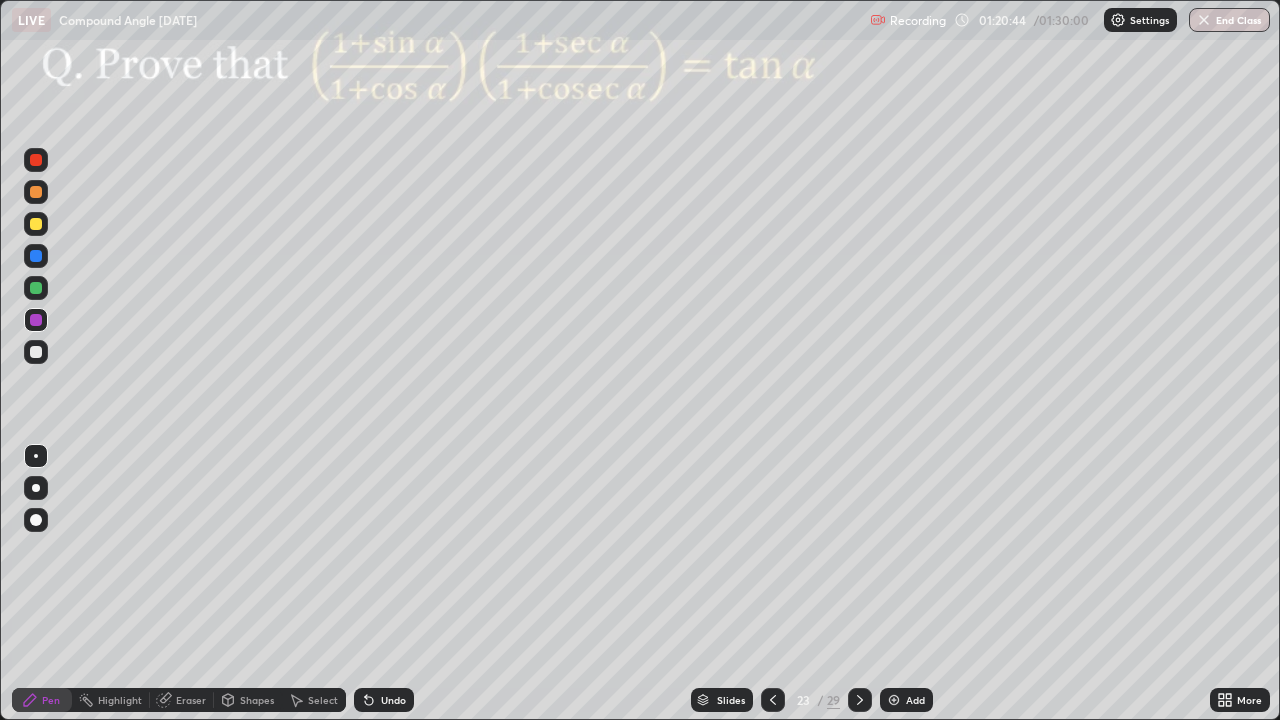 click at bounding box center [36, 256] 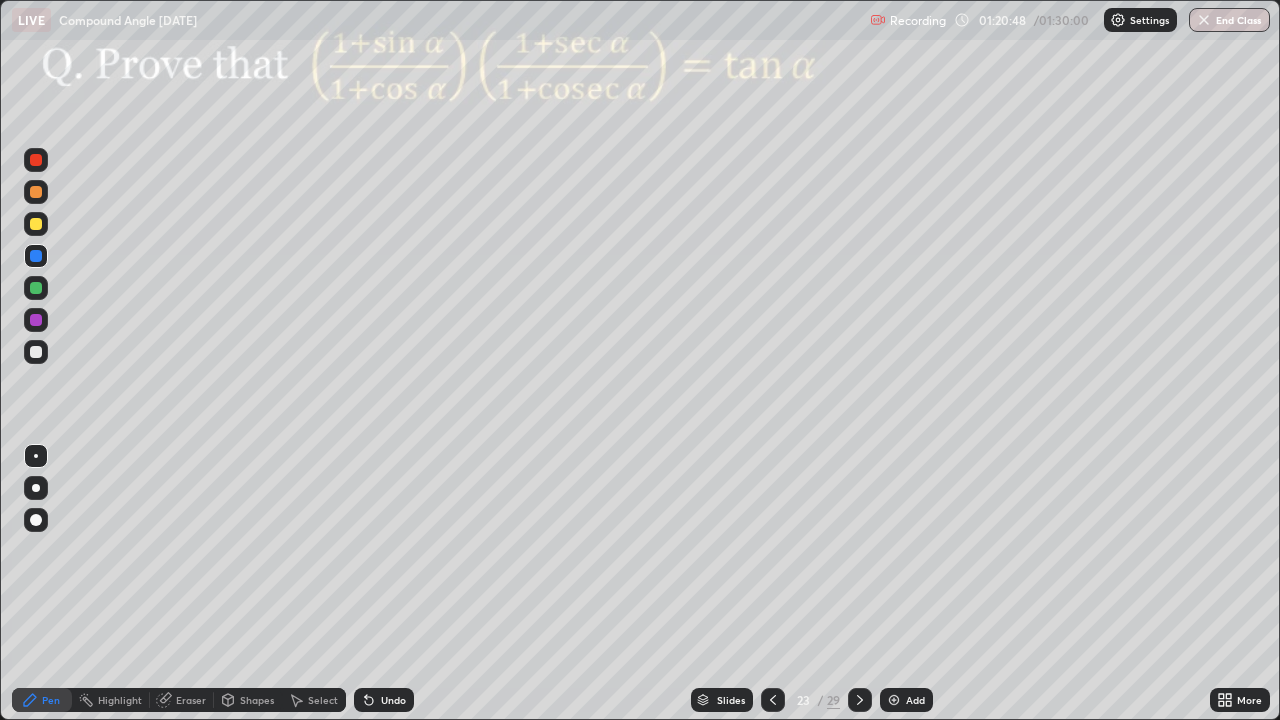 click 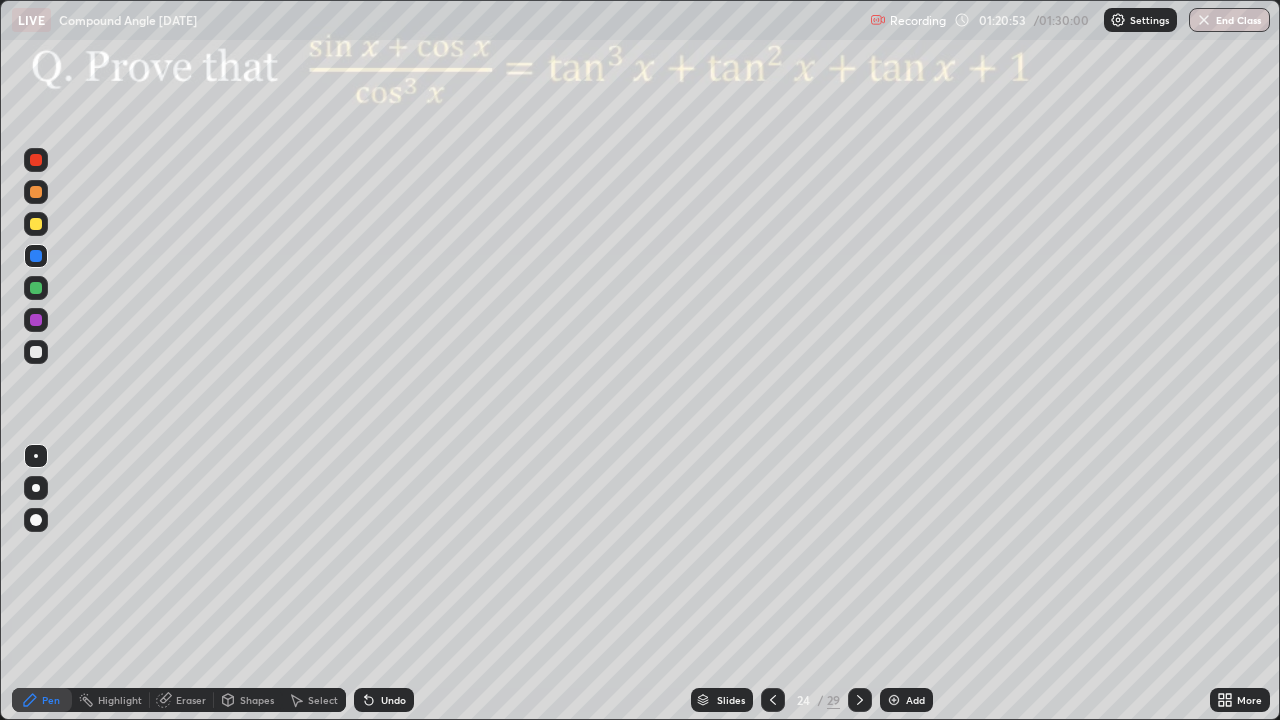 click 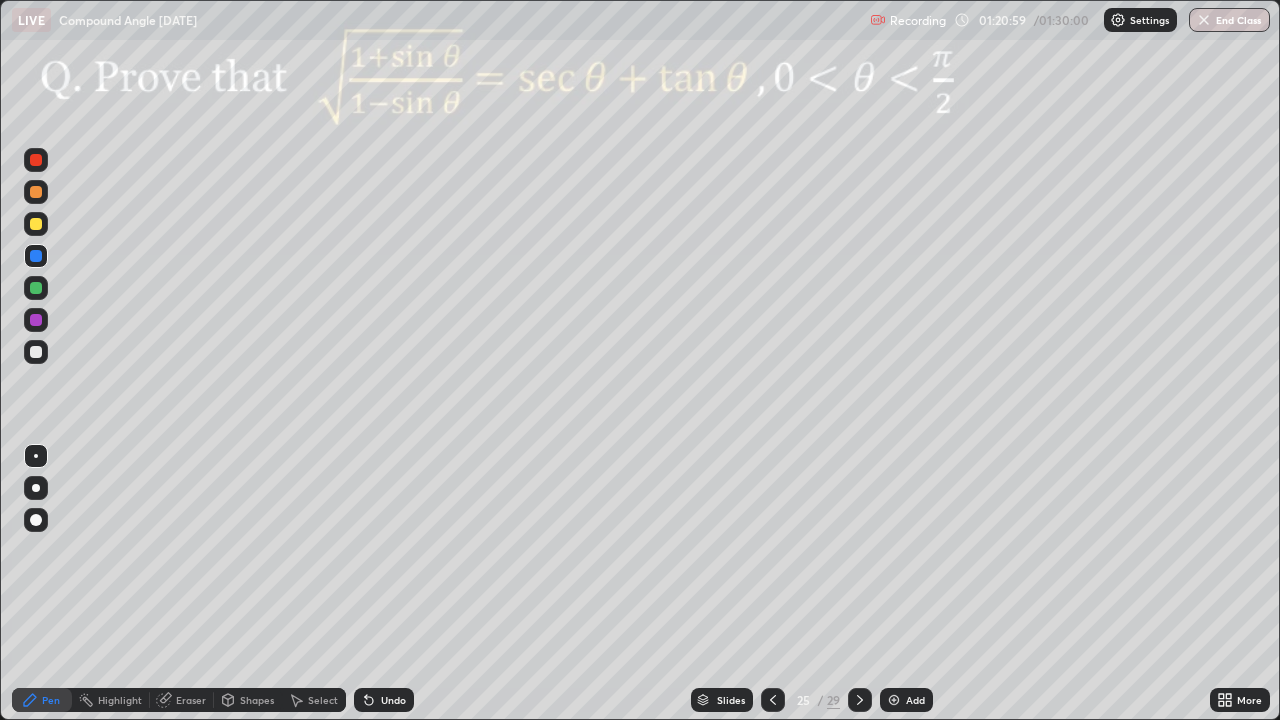 click 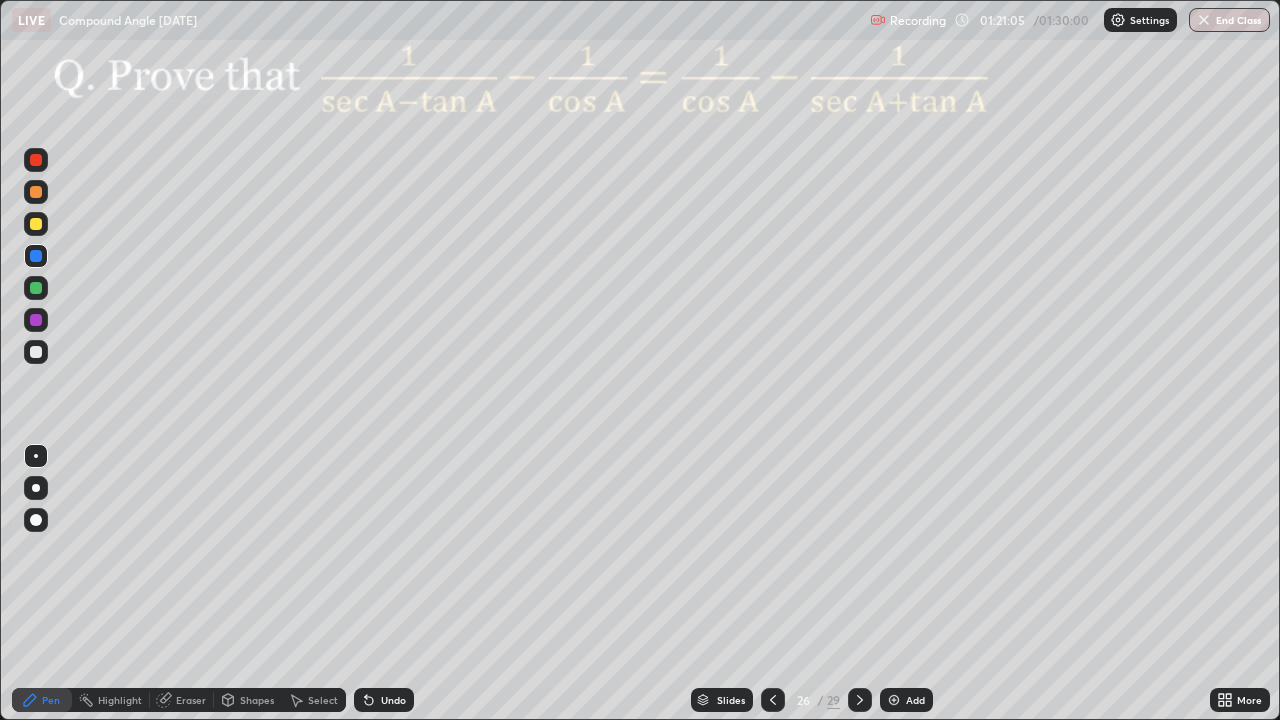 click 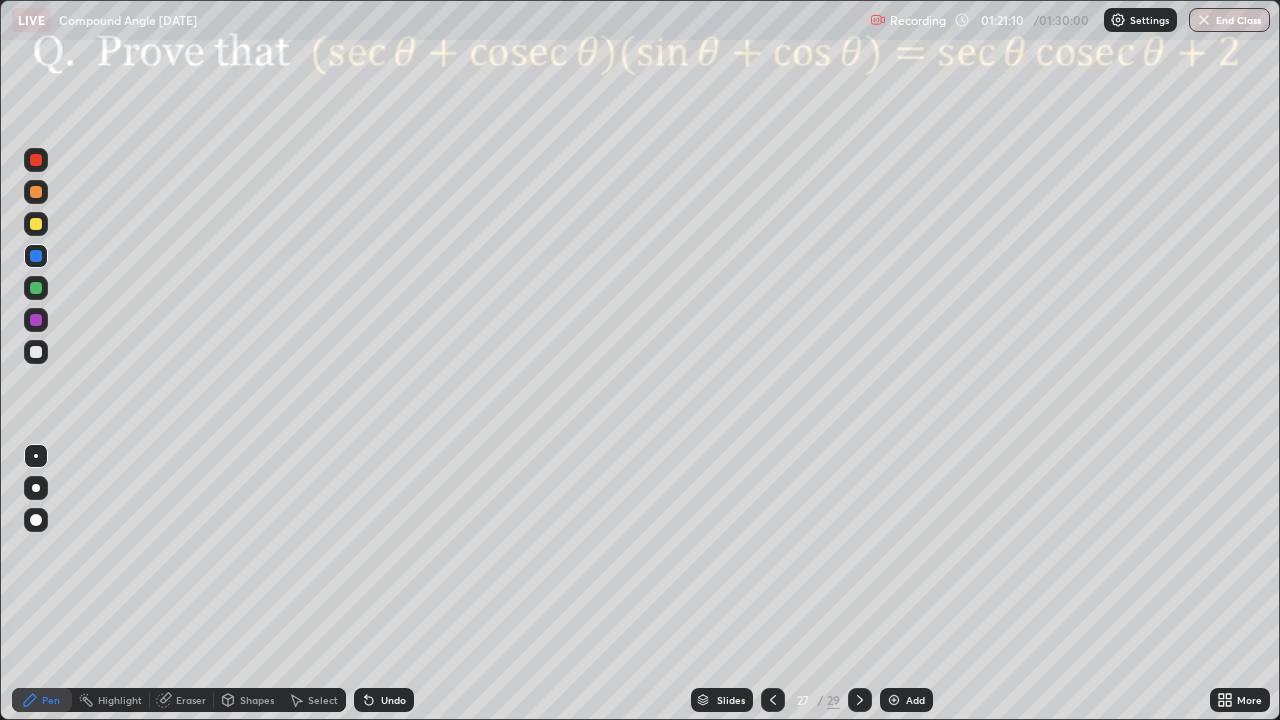 click 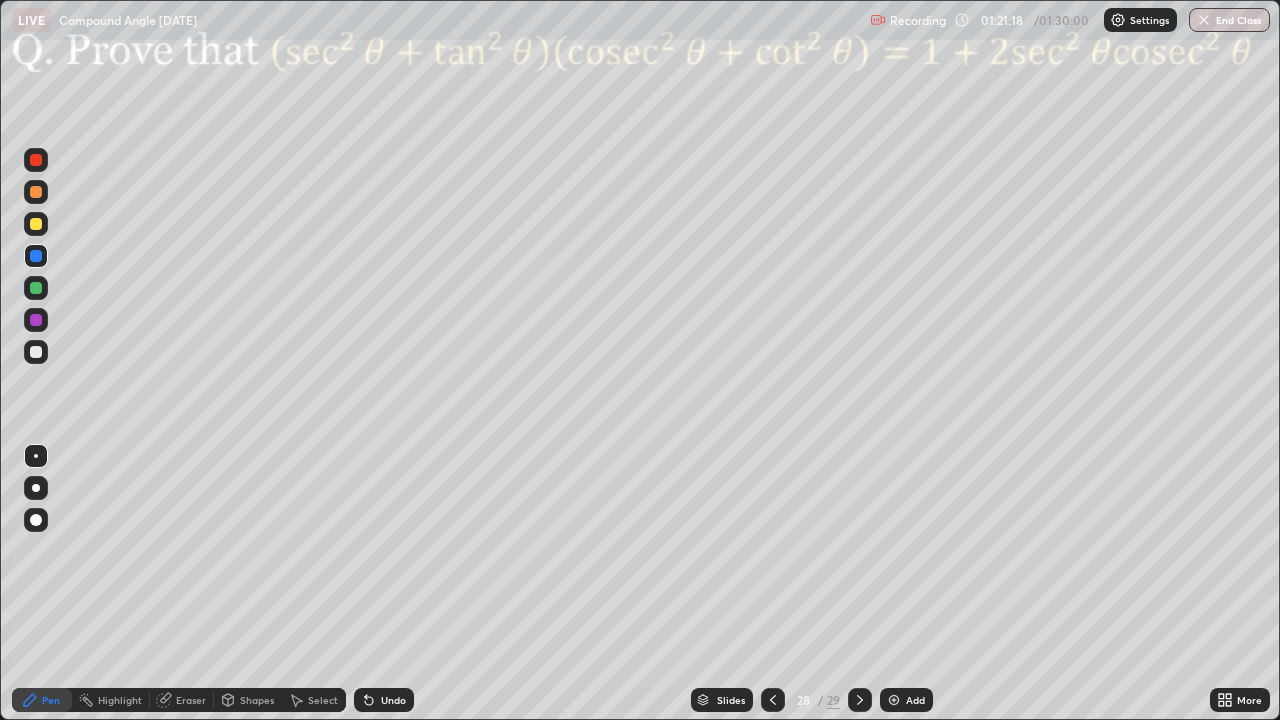 click 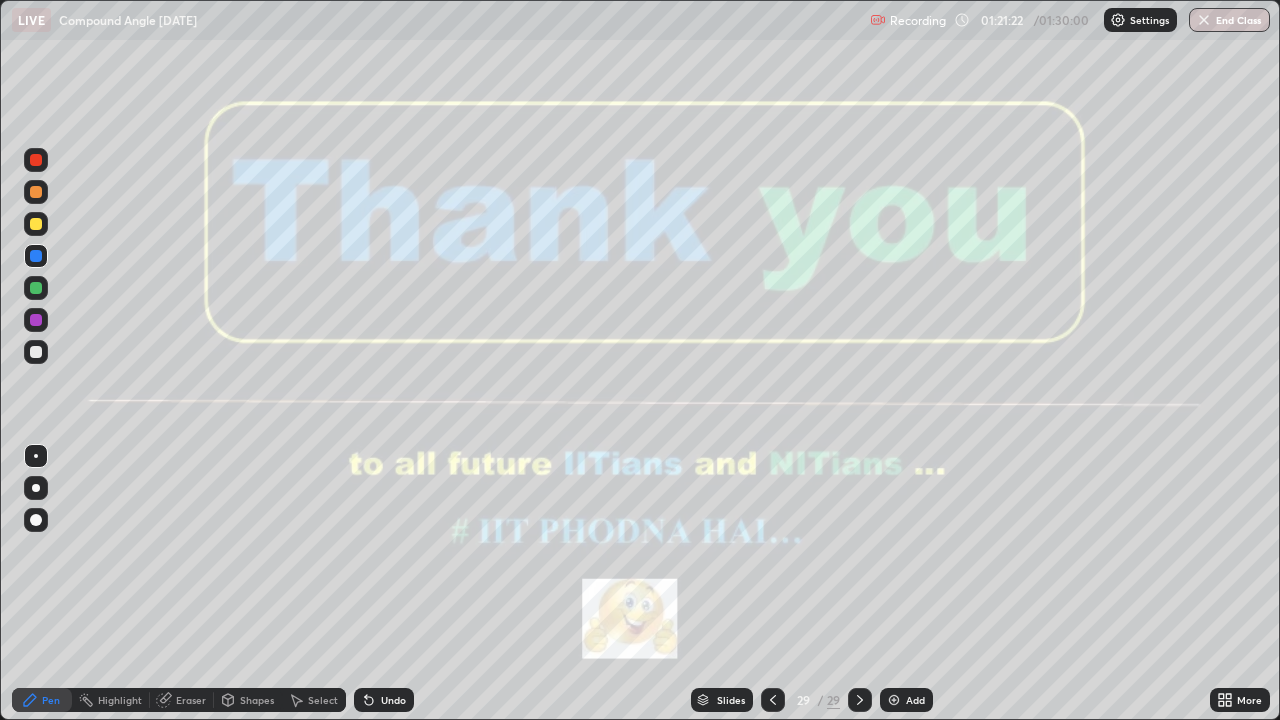 click on "End Class" at bounding box center [1229, 20] 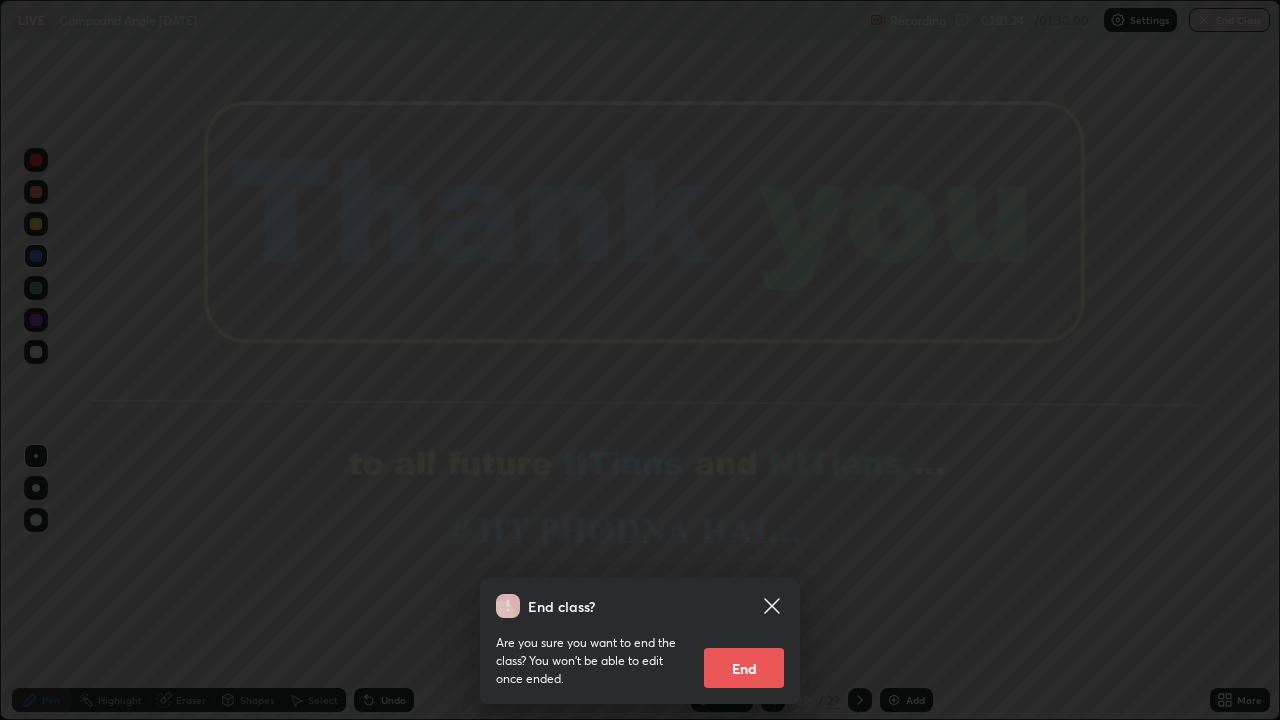 click on "End" at bounding box center [744, 668] 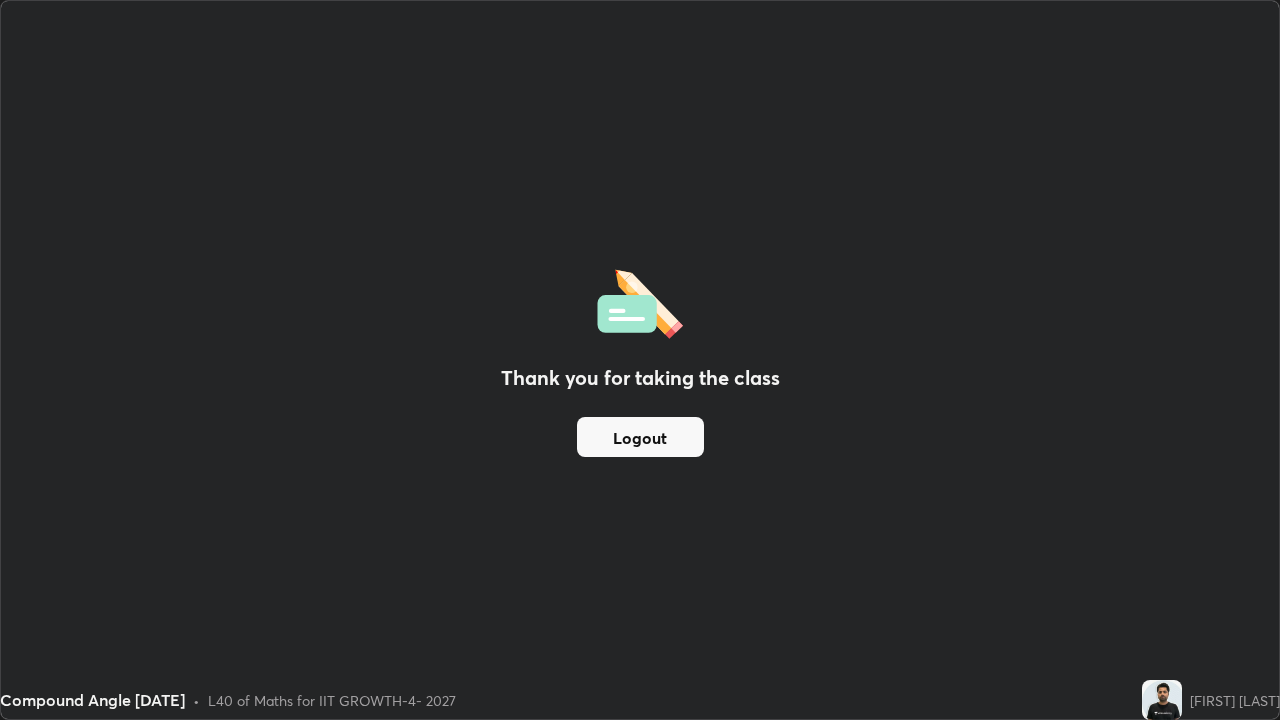 click on "Logout" at bounding box center [640, 437] 